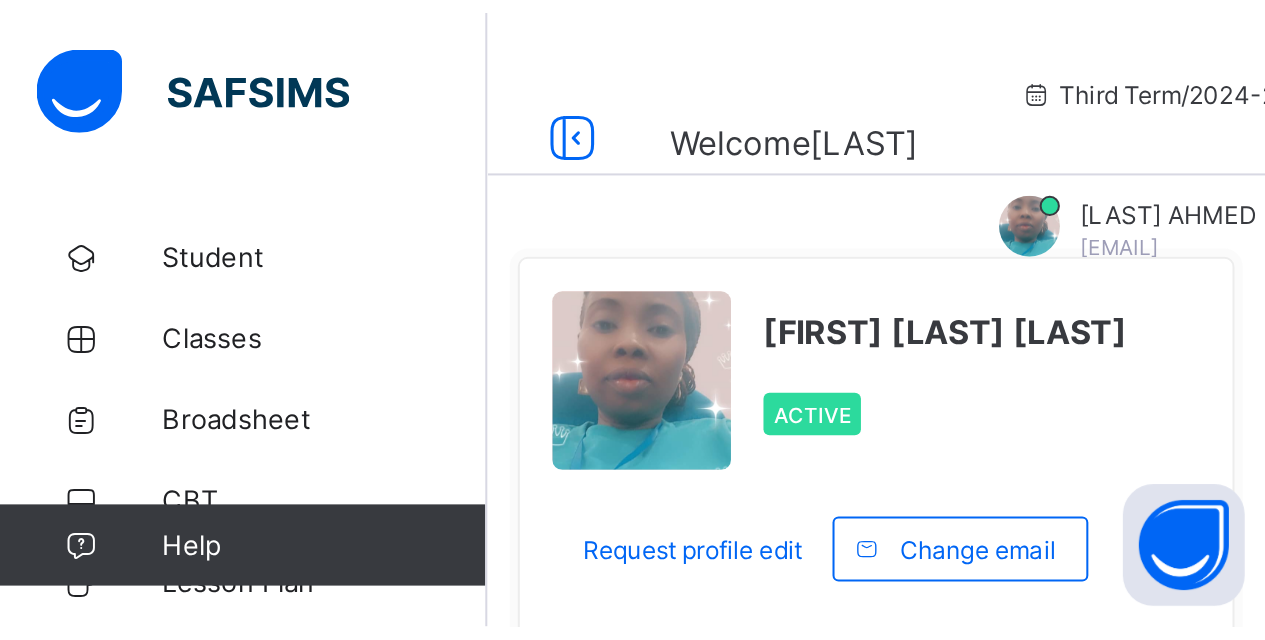 scroll, scrollTop: 0, scrollLeft: 0, axis: both 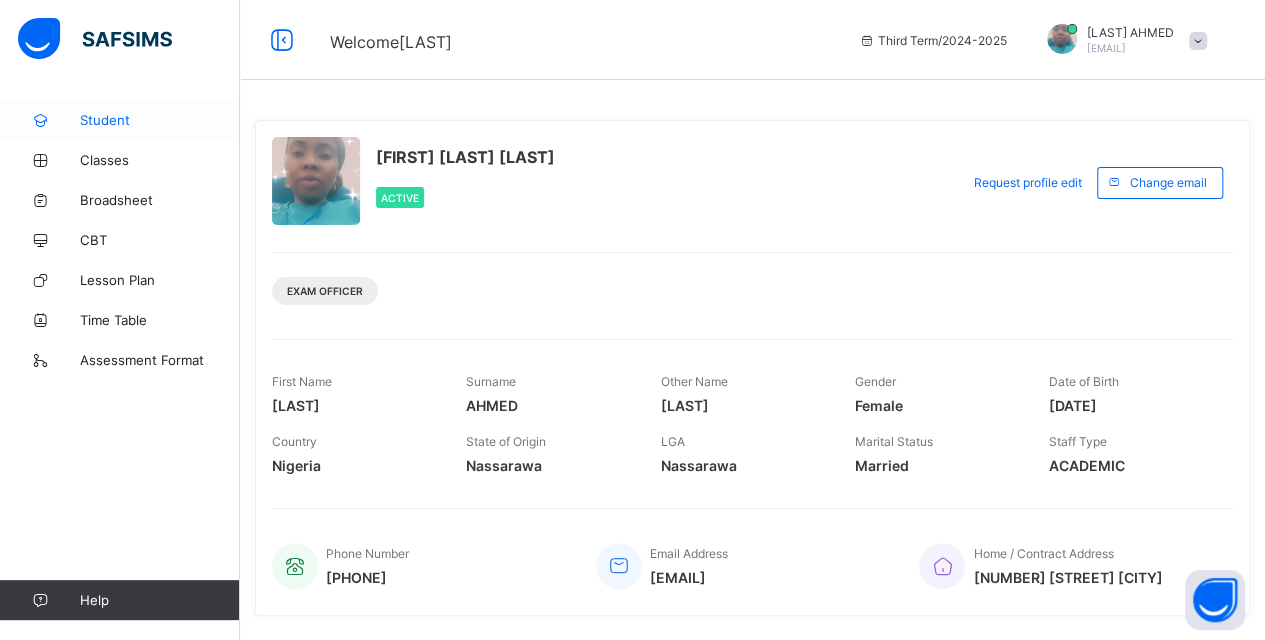 click on "Student" at bounding box center [160, 120] 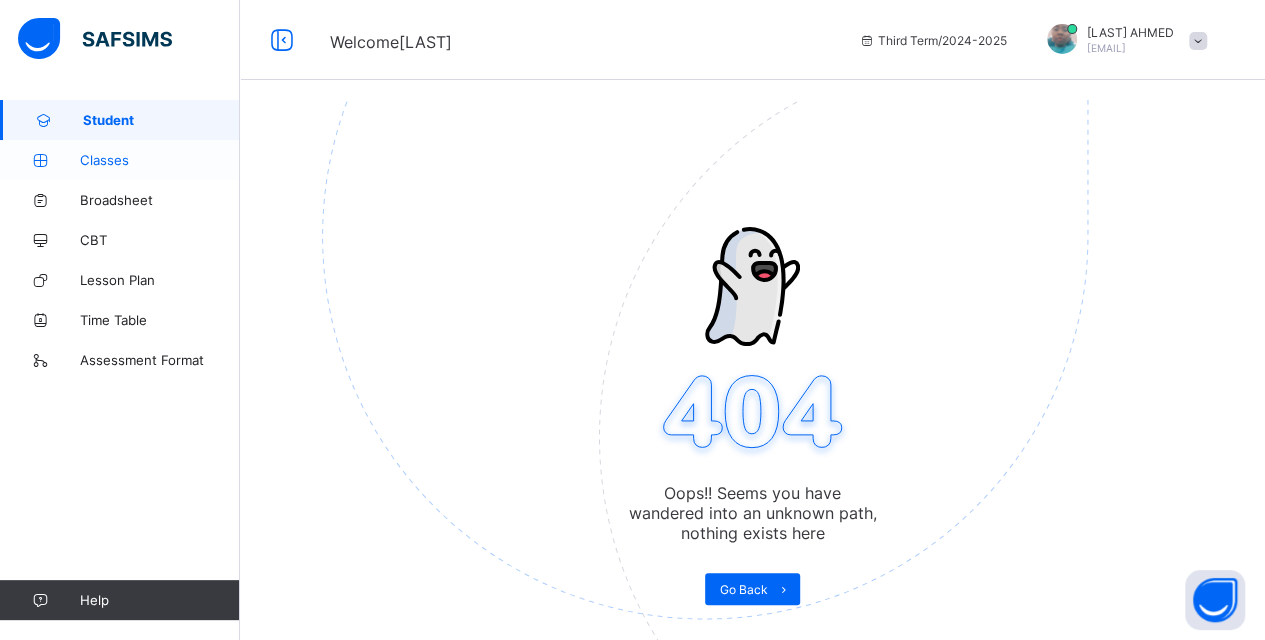 click on "Classes" at bounding box center [160, 160] 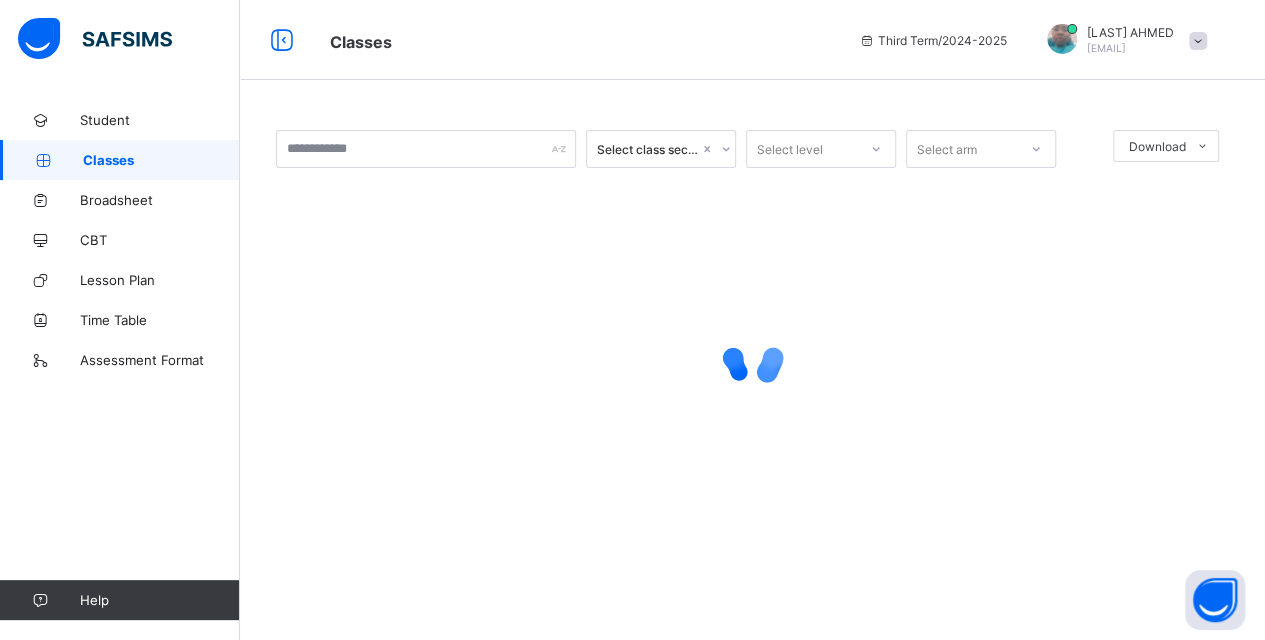 click on "Classes" at bounding box center [161, 160] 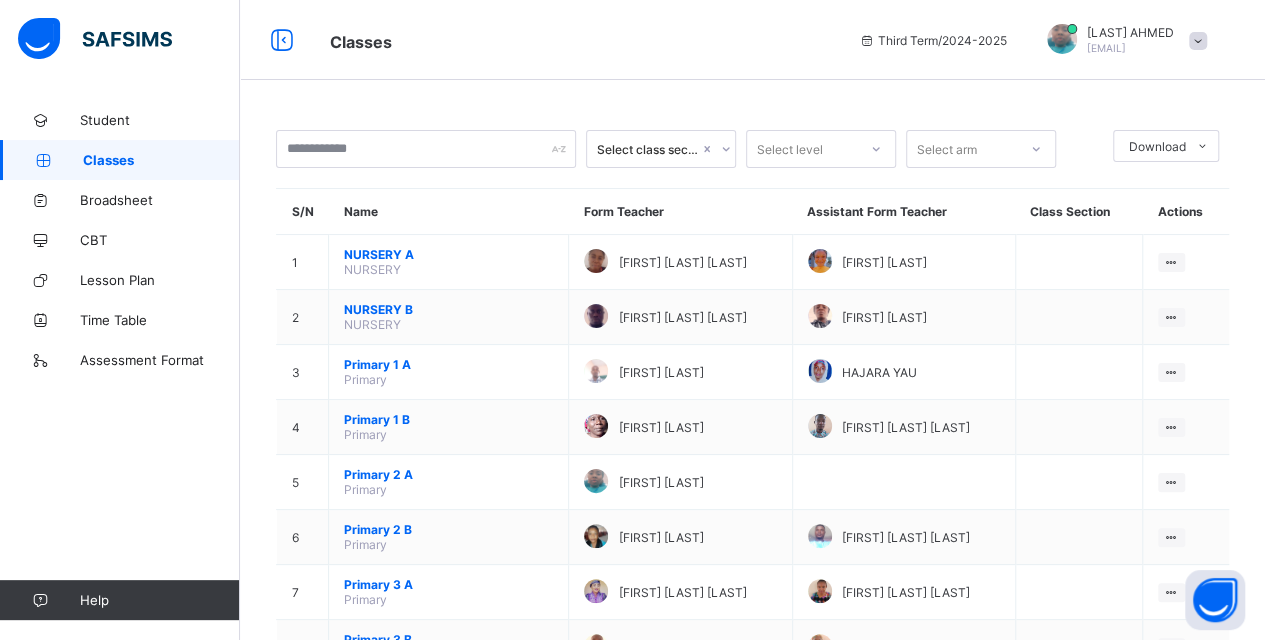 click on "Classes" at bounding box center [161, 160] 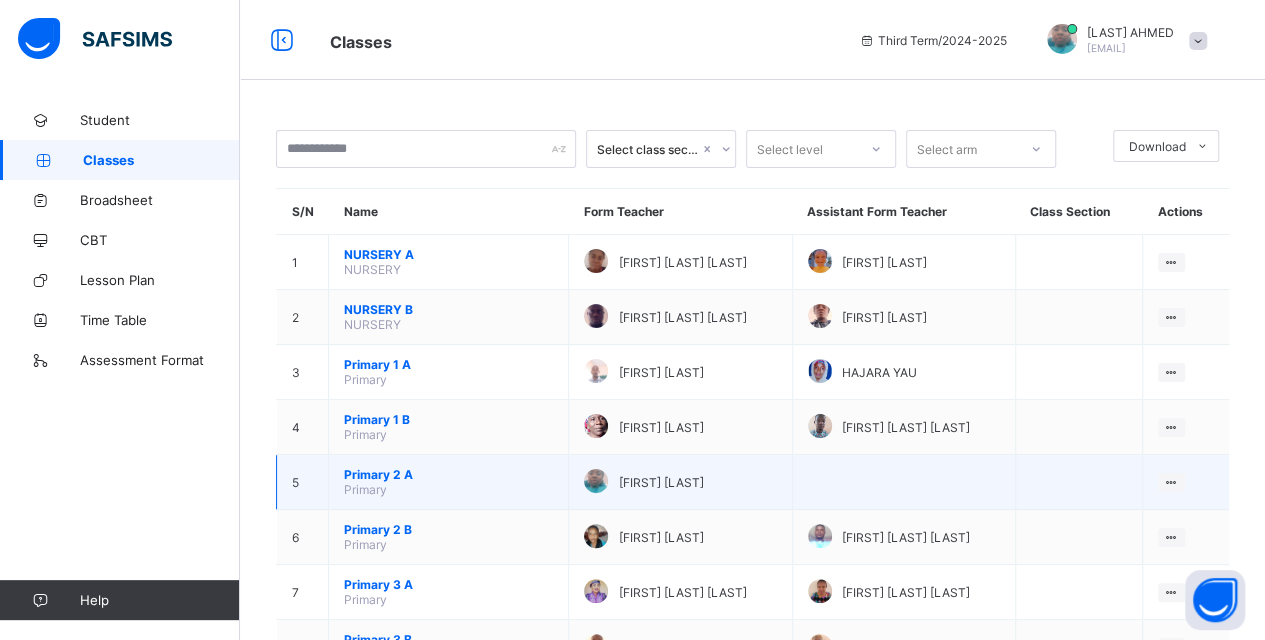 click at bounding box center (1078, 482) 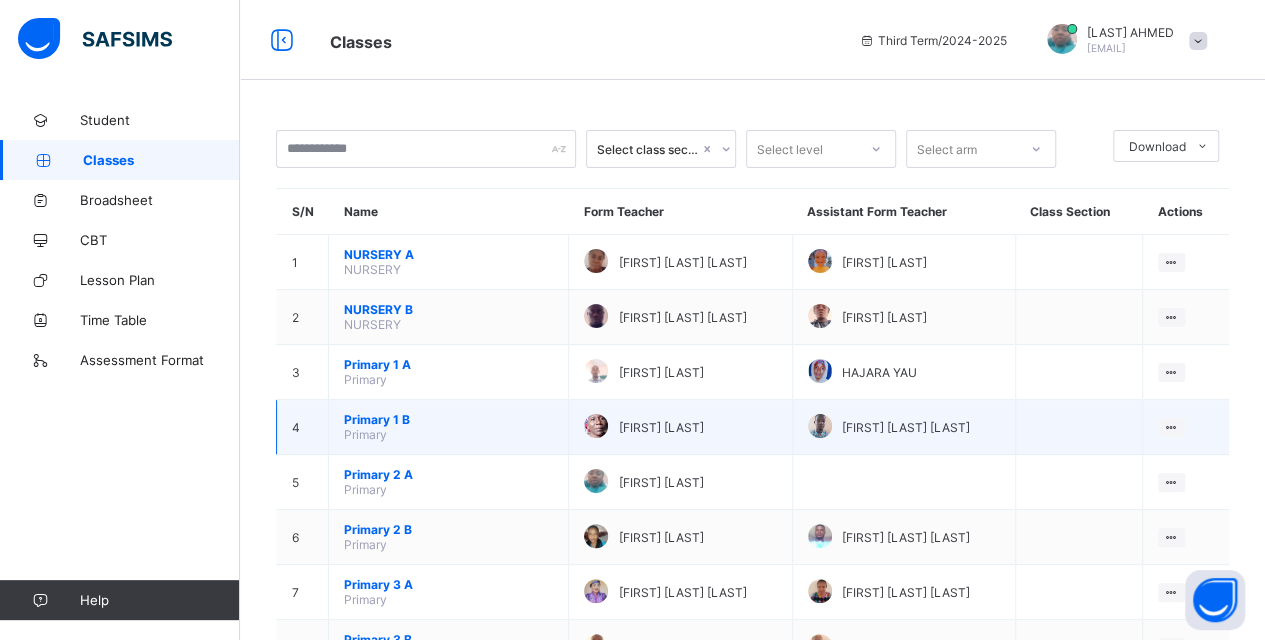 drag, startPoint x: 1071, startPoint y: 478, endPoint x: 902, endPoint y: 450, distance: 171.30382 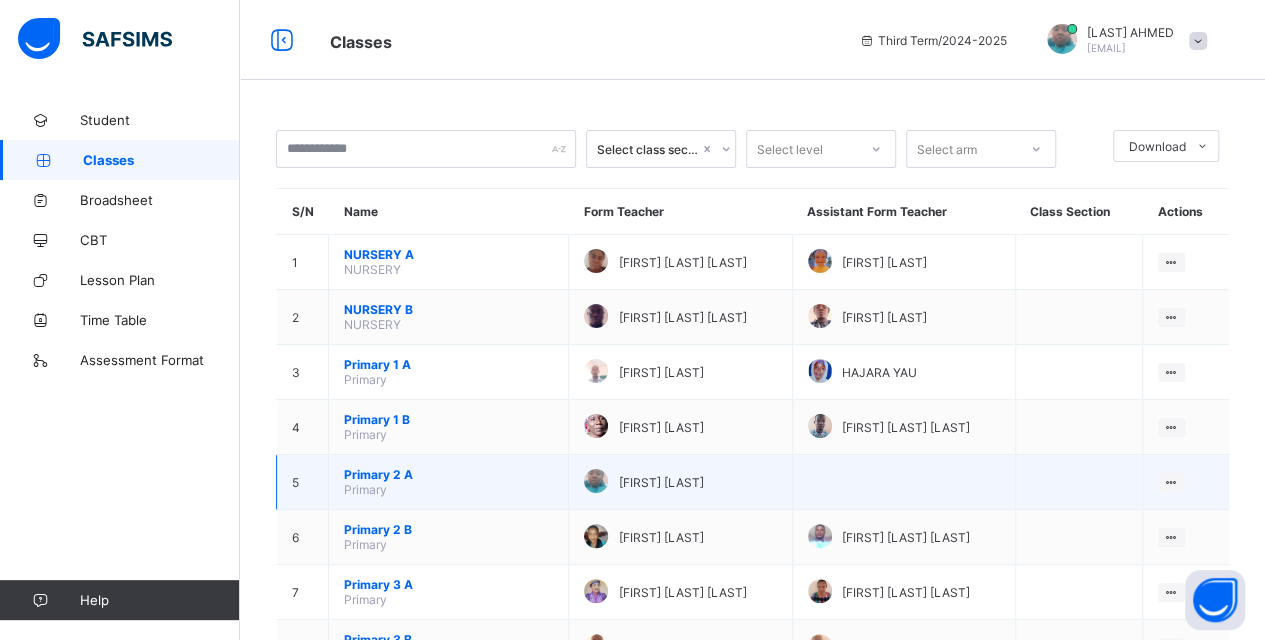 click at bounding box center (903, 482) 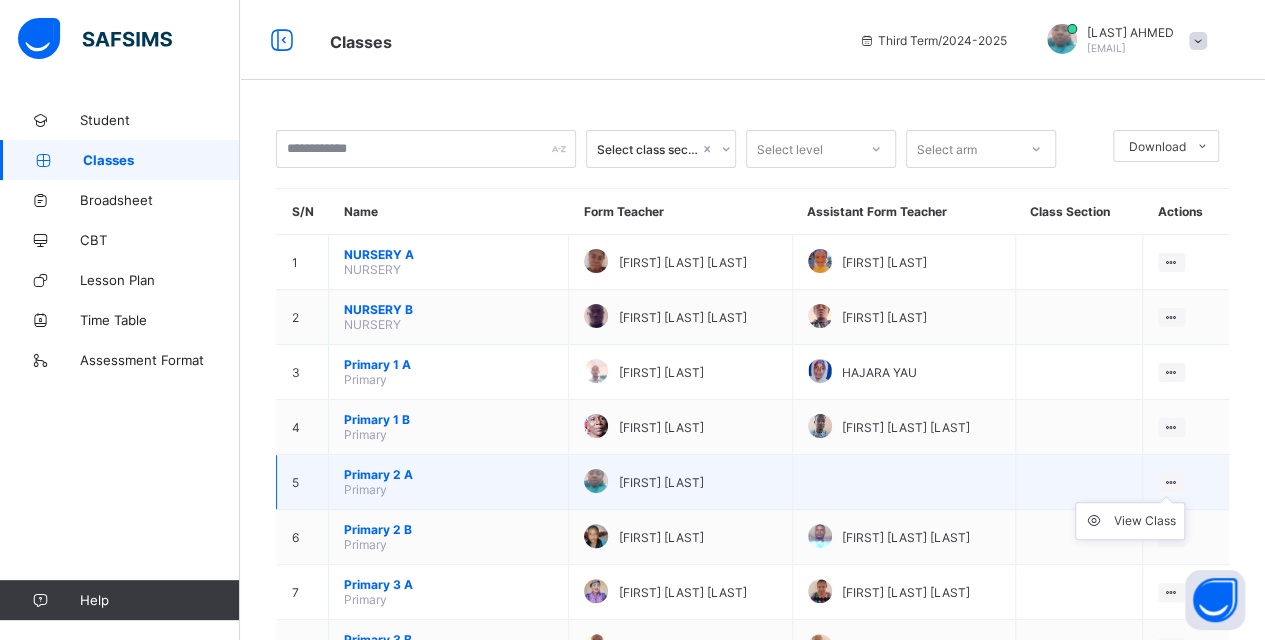 click on "View Class" at bounding box center [1130, 521] 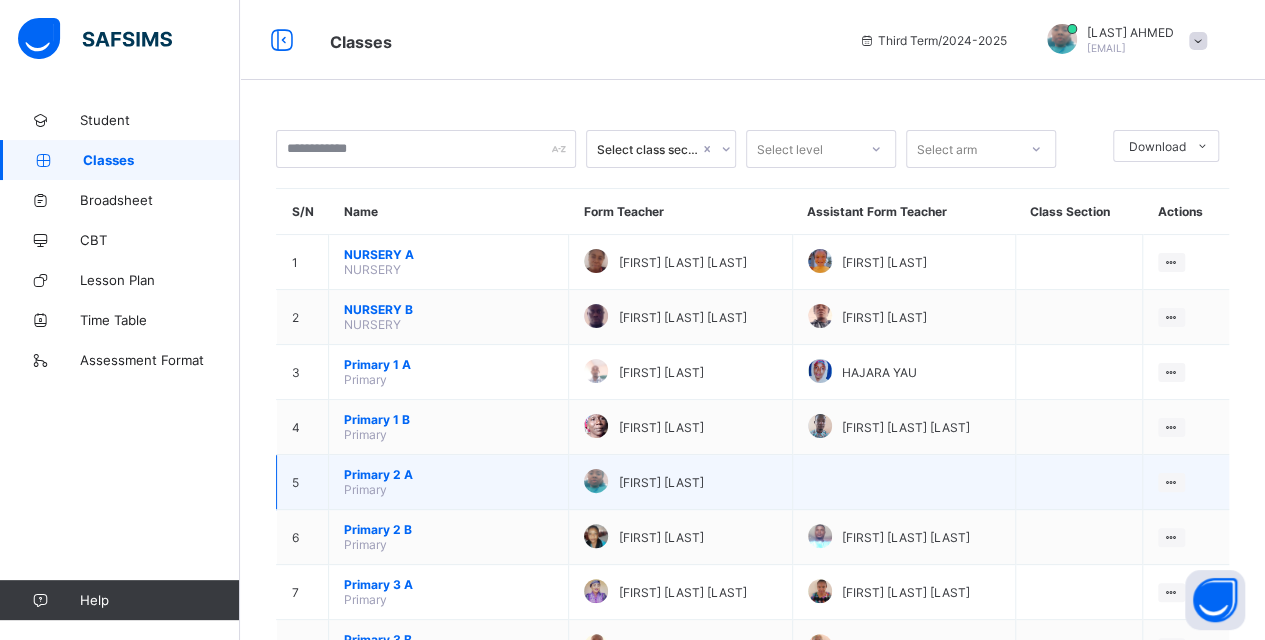 click at bounding box center (1078, 482) 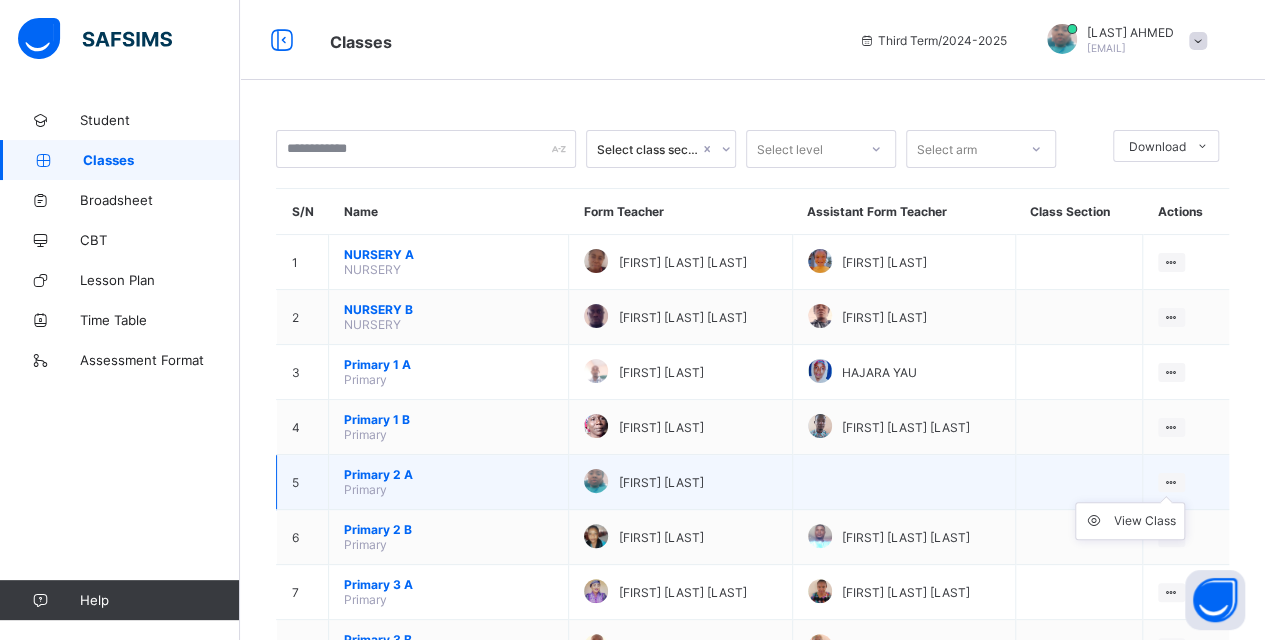 click at bounding box center [1171, 482] 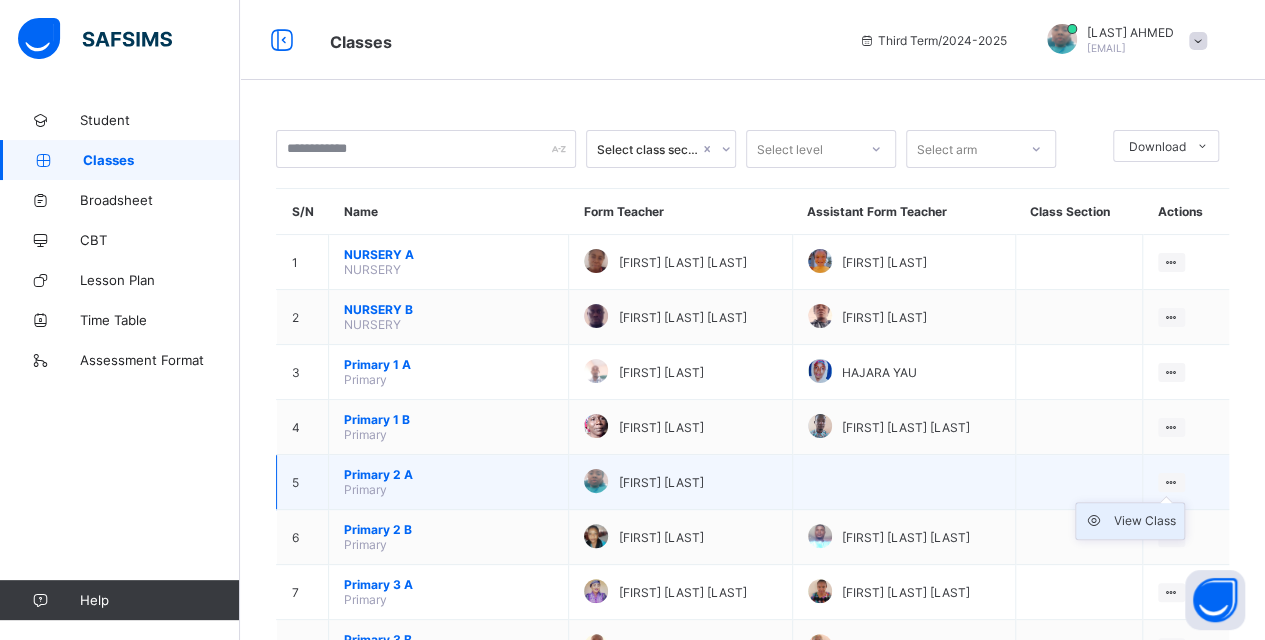 click on "View Class" at bounding box center (1145, 521) 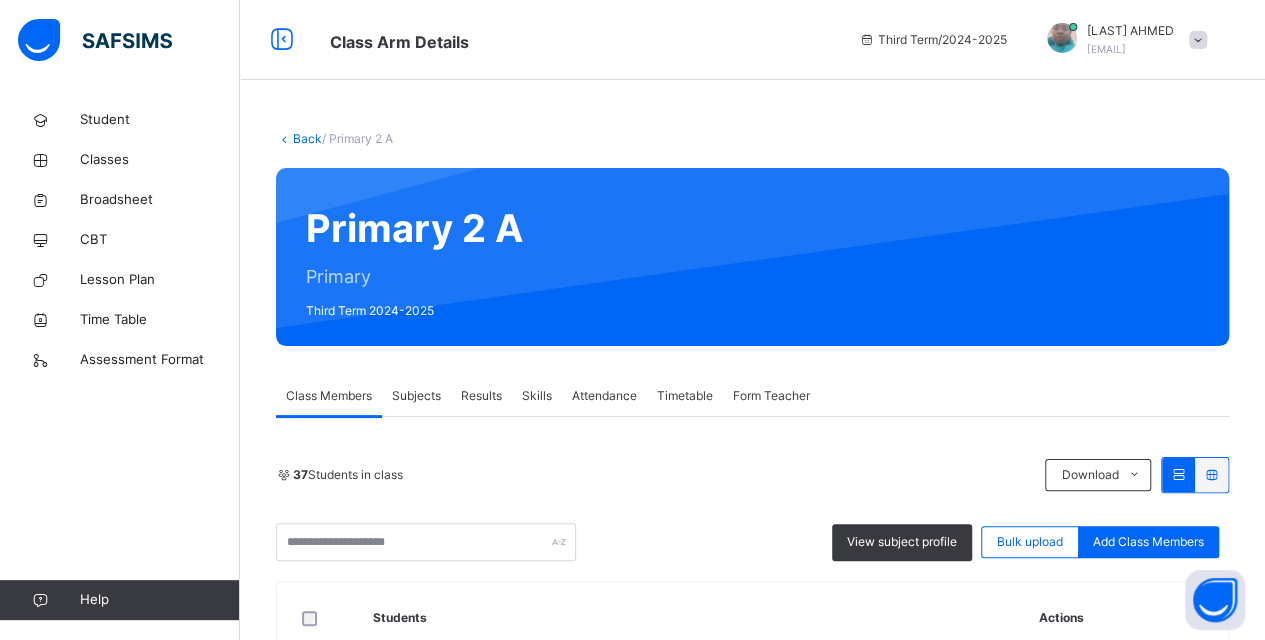 click on "Results" at bounding box center [481, 396] 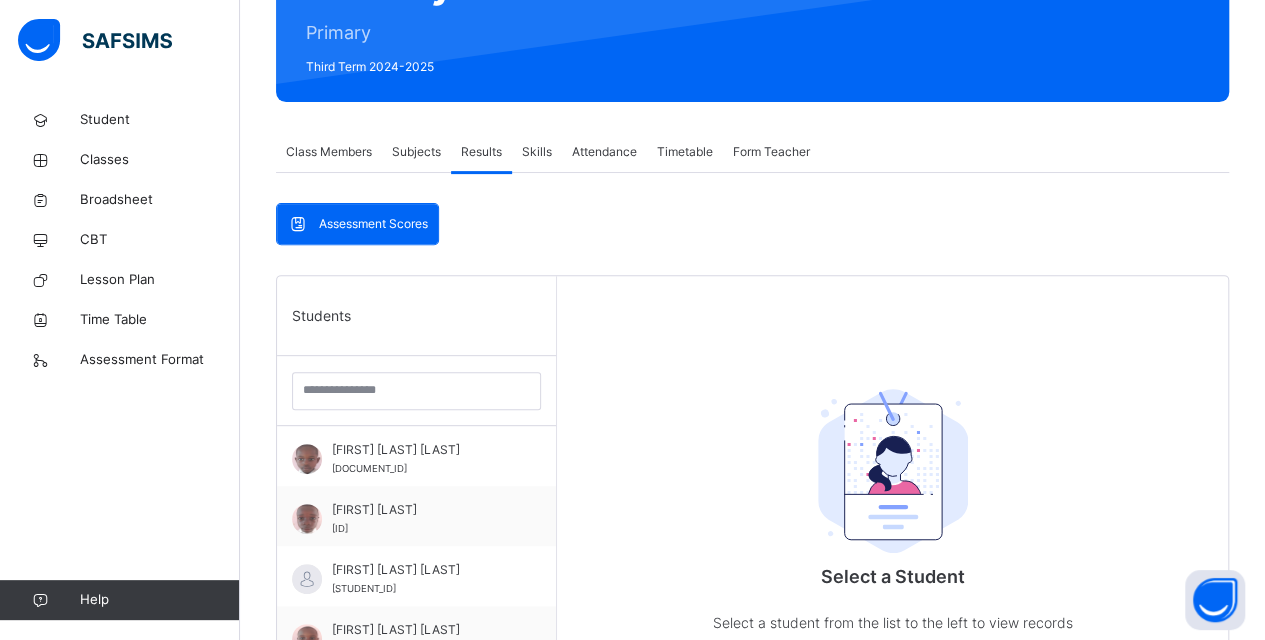 scroll, scrollTop: 379, scrollLeft: 0, axis: vertical 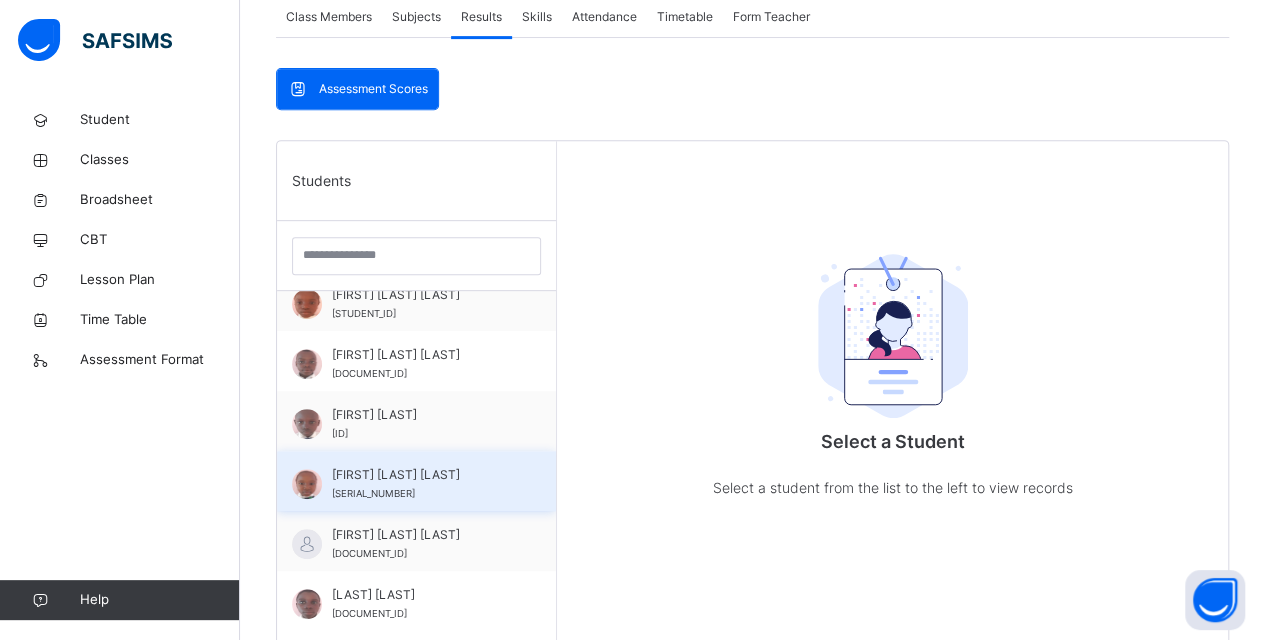 click on "[FIRST] [LAST] [LAST]" at bounding box center (421, 475) 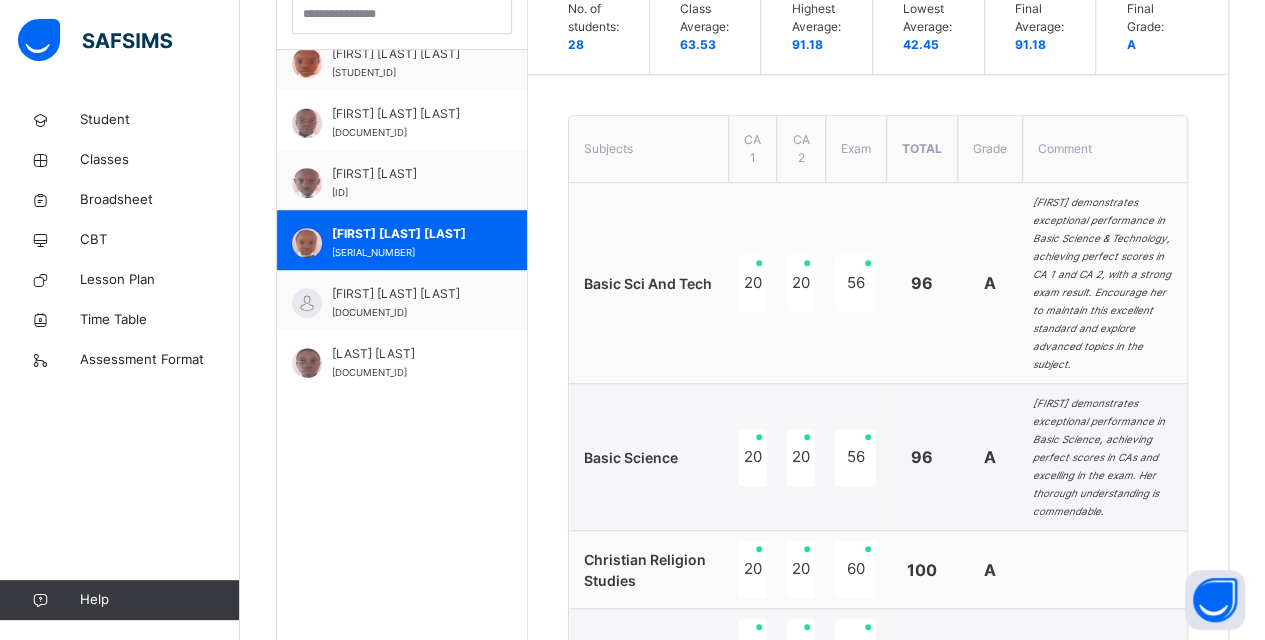 scroll, scrollTop: 366, scrollLeft: 0, axis: vertical 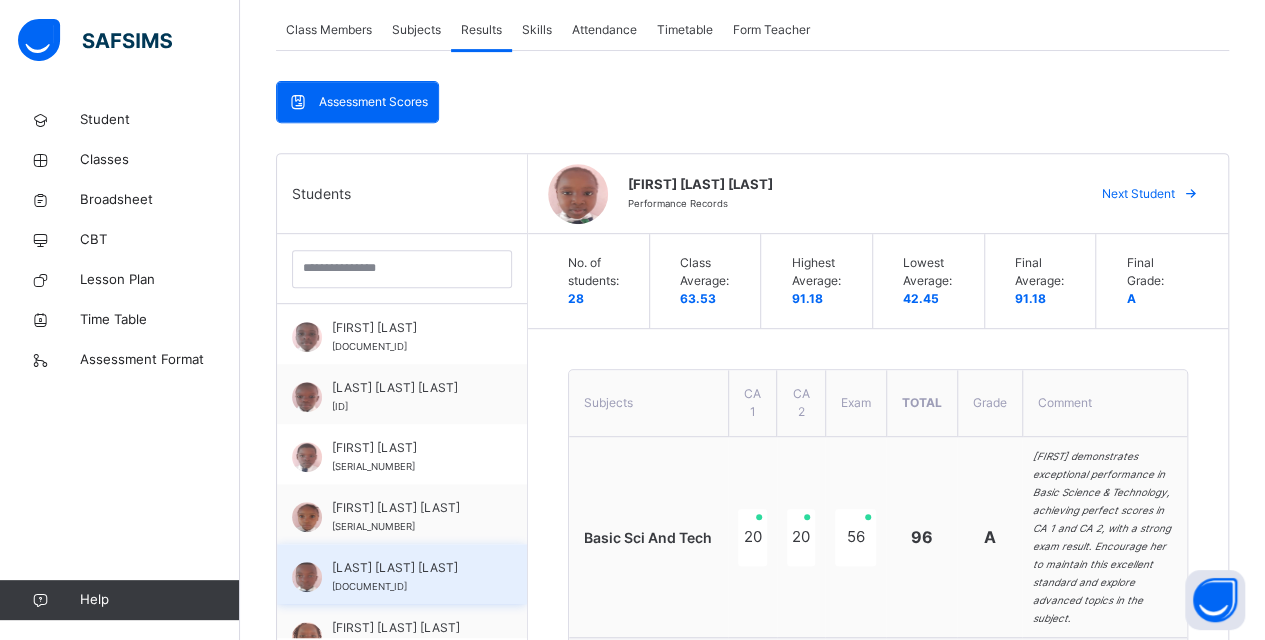 click on "[LAST] [LAST] [LAST]" at bounding box center (407, 568) 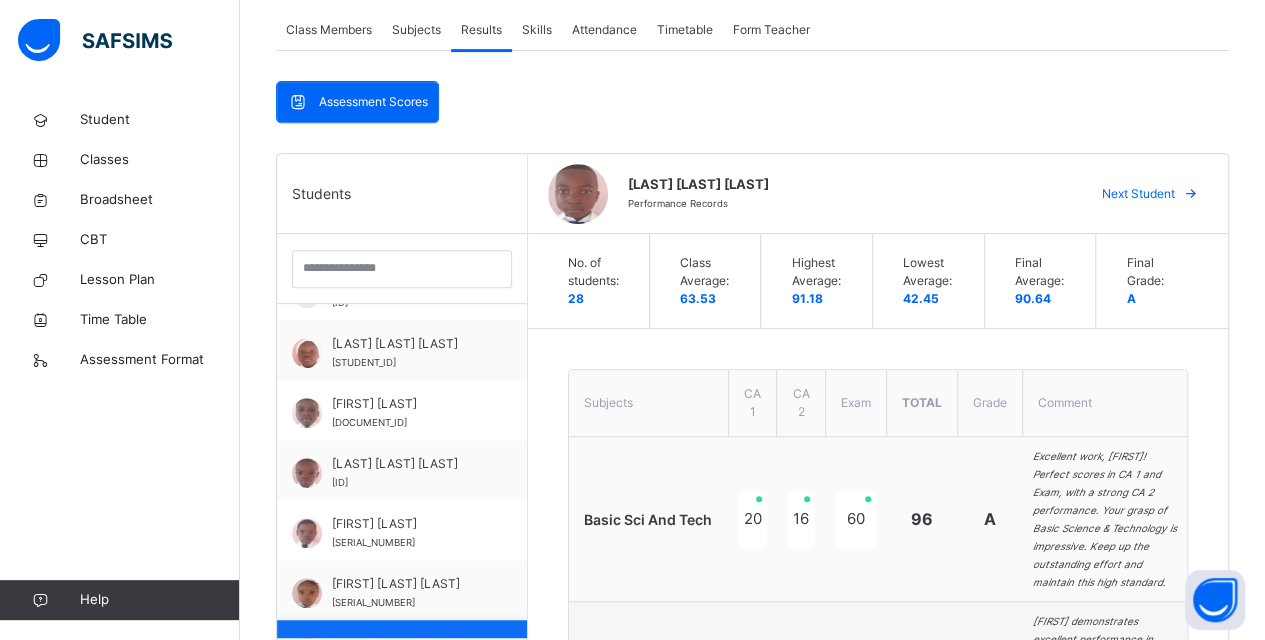 scroll, scrollTop: 1580, scrollLeft: 0, axis: vertical 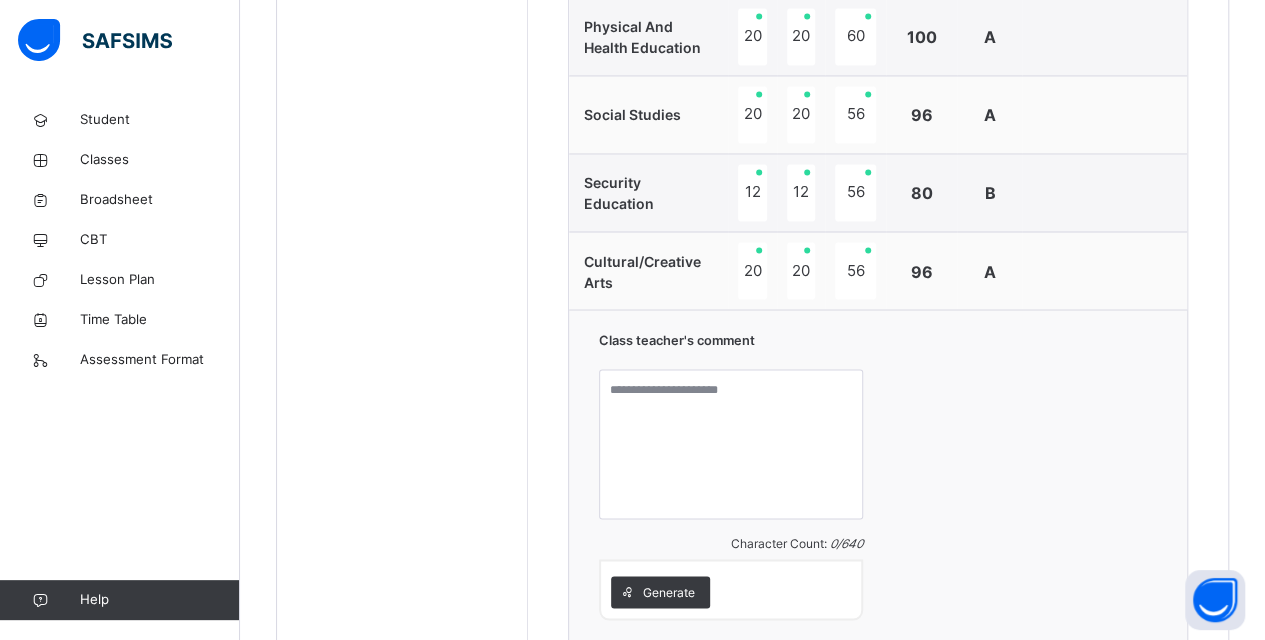 click on "Students [FIRST] [LAST] [ID] [FIRST] [LAST] [ID] [FIRST] [LAST] [ID] [FIRST] [LAST] [ID] [FIRST] [LAST] [ID] [FIRST] [LAST] [ID] [FIRST] [LAST] [ID] [FIRST] [LAST] [ID] [FIRST] [LAST] [ID] [FIRST] [LAST] [ID] [FIRST] [LAST] [ID] [FIRST] [LAST] [ID] [FIRST] [LAST] [ID] [FIRST] [LAST] [ID] [FIRST] [LAST] [ID] [FIRST] [LAST] [ID] [FIRST] [LAST] [ID] [FIRST] [LAST] [ID] [FIRST] [LAST] [ID] [FIRST] [LAST] [ID] [FIRST] [LAST] [ID] [FIRST] [LAST] [ID] [FIRST] [LAST] [ID] [FIRST] [LAST] [ID] [FIRST] [LAST] [ID] [FIRST] [LAST] [ID] [FIRST] [LAST] [ID] [FIRST] [LAST] [ID] [FIRST] [LAST] [ID] [FIRST] [LAST] [ID] [FIRST] [LAST] [ID] [FIRST] [LAST] [ID] [FIRST] [LAST] [ID]" at bounding box center (402, -196) 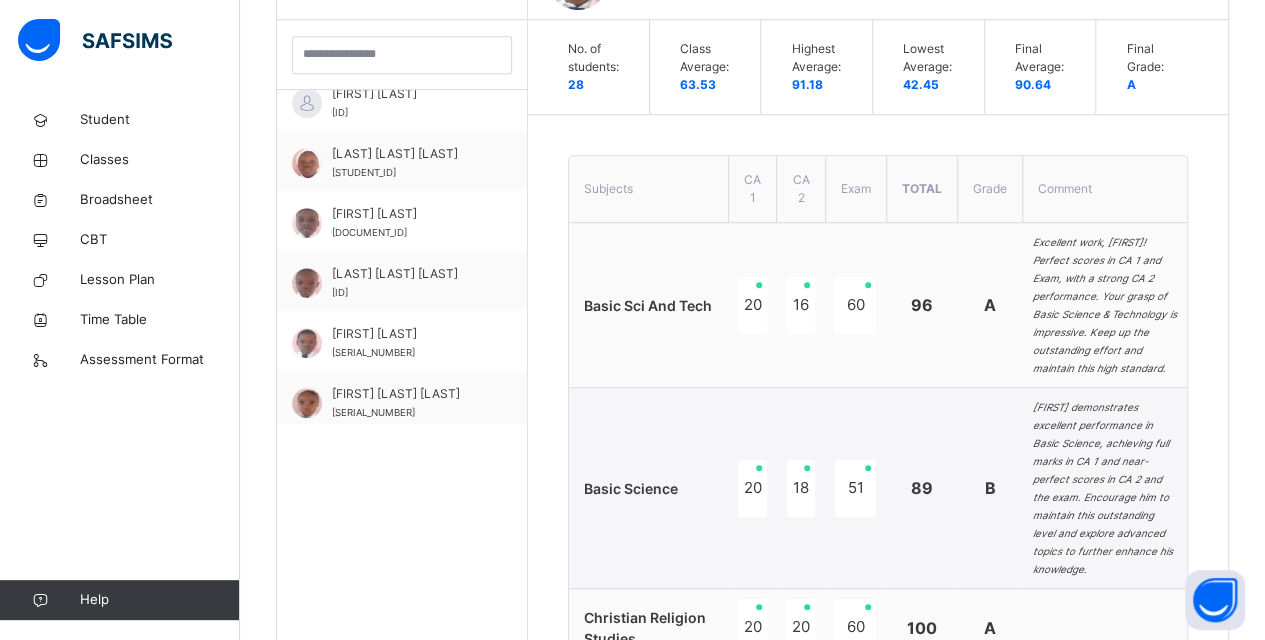 scroll, scrollTop: 466, scrollLeft: 0, axis: vertical 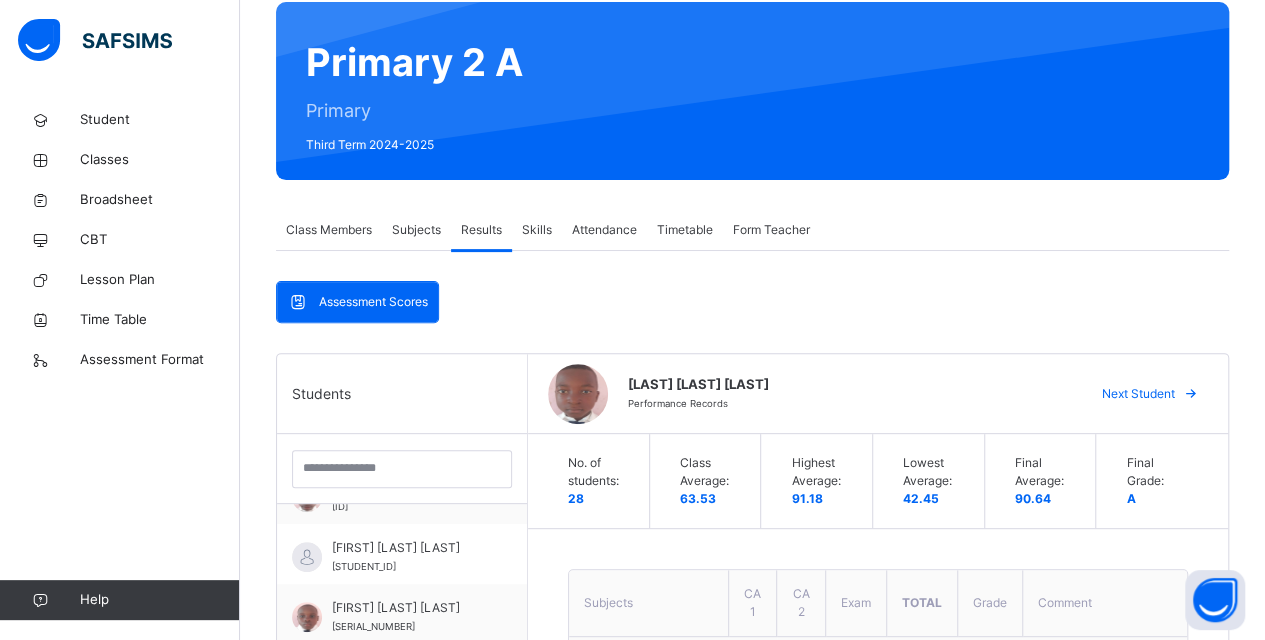 click on "Subjects" at bounding box center [416, 230] 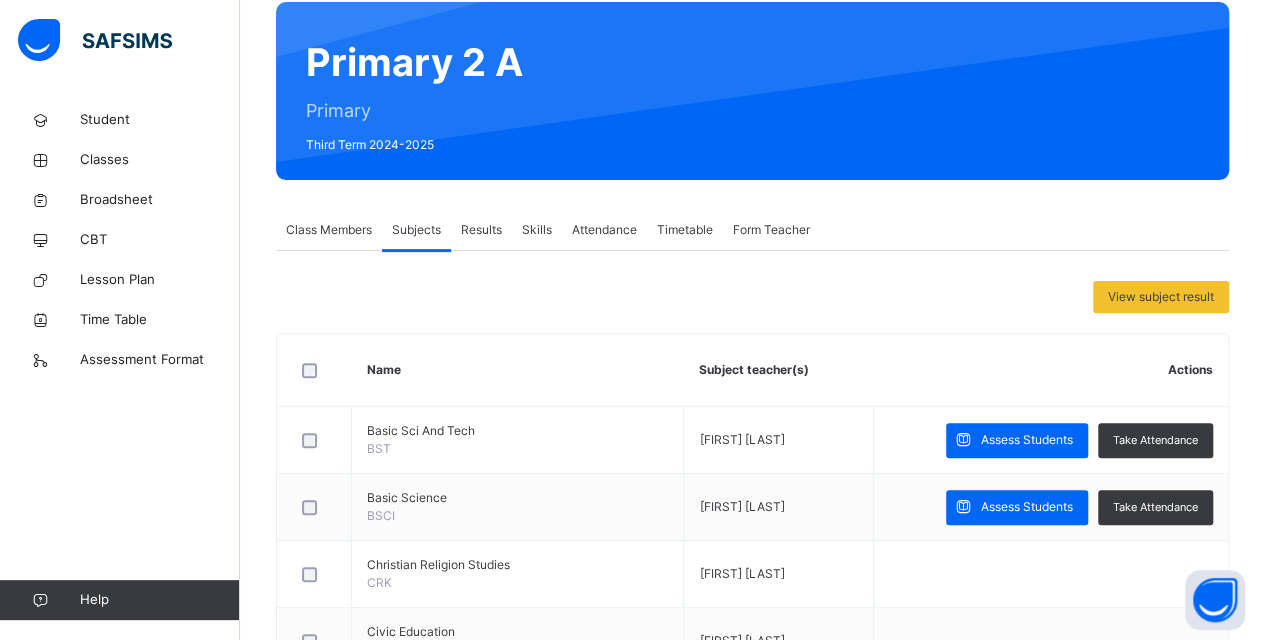 click on "Results" at bounding box center (481, 230) 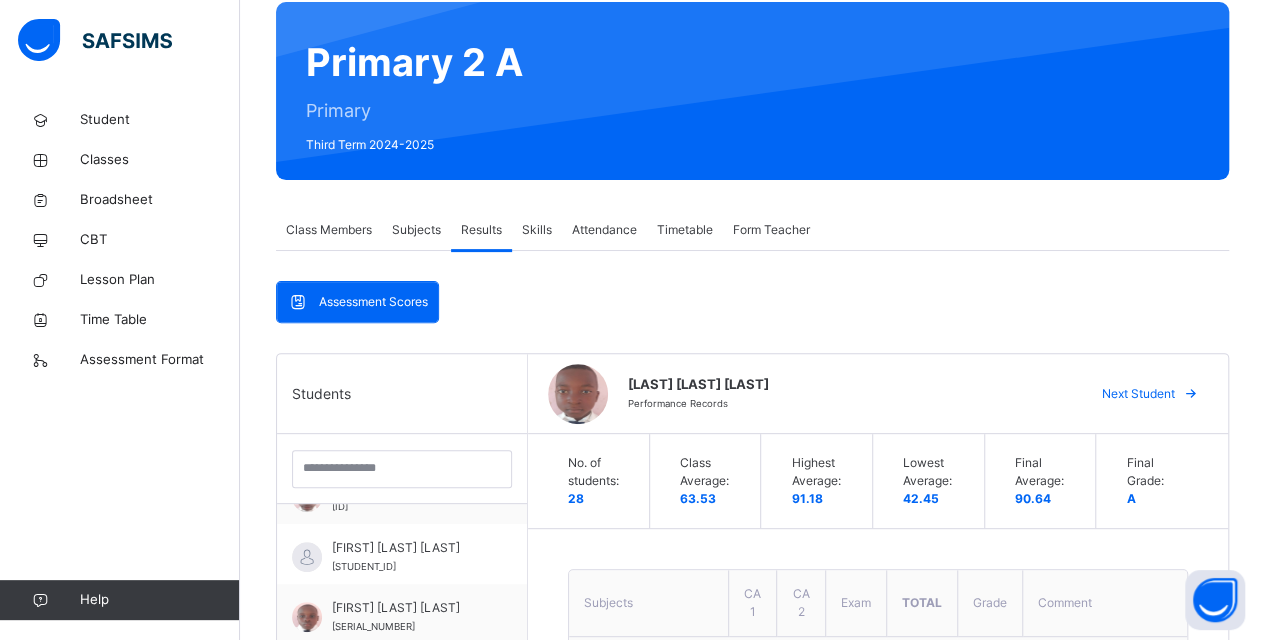 scroll, scrollTop: 300, scrollLeft: 0, axis: vertical 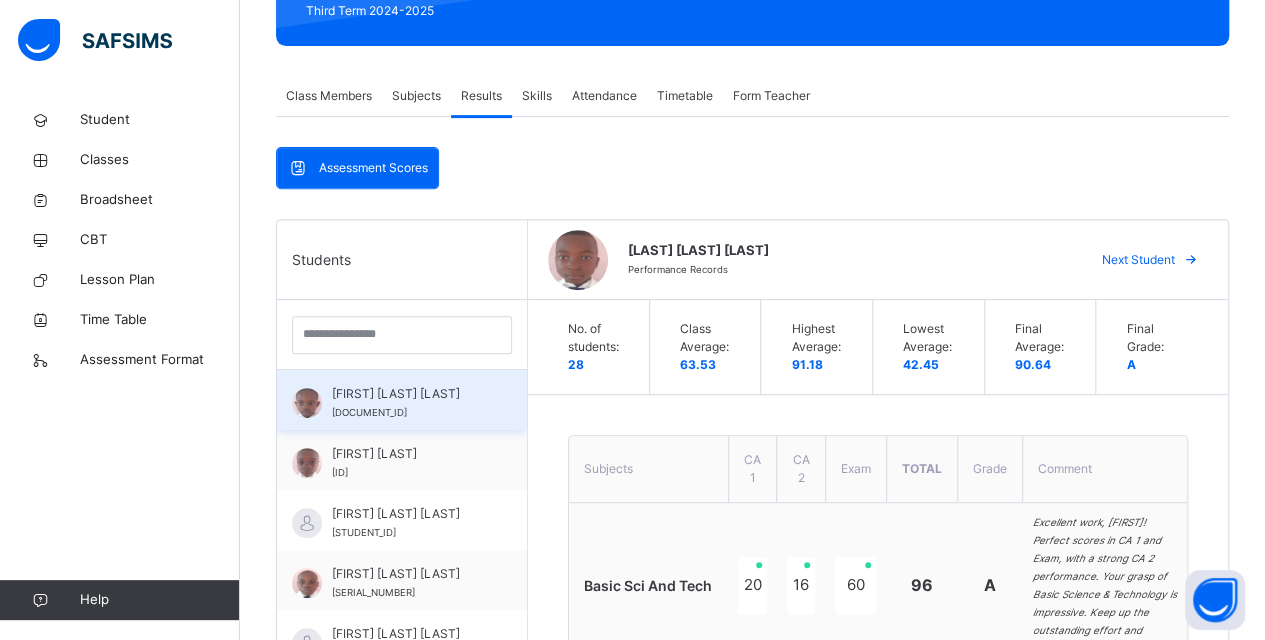 click on "[FIRST] [LAST] [LAST]" at bounding box center [407, 394] 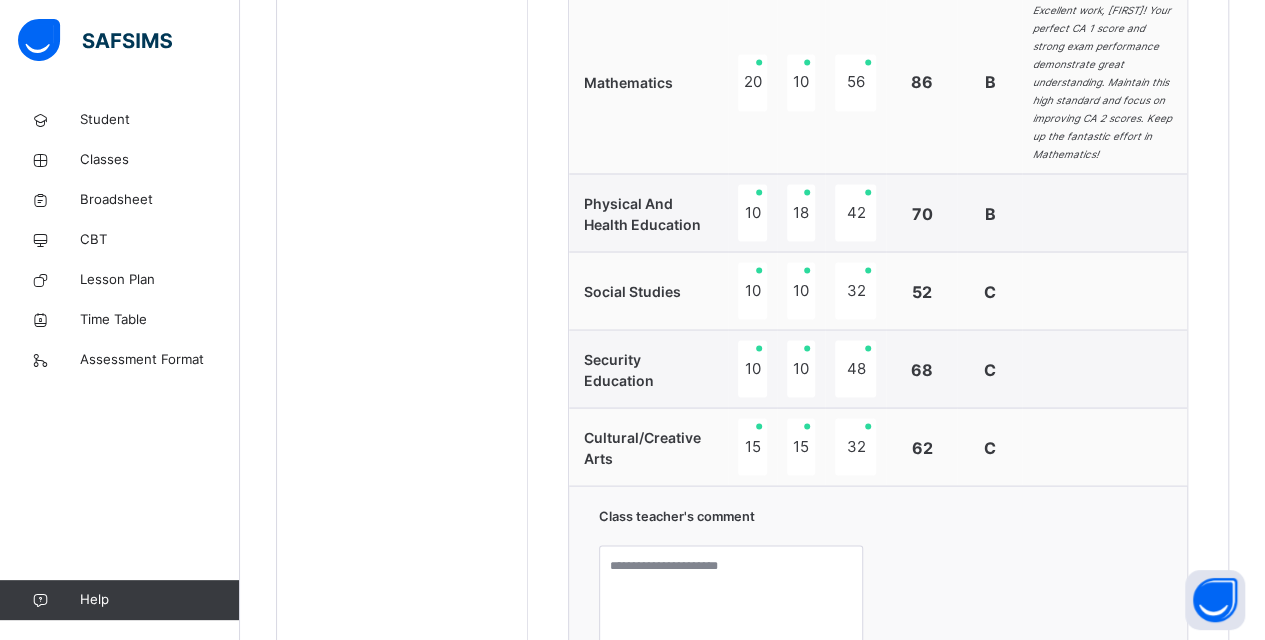 scroll, scrollTop: 1900, scrollLeft: 0, axis: vertical 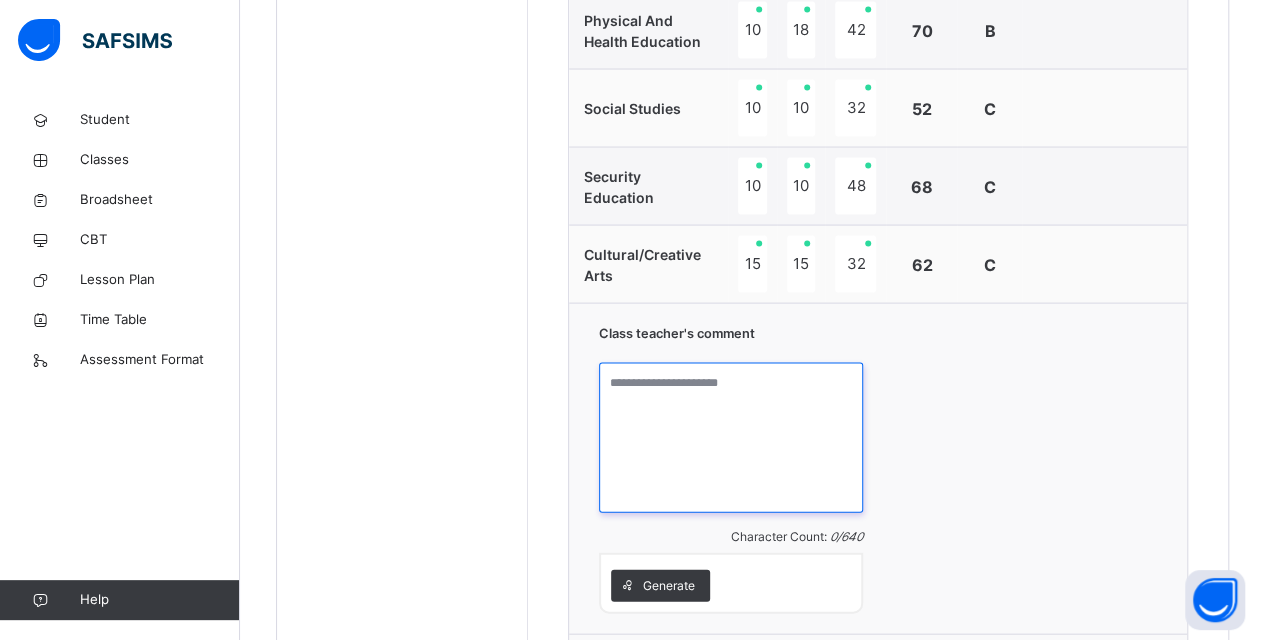 click at bounding box center (731, 438) 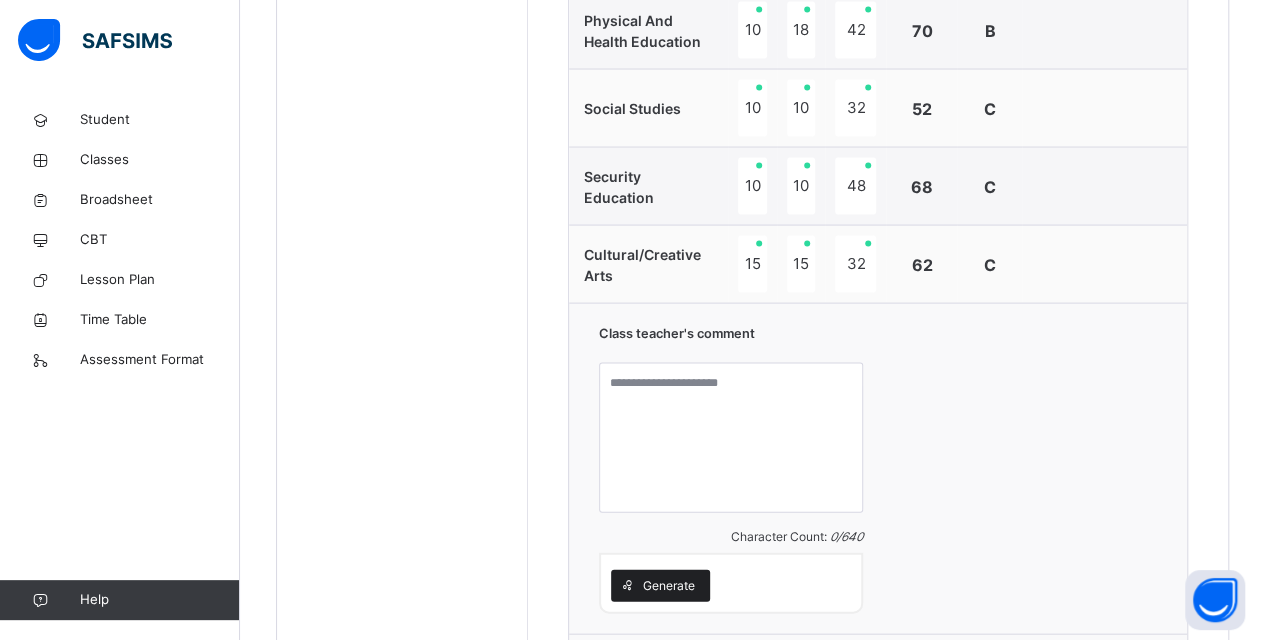 click on "Generate" at bounding box center (669, 586) 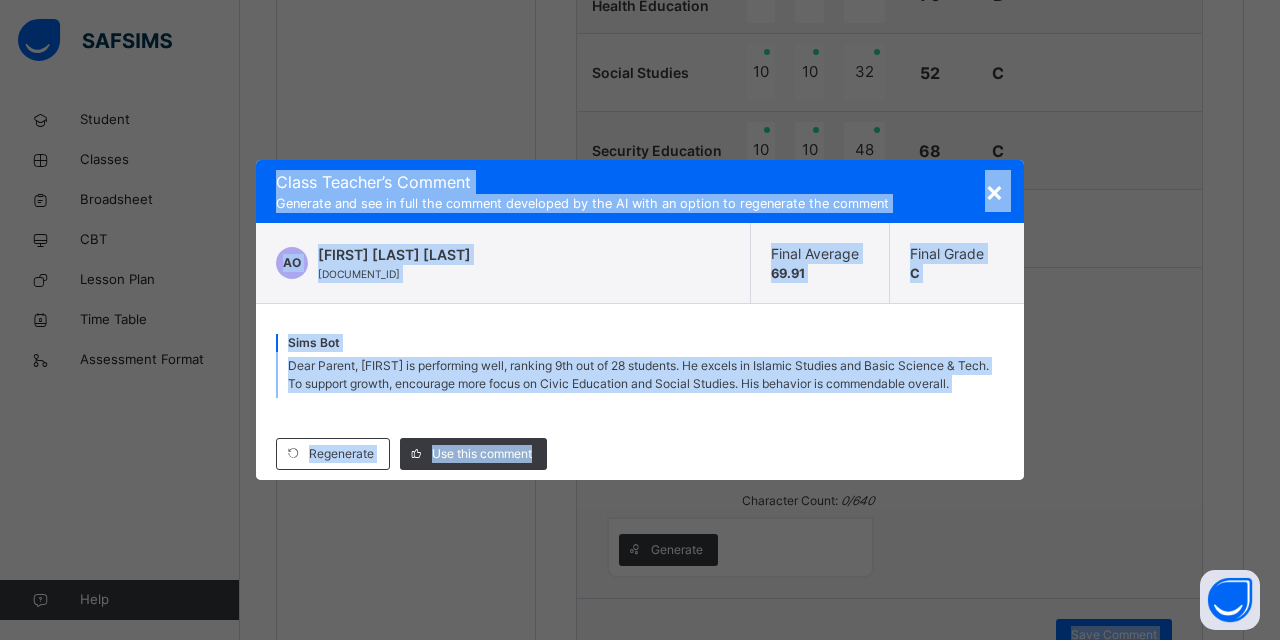 drag, startPoint x: 680, startPoint y: 502, endPoint x: 1013, endPoint y: 652, distance: 365.22458 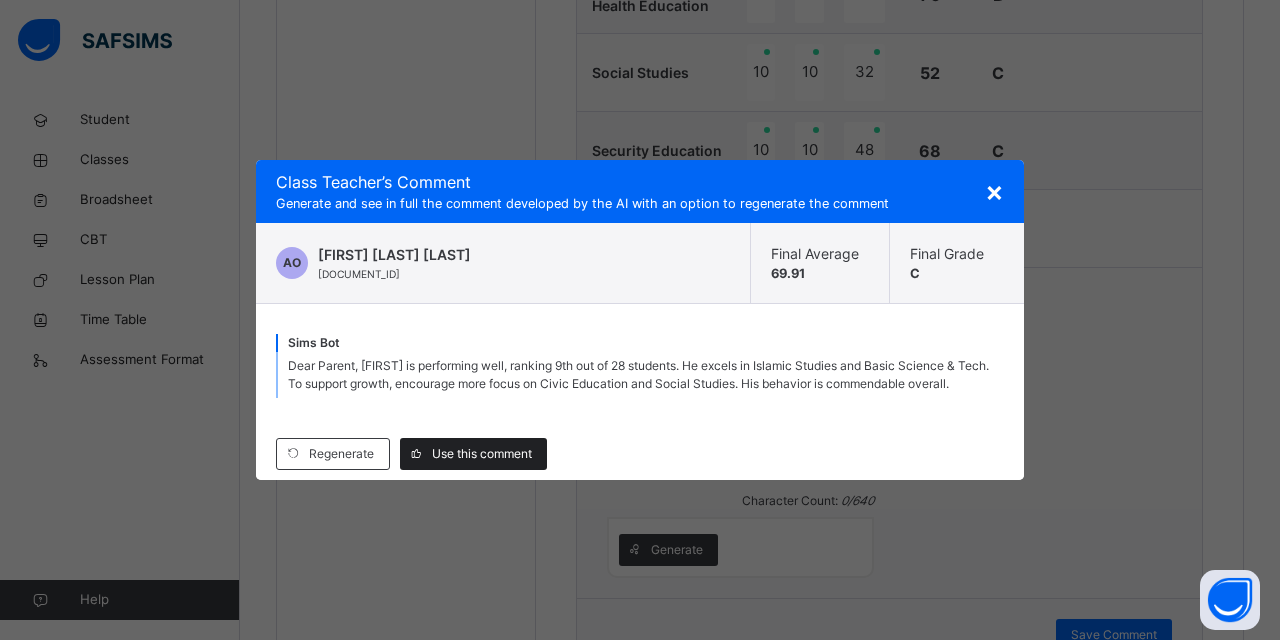 click on "Use this comment" at bounding box center (482, 454) 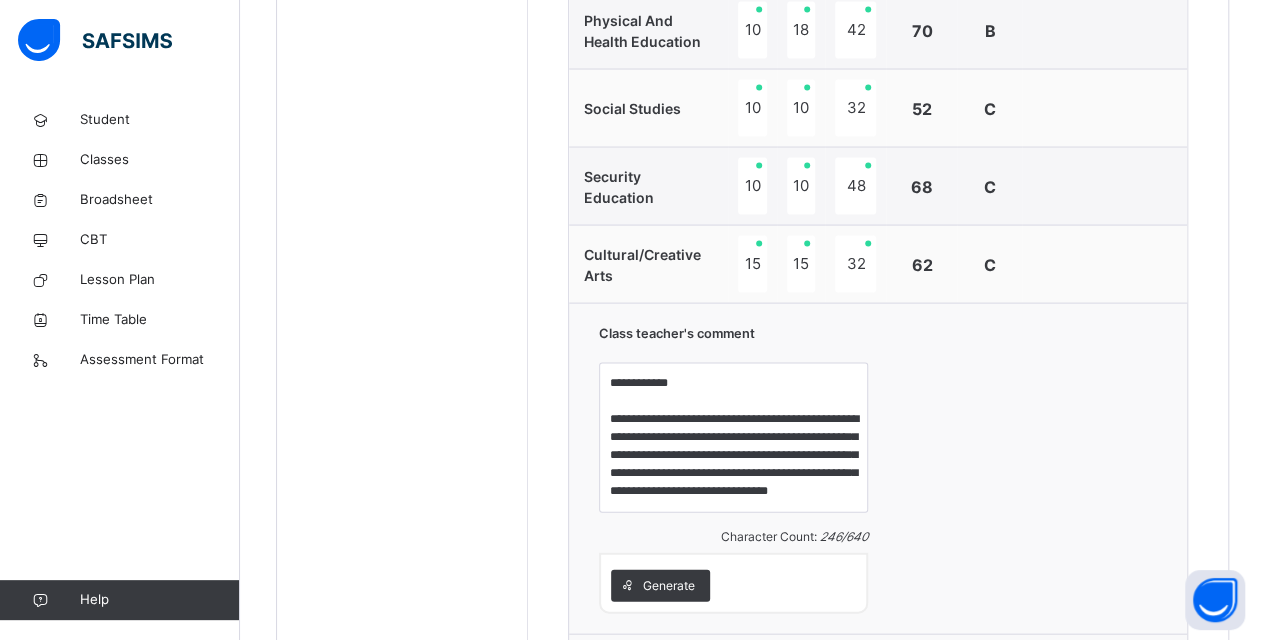 scroll, scrollTop: 15, scrollLeft: 0, axis: vertical 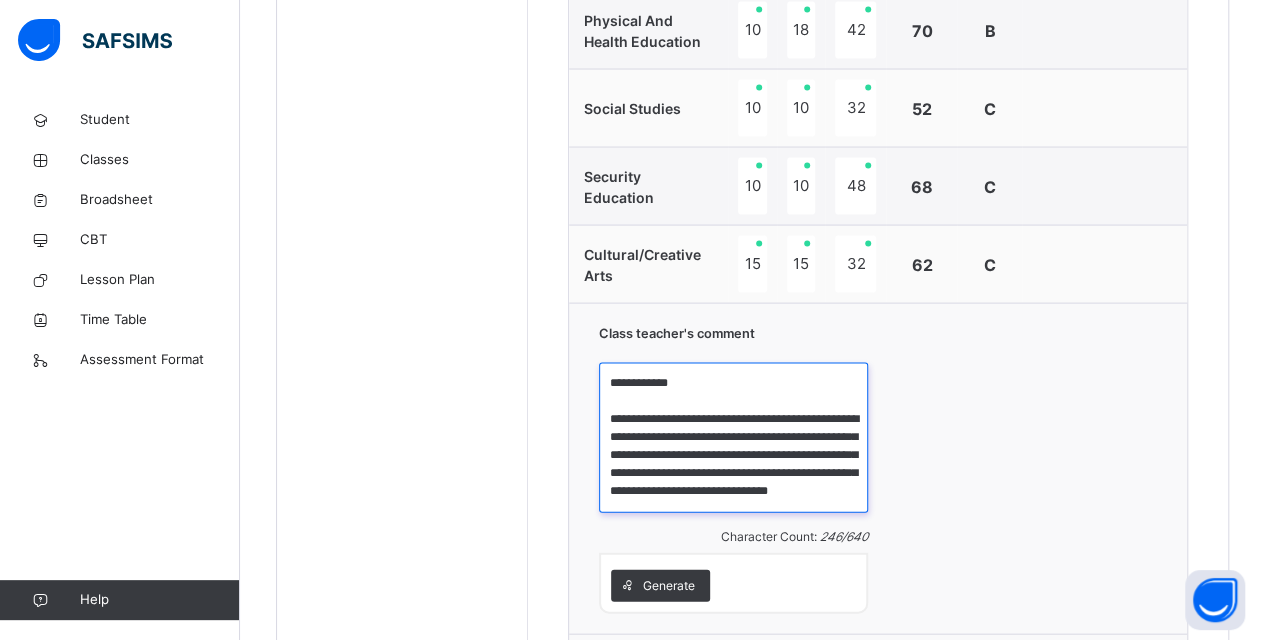drag, startPoint x: 727, startPoint y: 327, endPoint x: 809, endPoint y: 340, distance: 83.02409 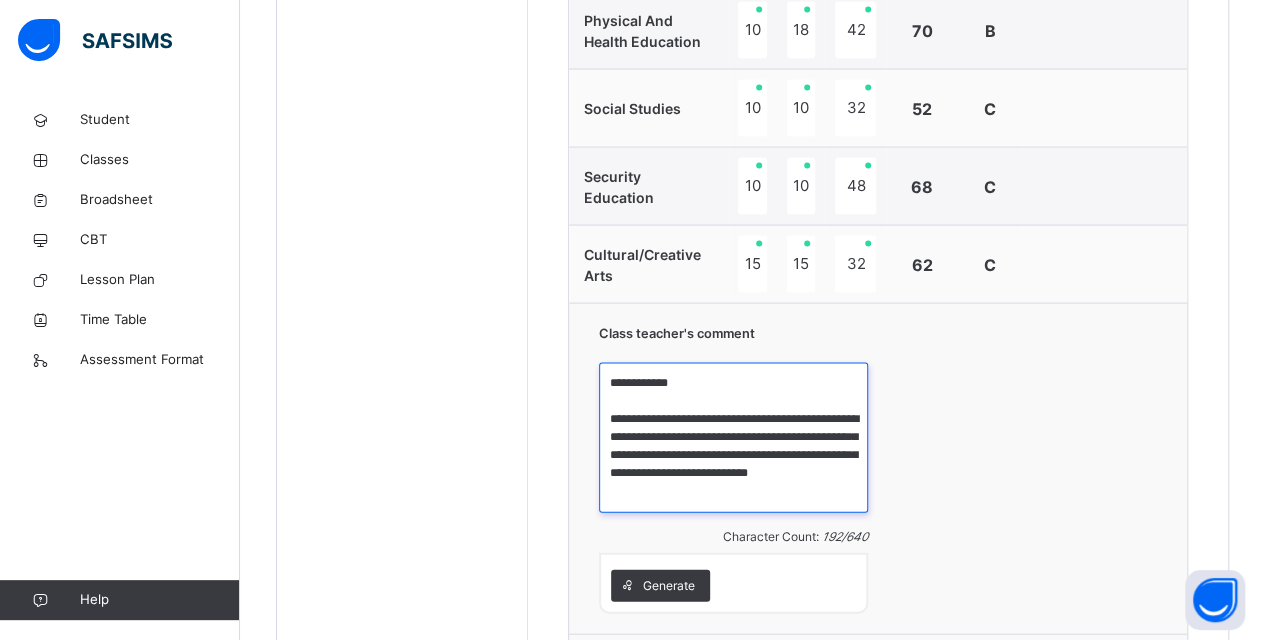scroll, scrollTop: 0, scrollLeft: 0, axis: both 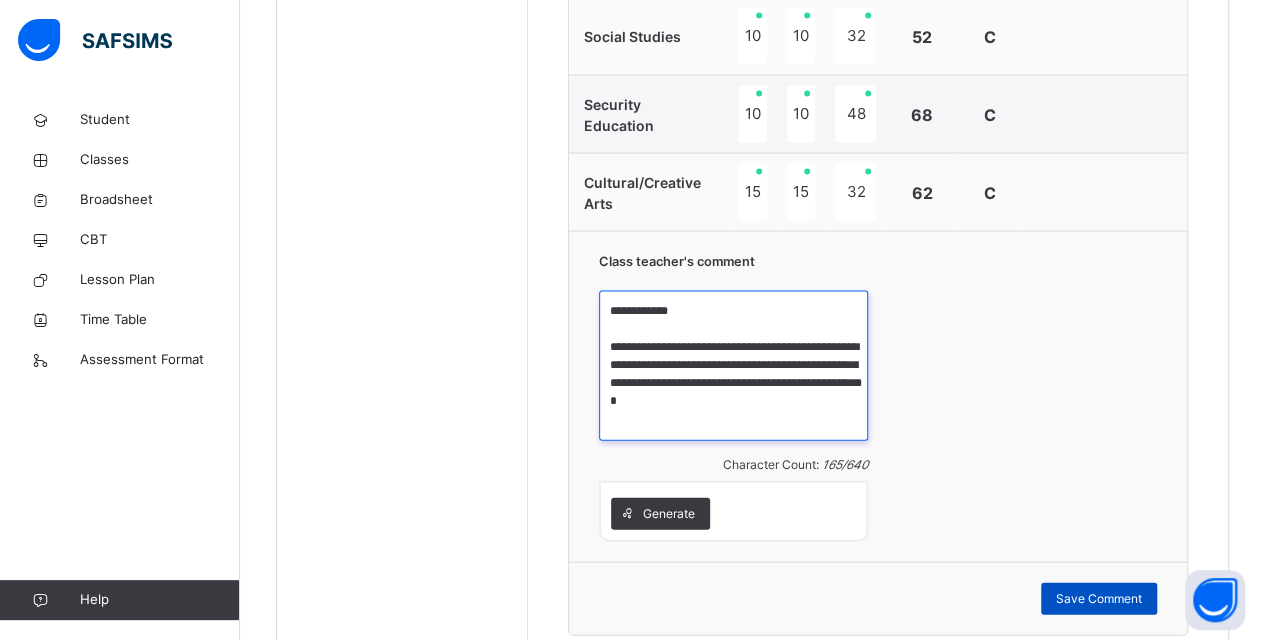 type on "**********" 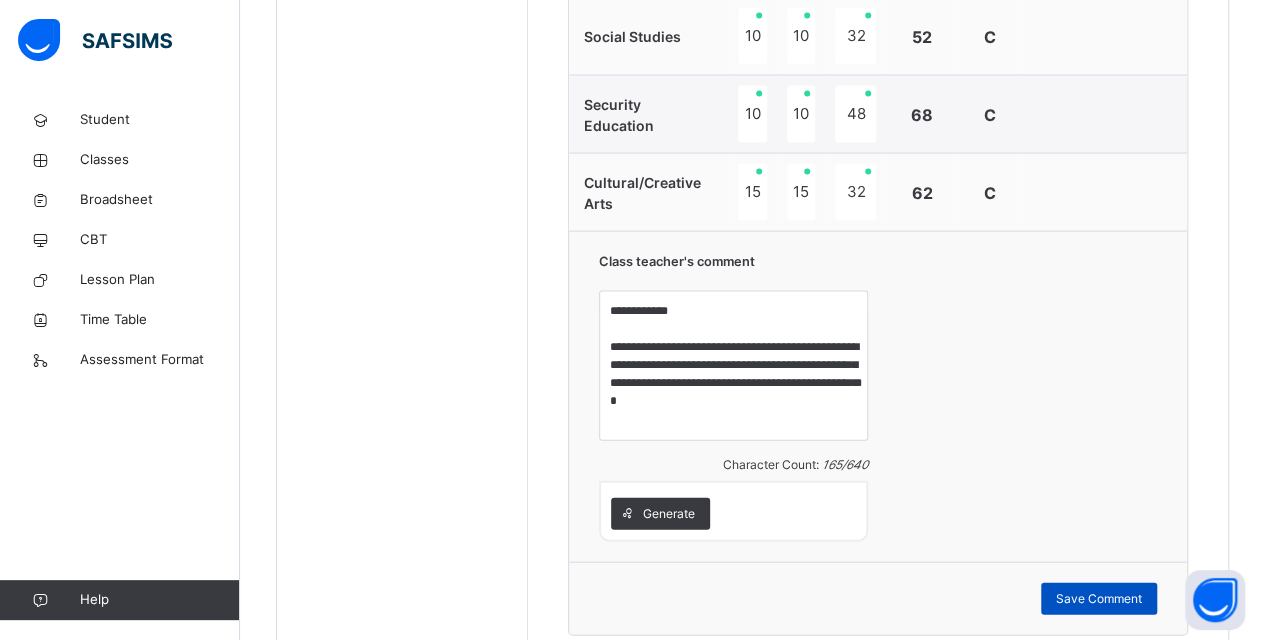 click on "Save Comment" at bounding box center (1099, 599) 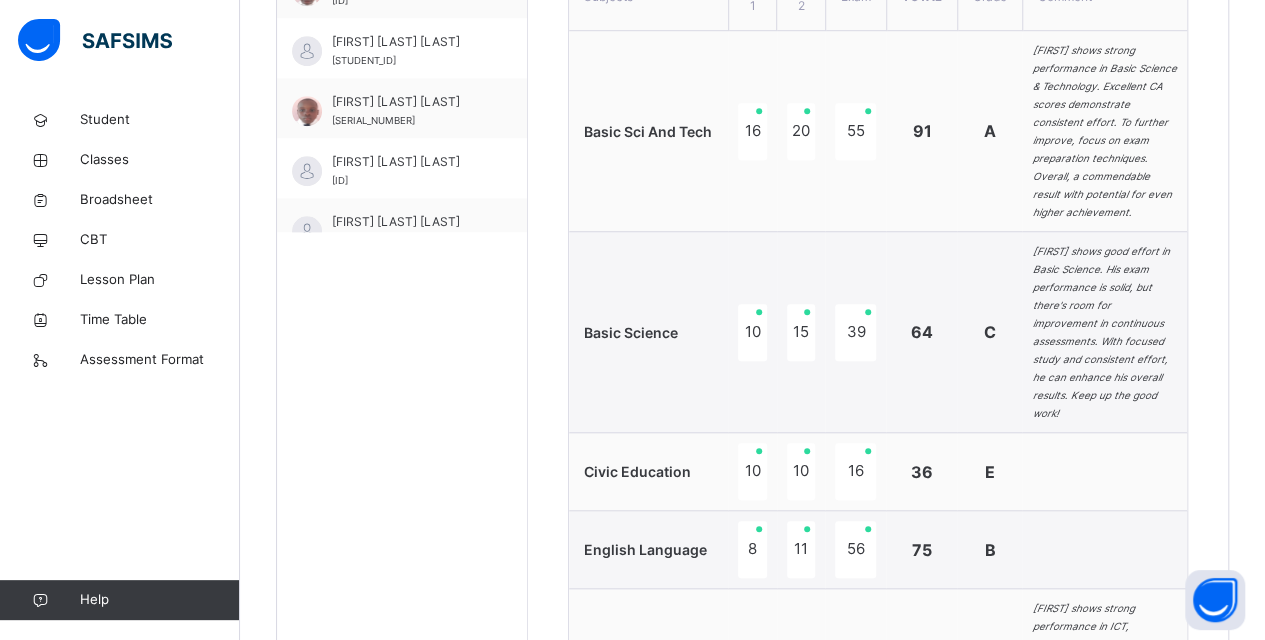 scroll, scrollTop: 472, scrollLeft: 0, axis: vertical 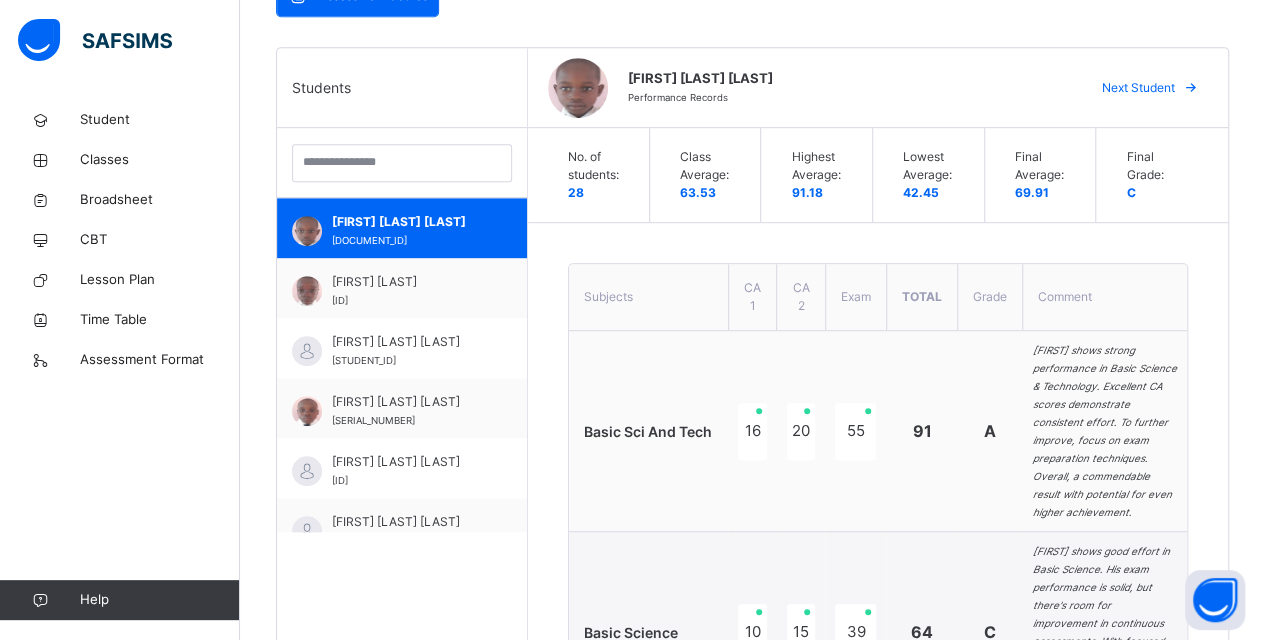 click at bounding box center [1191, 88] 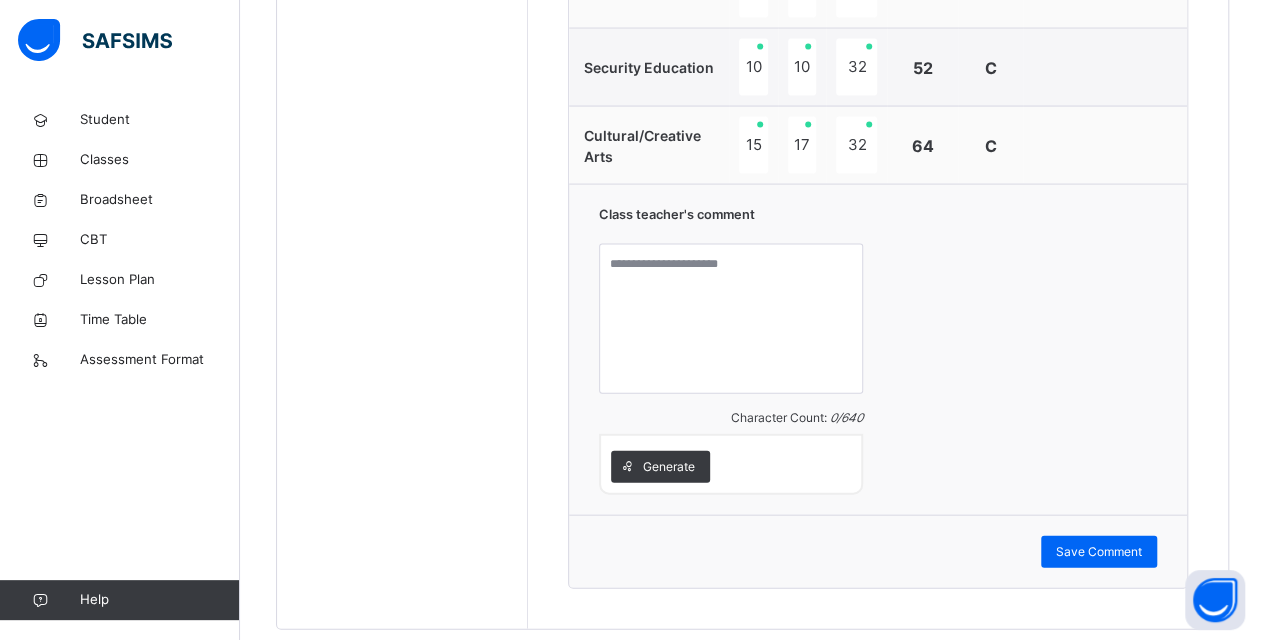 scroll, scrollTop: 1990, scrollLeft: 0, axis: vertical 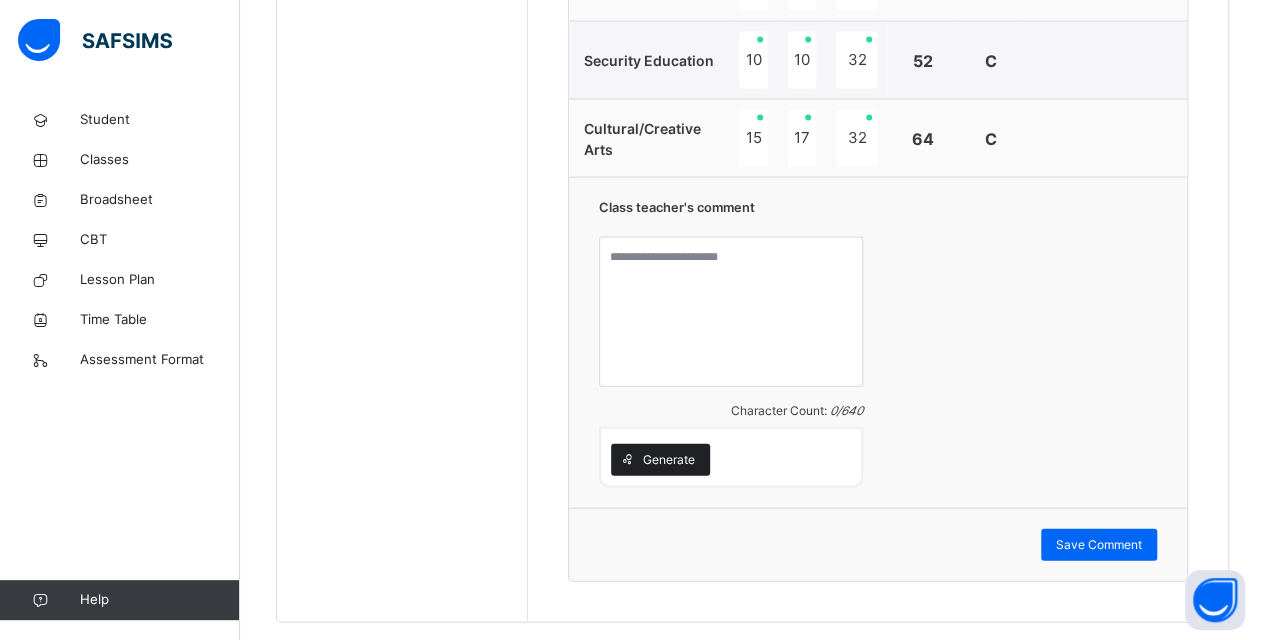 click on "Generate" at bounding box center [669, 460] 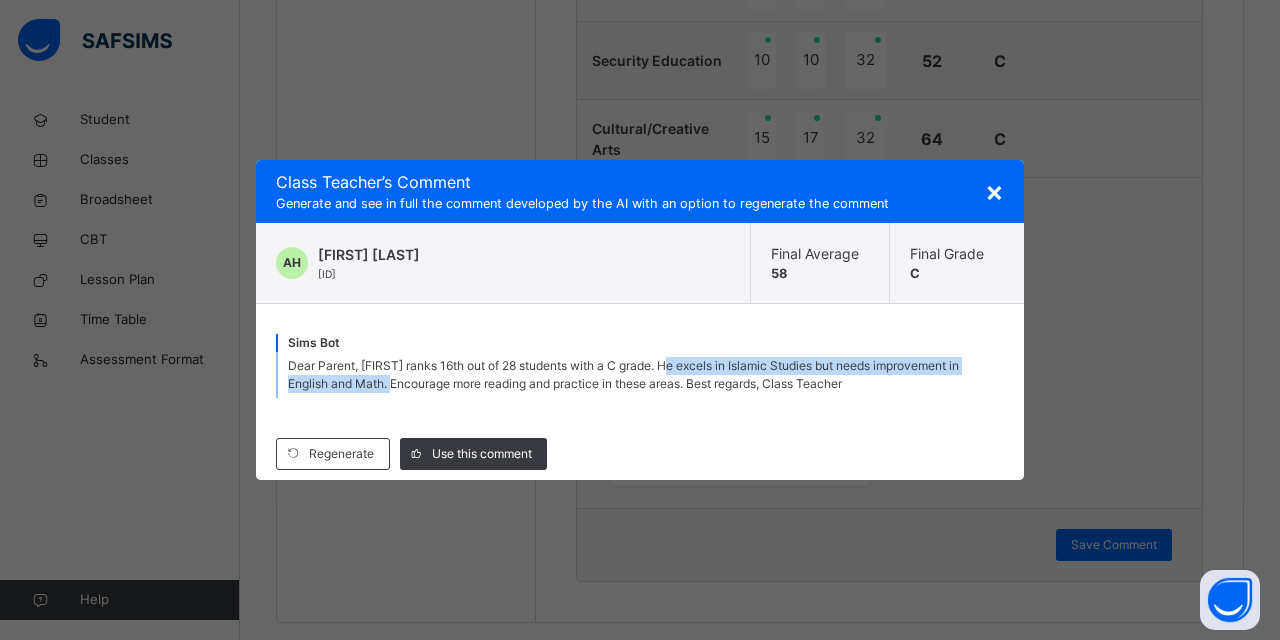 drag, startPoint x: 679, startPoint y: 367, endPoint x: 389, endPoint y: 382, distance: 290.38766 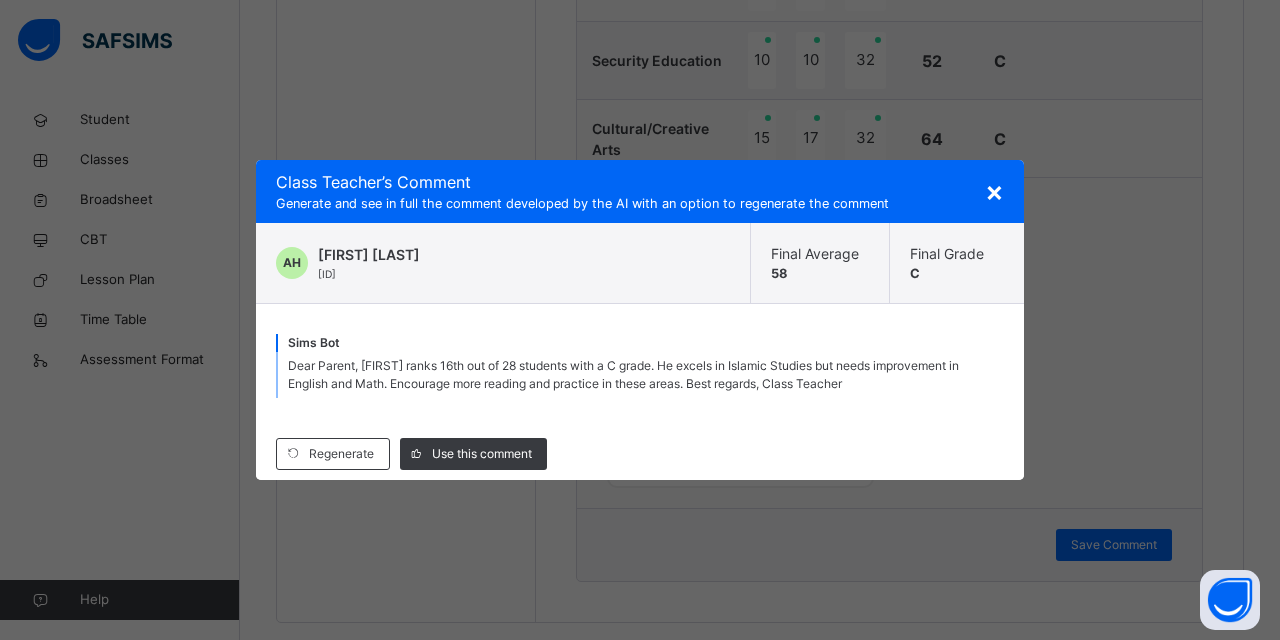 drag, startPoint x: 389, startPoint y: 382, endPoint x: 587, endPoint y: 438, distance: 205.76686 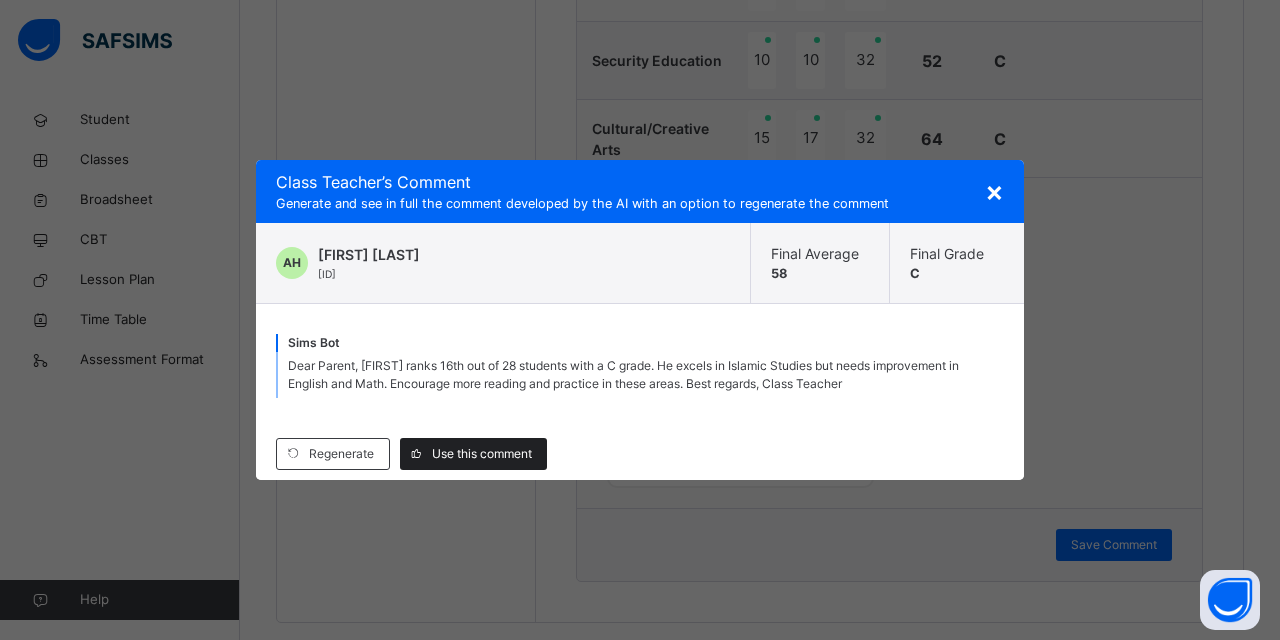 click on "Use this comment" at bounding box center (482, 454) 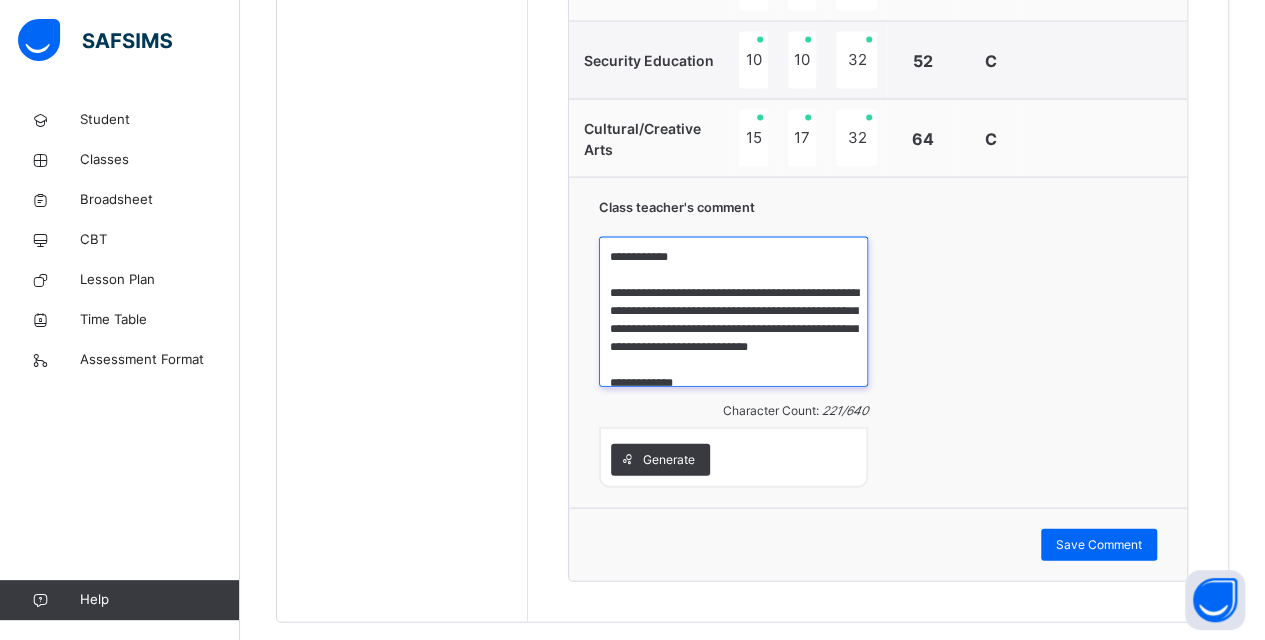 drag, startPoint x: 705, startPoint y: 270, endPoint x: 712, endPoint y: 303, distance: 33.734257 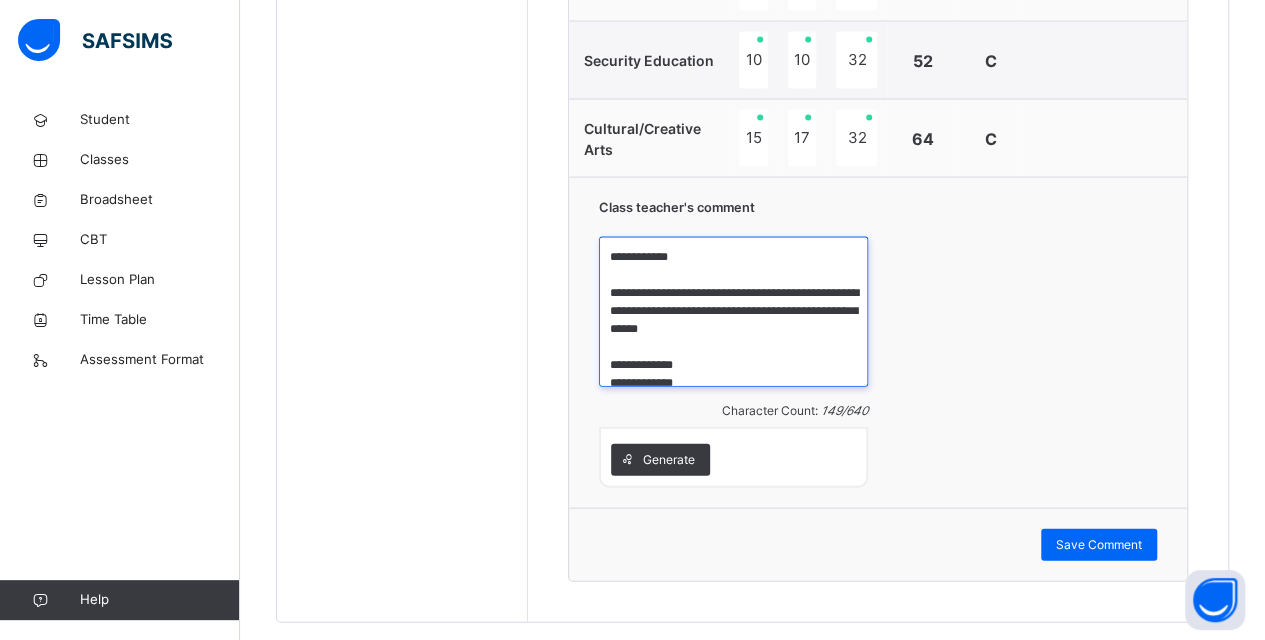 scroll, scrollTop: 15, scrollLeft: 0, axis: vertical 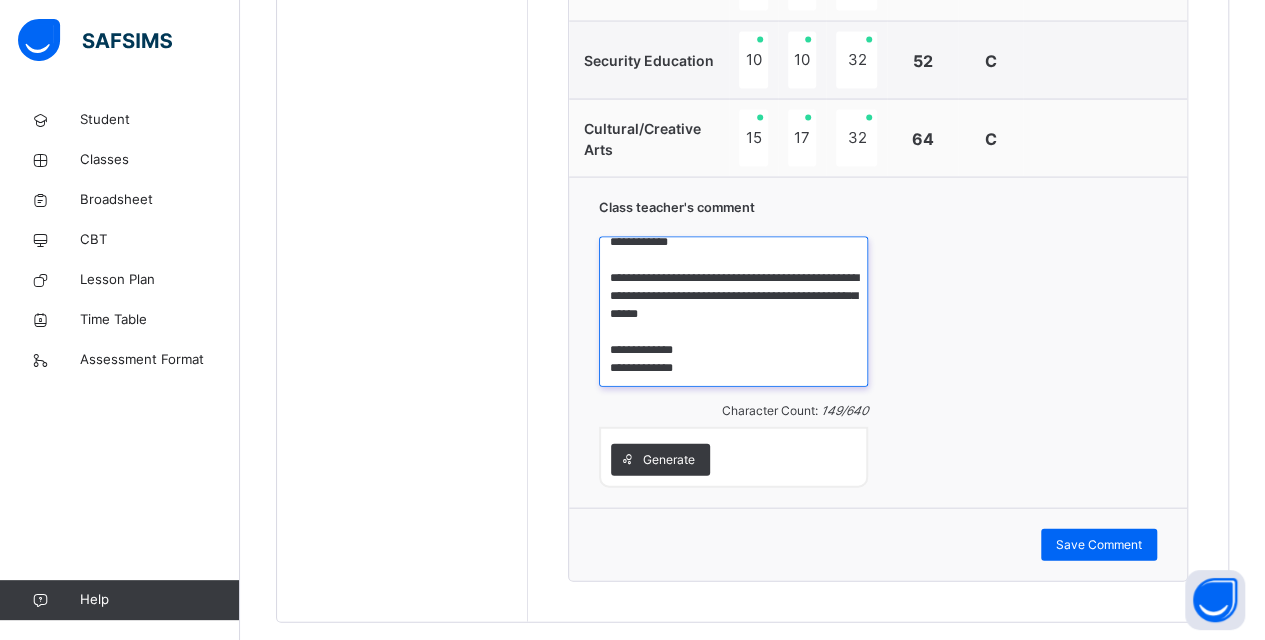 drag, startPoint x: 689, startPoint y: 273, endPoint x: 780, endPoint y: 278, distance: 91.13726 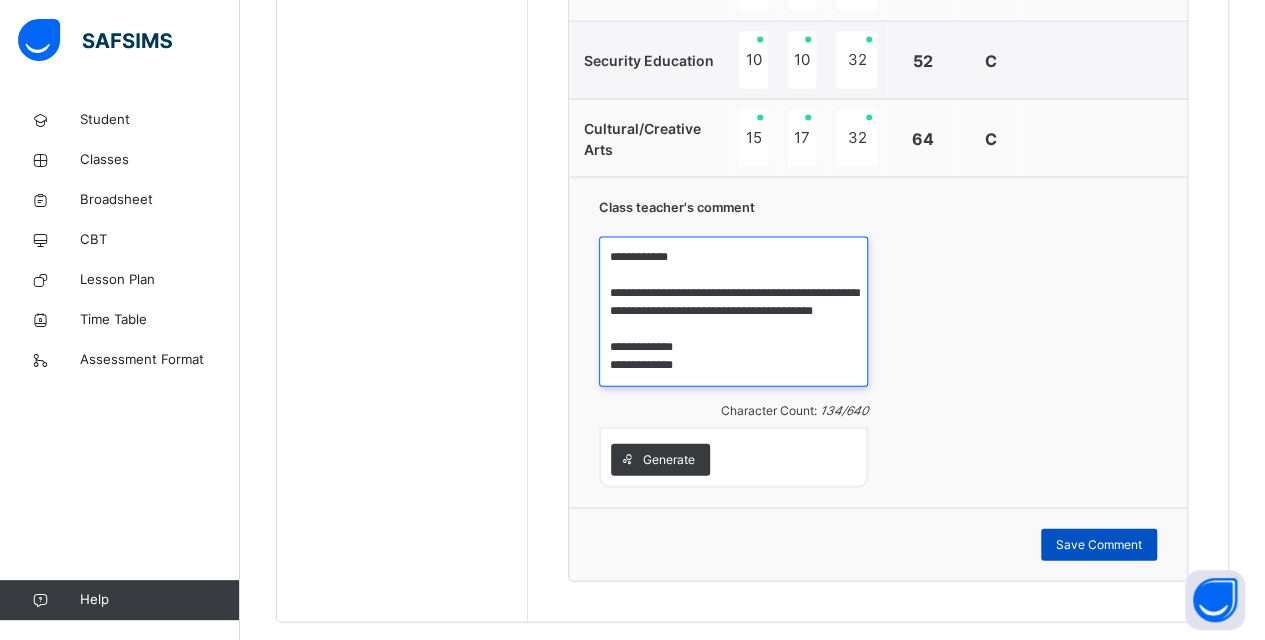 type on "**********" 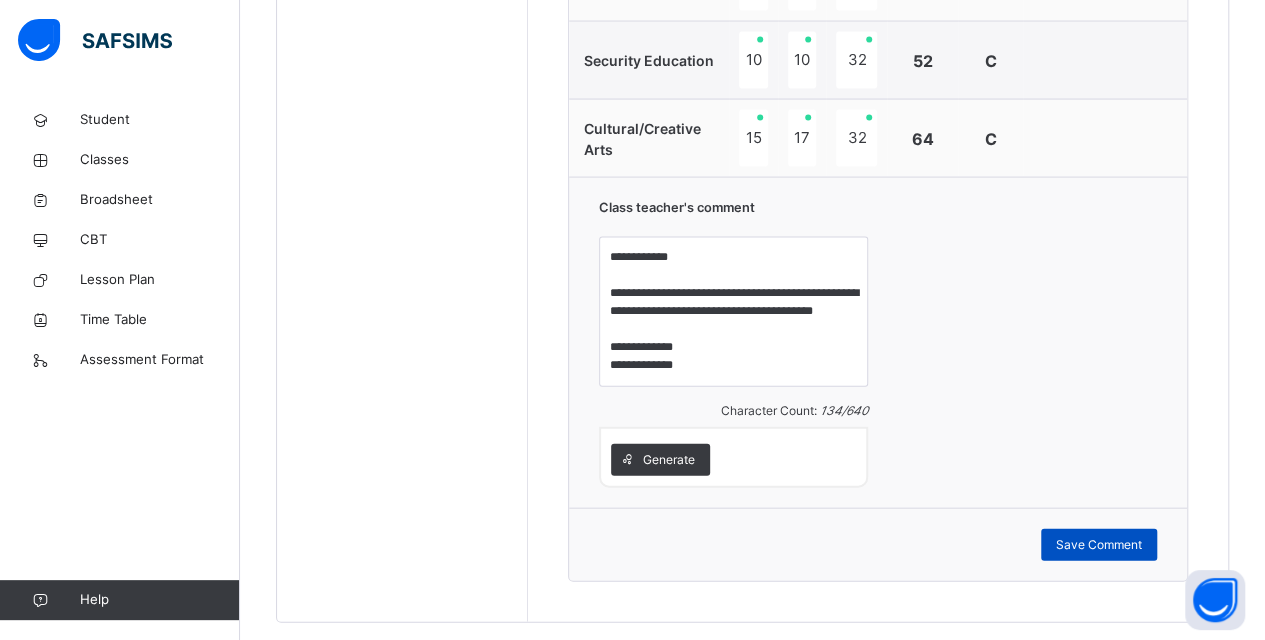 click on "Save Comment" at bounding box center [1099, 545] 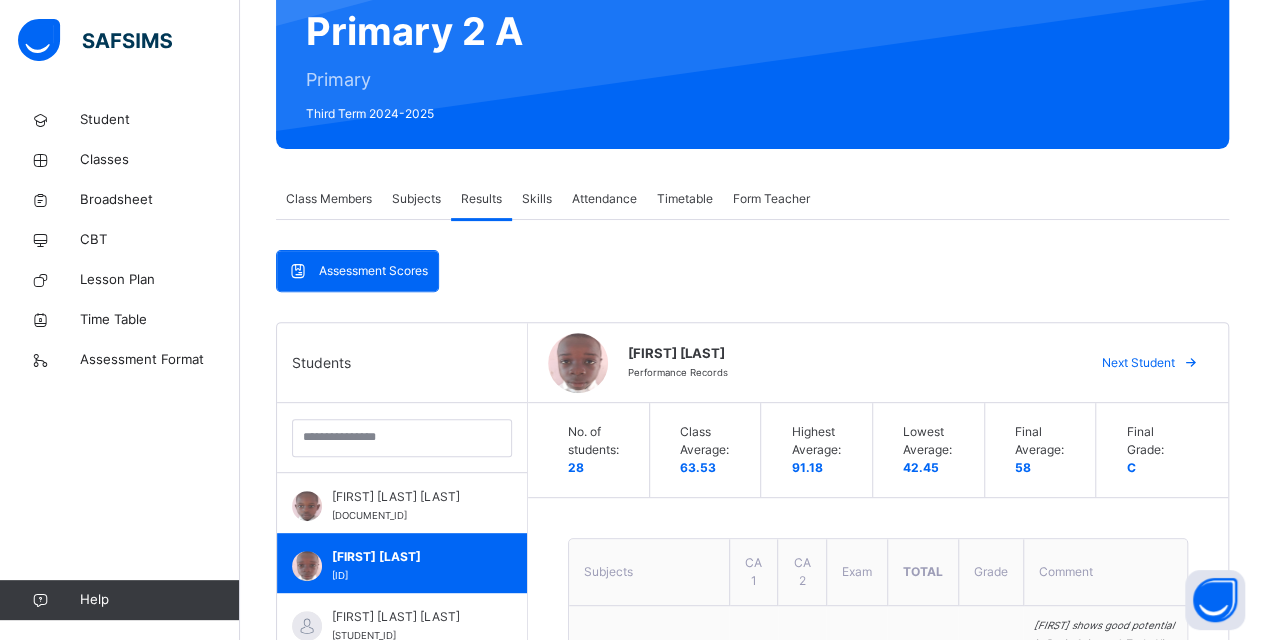scroll, scrollTop: 390, scrollLeft: 0, axis: vertical 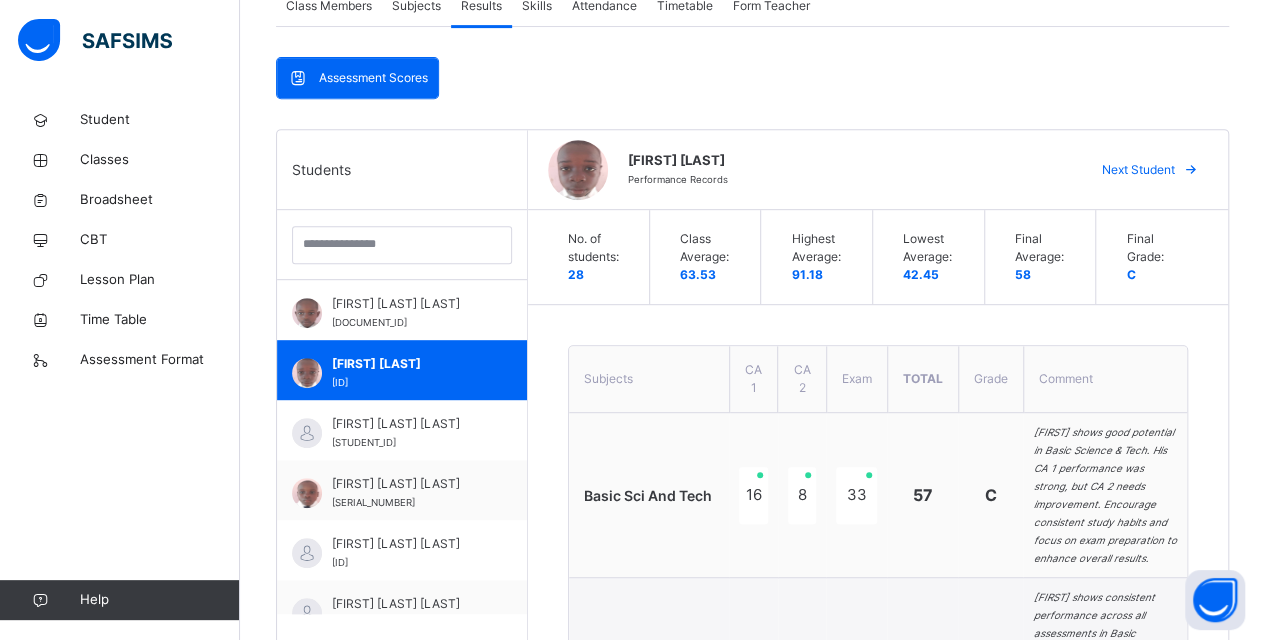 click on "Next Student" at bounding box center [1138, 170] 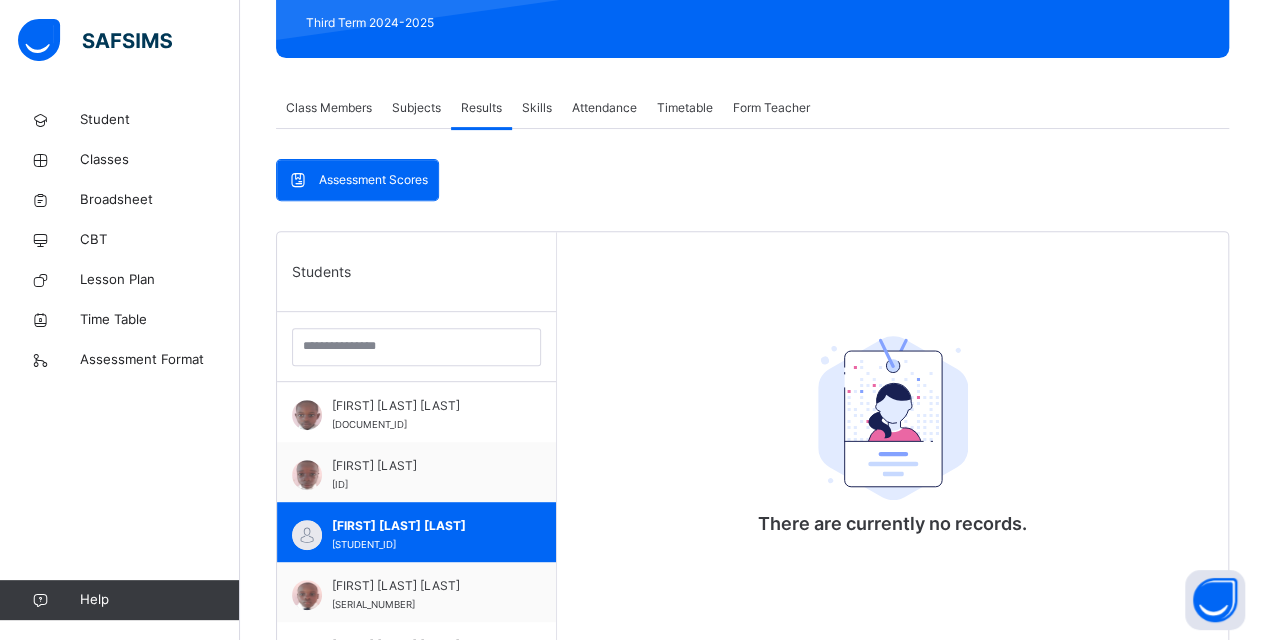 scroll, scrollTop: 279, scrollLeft: 0, axis: vertical 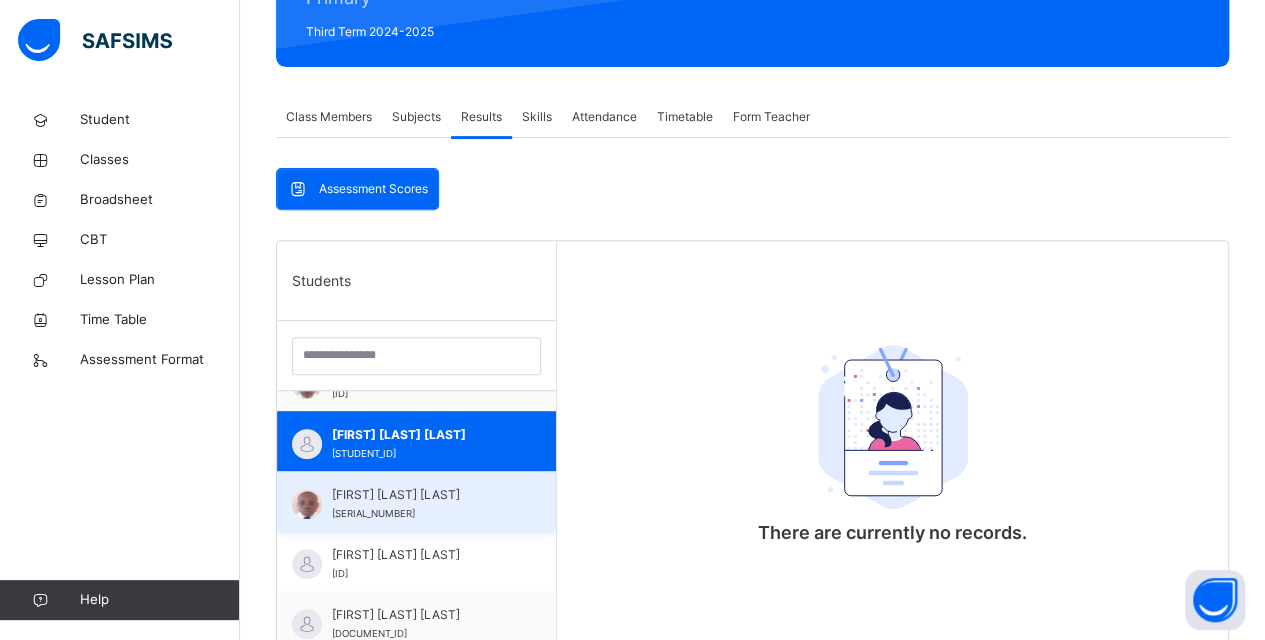 click on "[FIRST] [LAST] [LAST]" at bounding box center [421, 495] 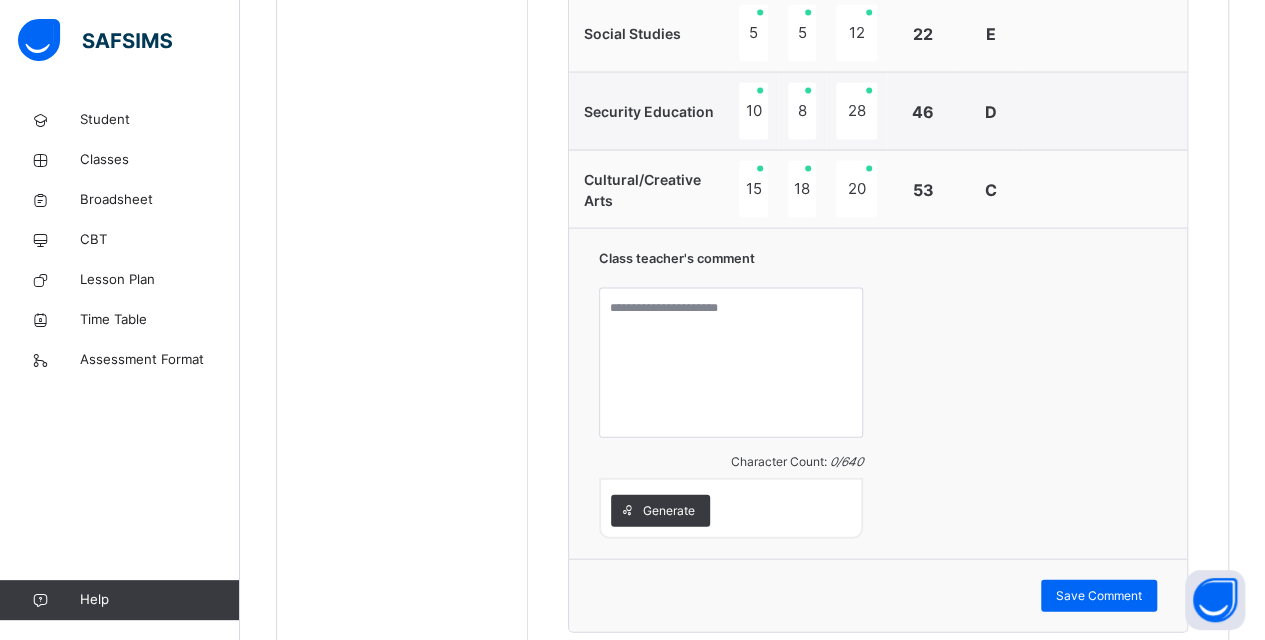 scroll, scrollTop: 1954, scrollLeft: 0, axis: vertical 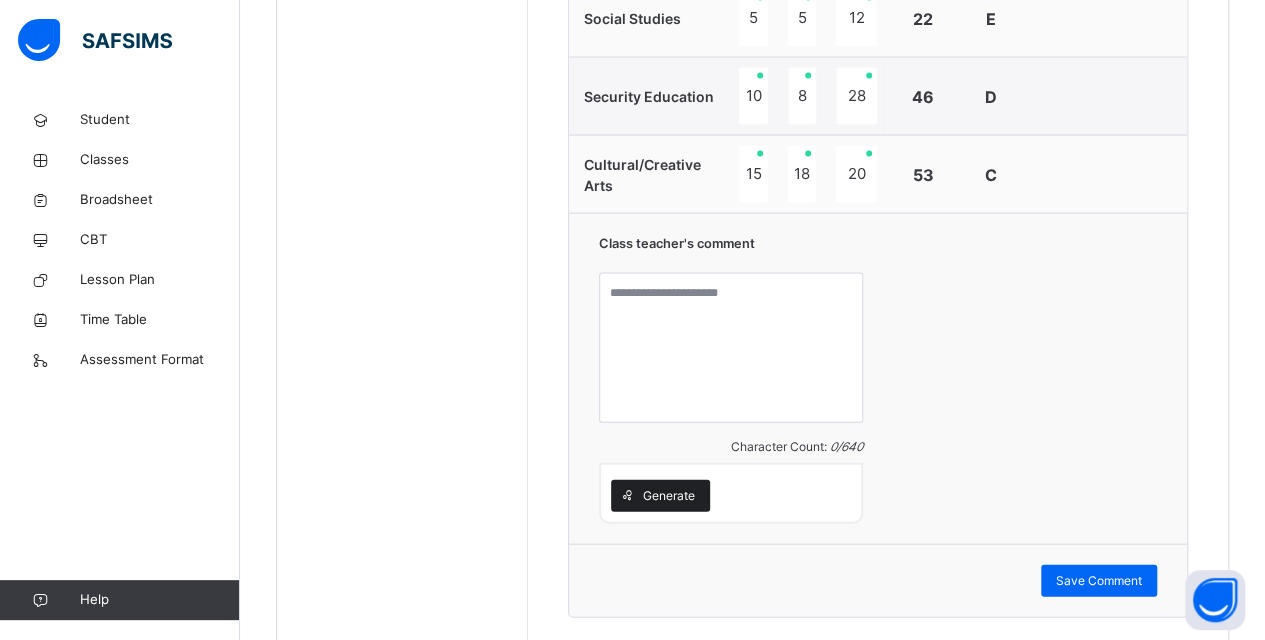 click on "Generate" at bounding box center (669, 496) 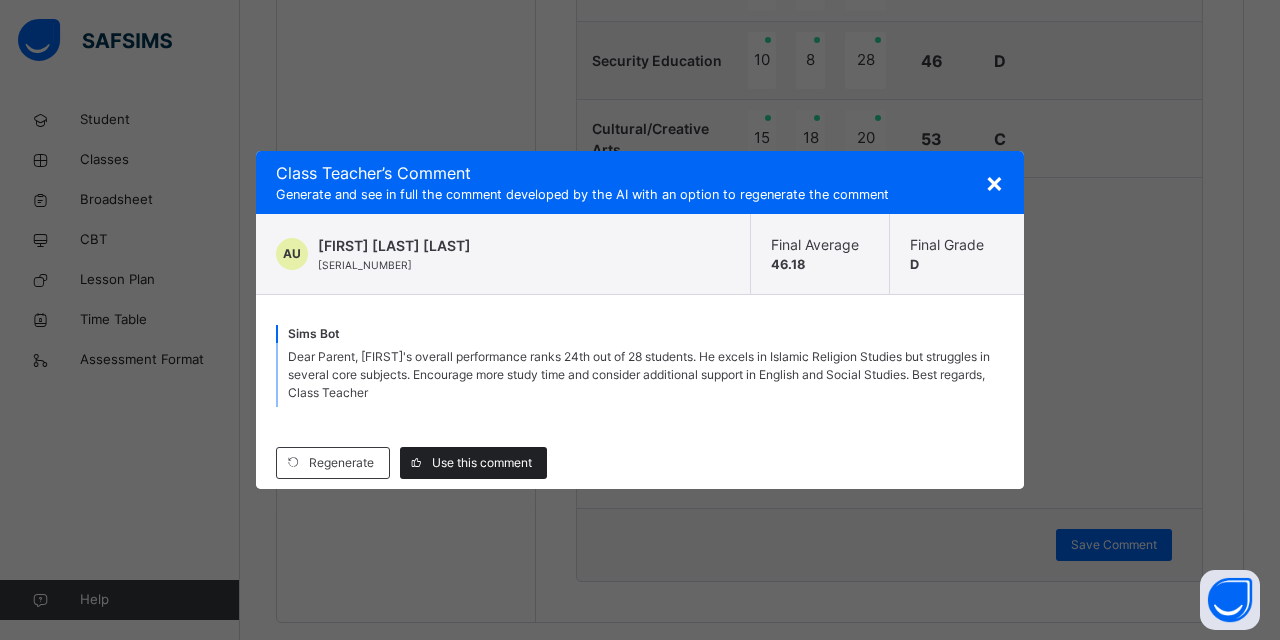 click on "Use this comment" at bounding box center [482, 463] 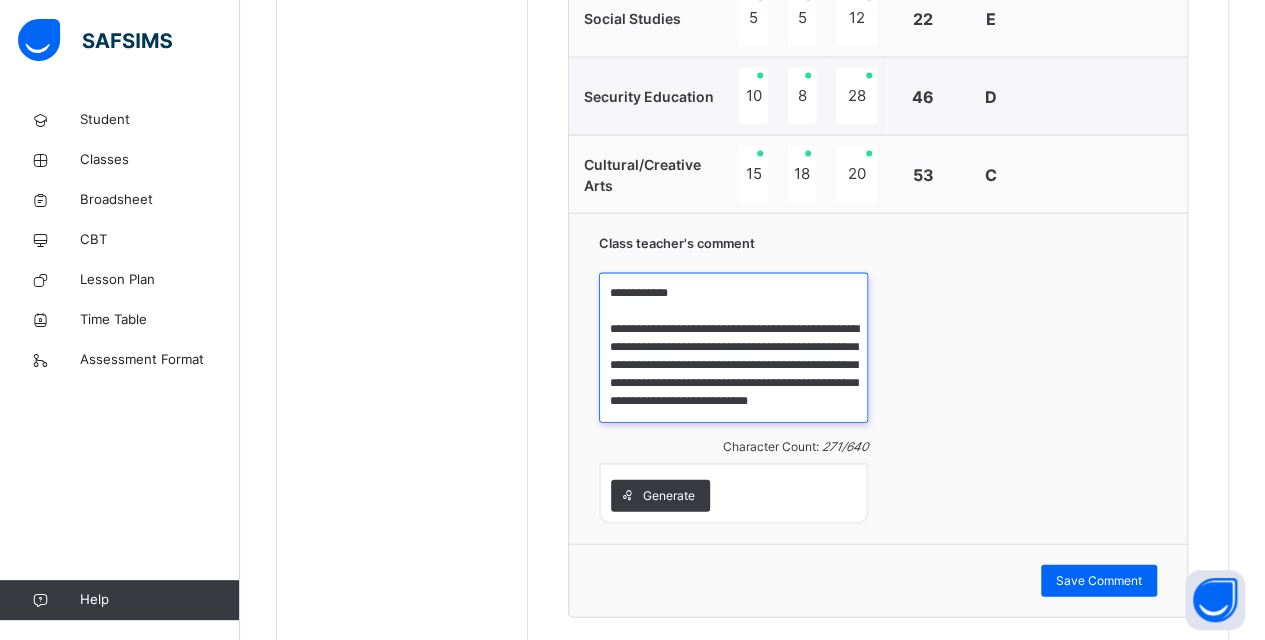 drag, startPoint x: 756, startPoint y: 270, endPoint x: 736, endPoint y: 300, distance: 36.05551 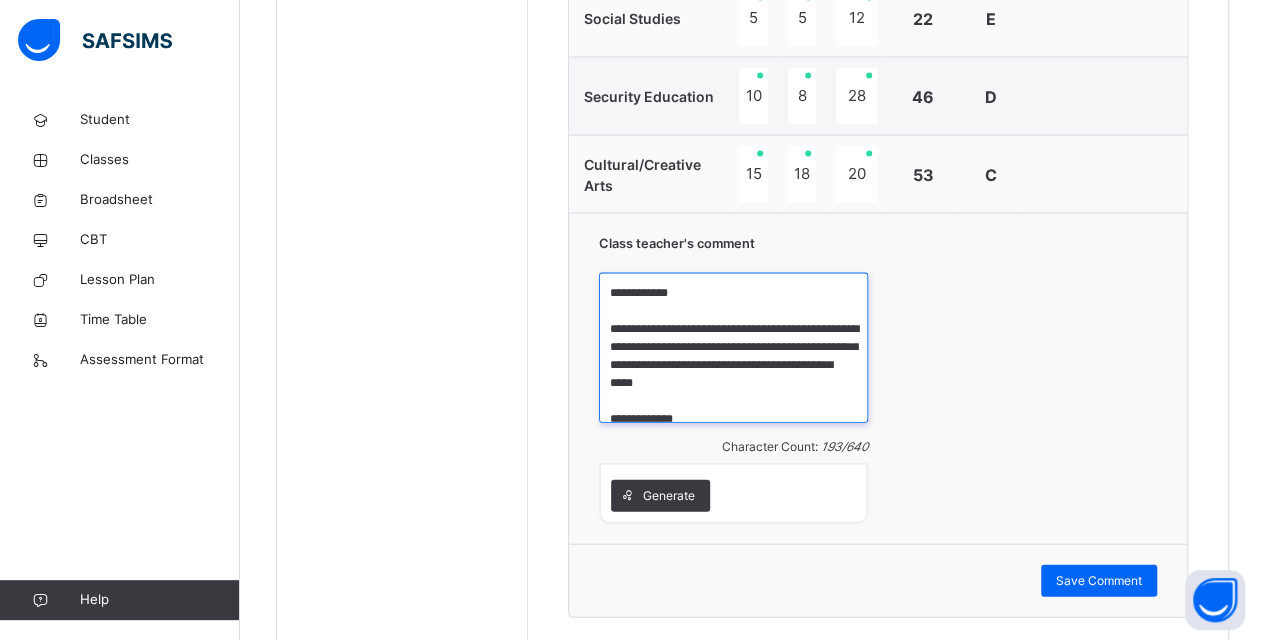 drag, startPoint x: 828, startPoint y: 307, endPoint x: 690, endPoint y: 275, distance: 141.66158 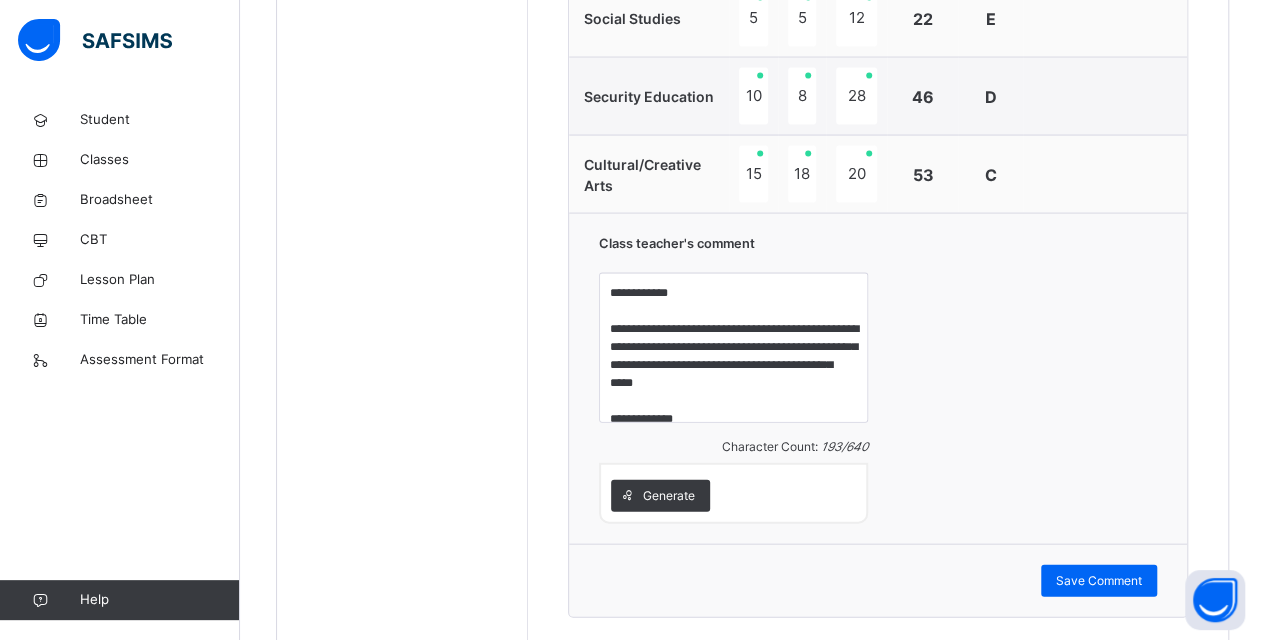 click on "**********" at bounding box center (878, 378) 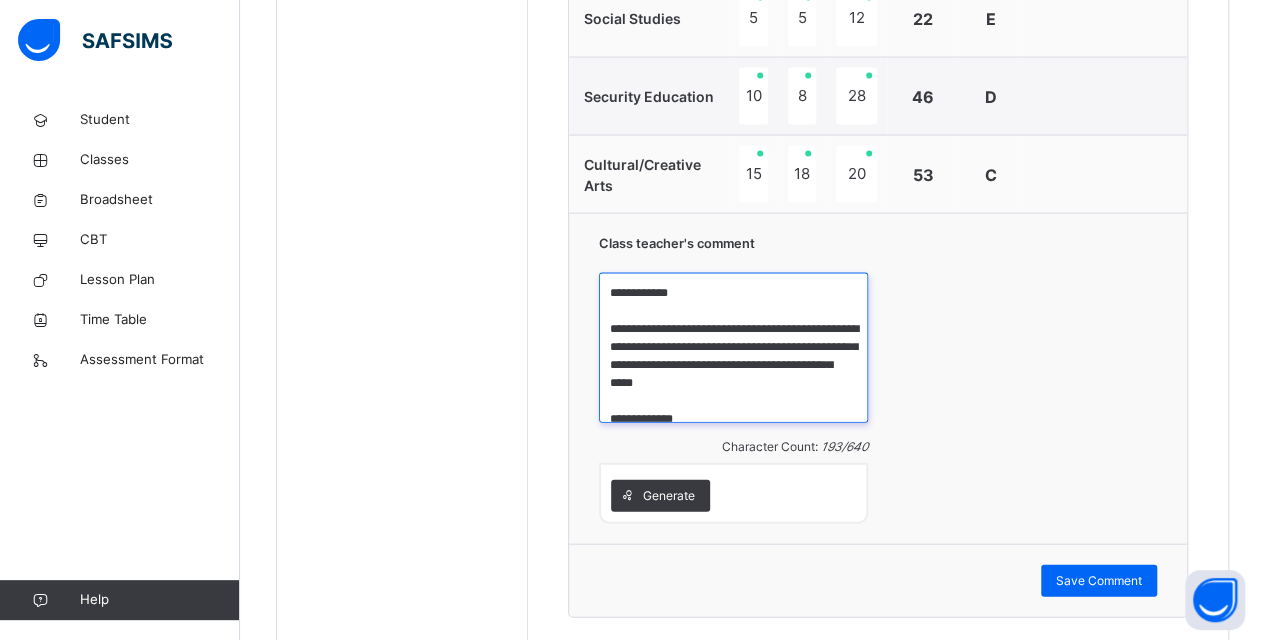 drag, startPoint x: 710, startPoint y: 289, endPoint x: 834, endPoint y: 304, distance: 124.90396 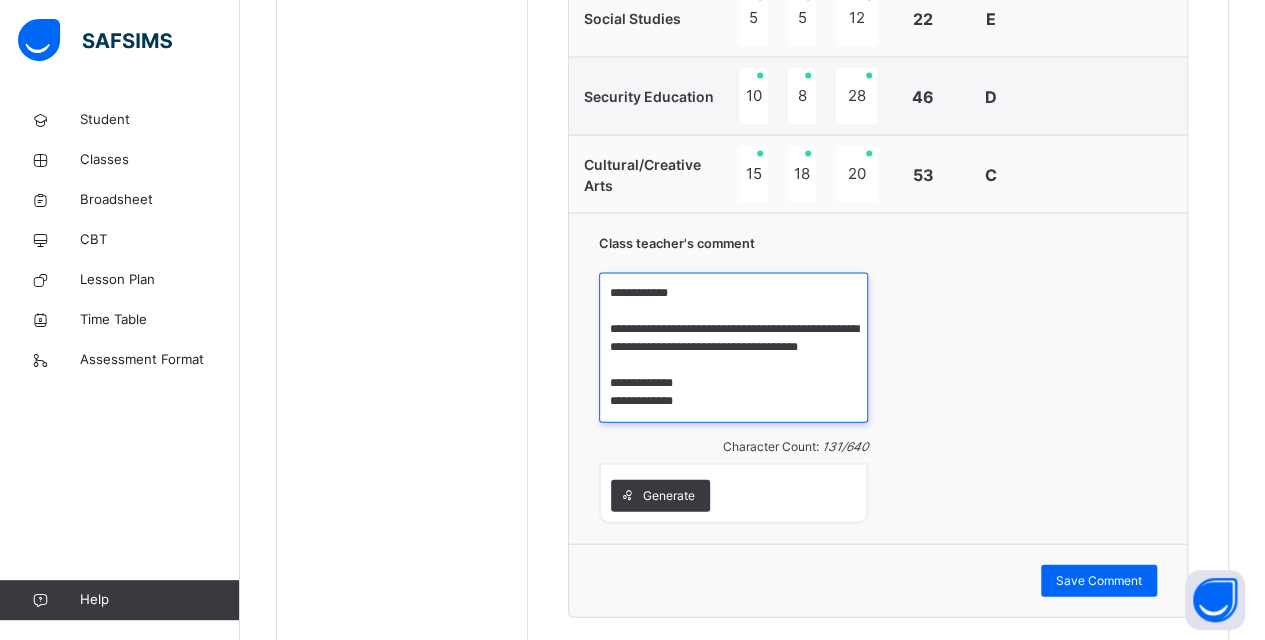 scroll, scrollTop: 15, scrollLeft: 0, axis: vertical 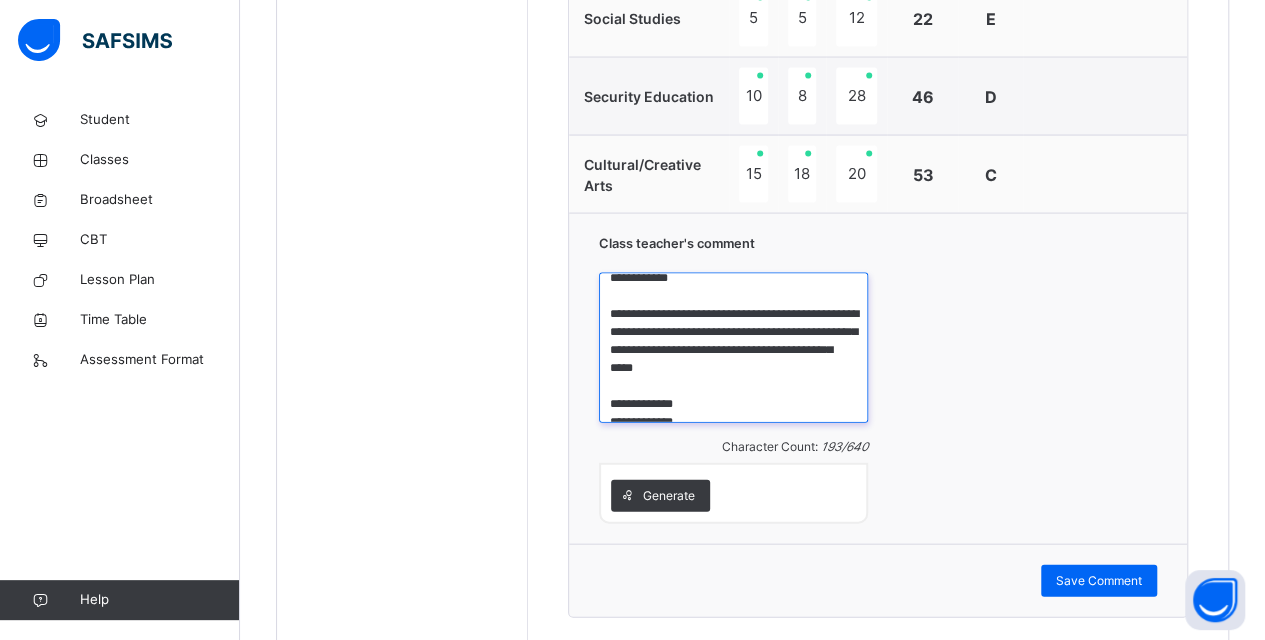 click on "**********" at bounding box center [733, 348] 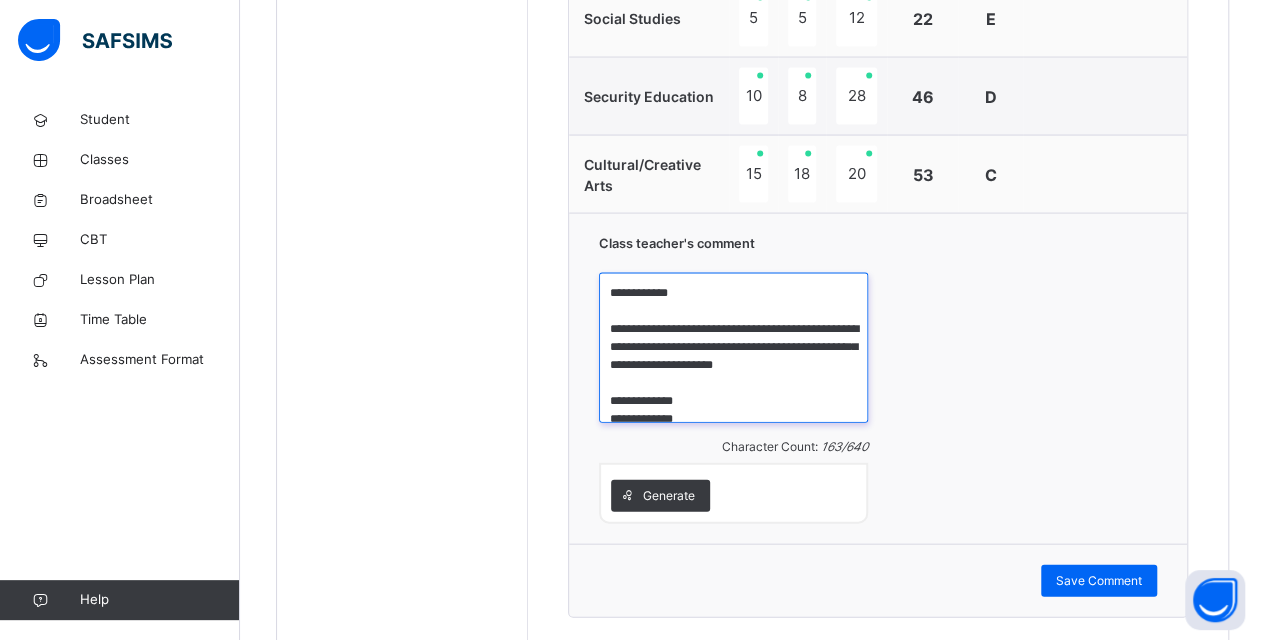 scroll, scrollTop: 3, scrollLeft: 0, axis: vertical 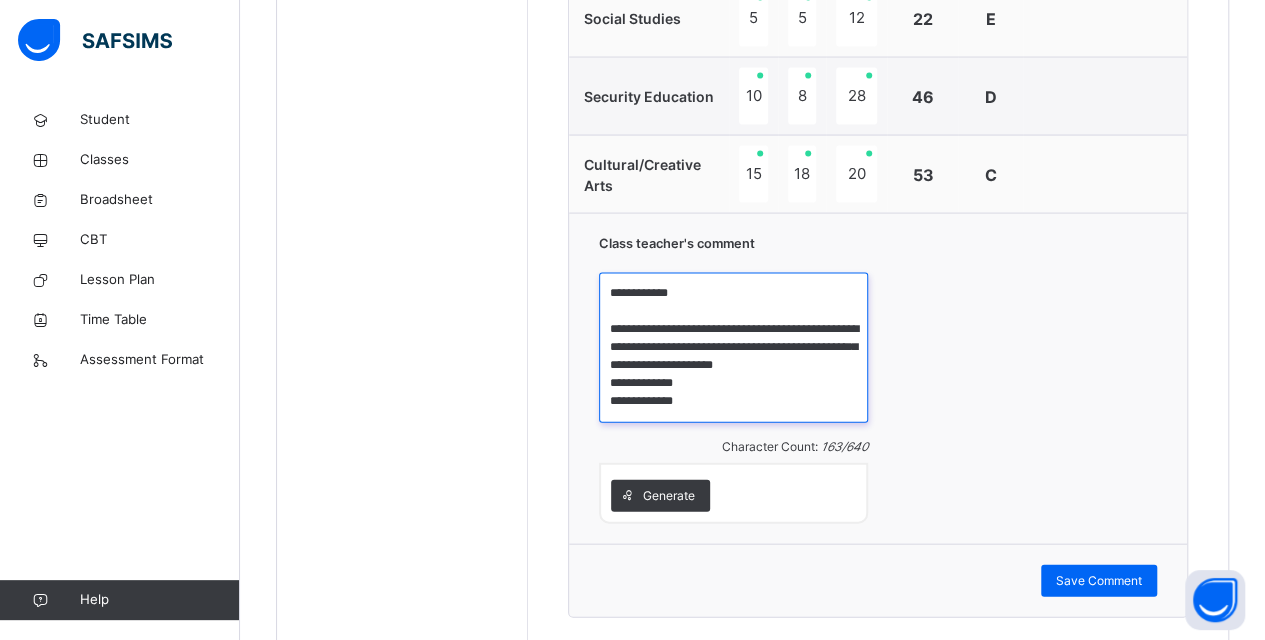 click on "**********" at bounding box center (733, 348) 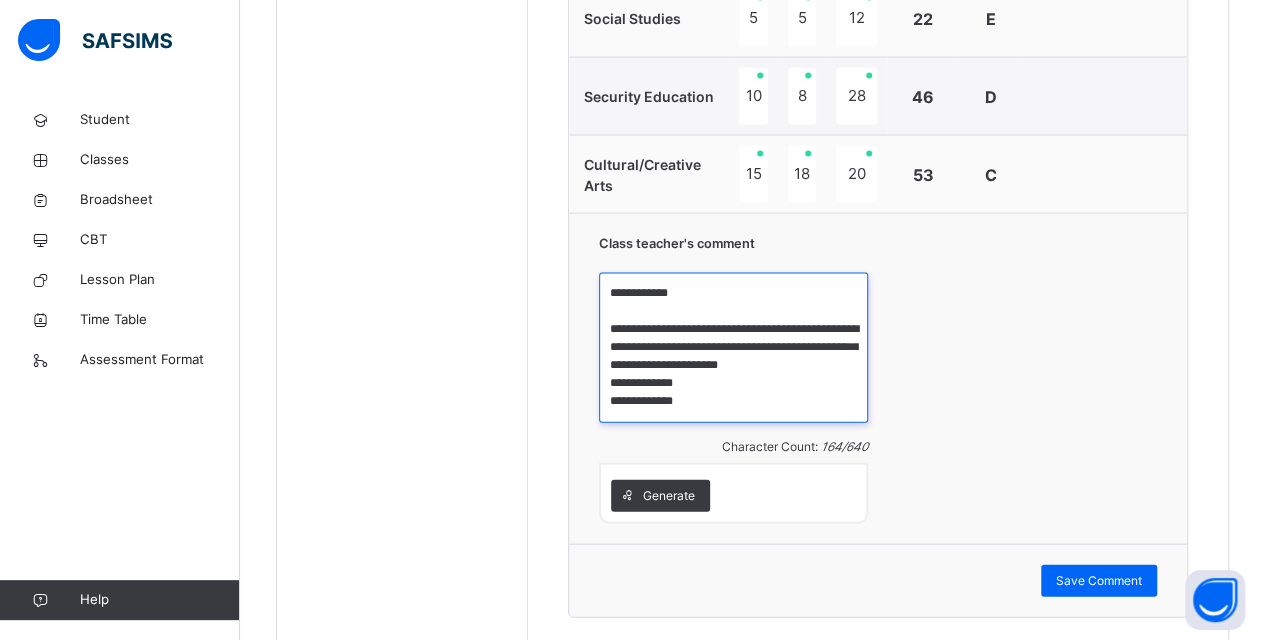 drag, startPoint x: 714, startPoint y: 286, endPoint x: 716, endPoint y: 300, distance: 14.142136 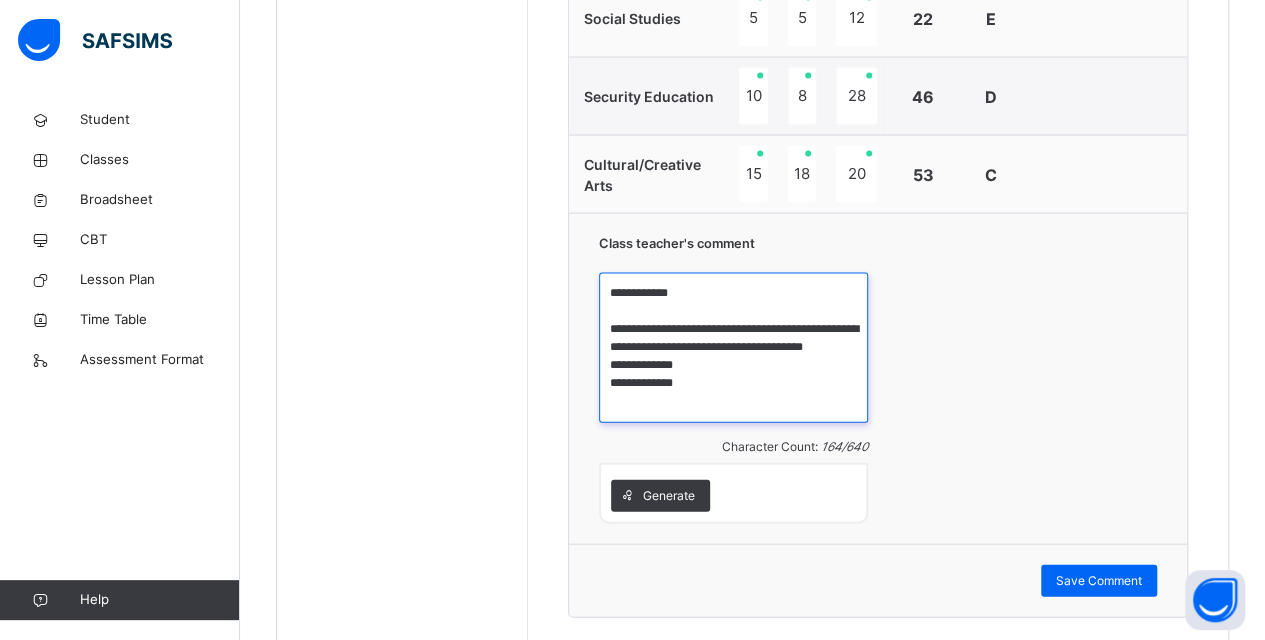 scroll, scrollTop: 0, scrollLeft: 0, axis: both 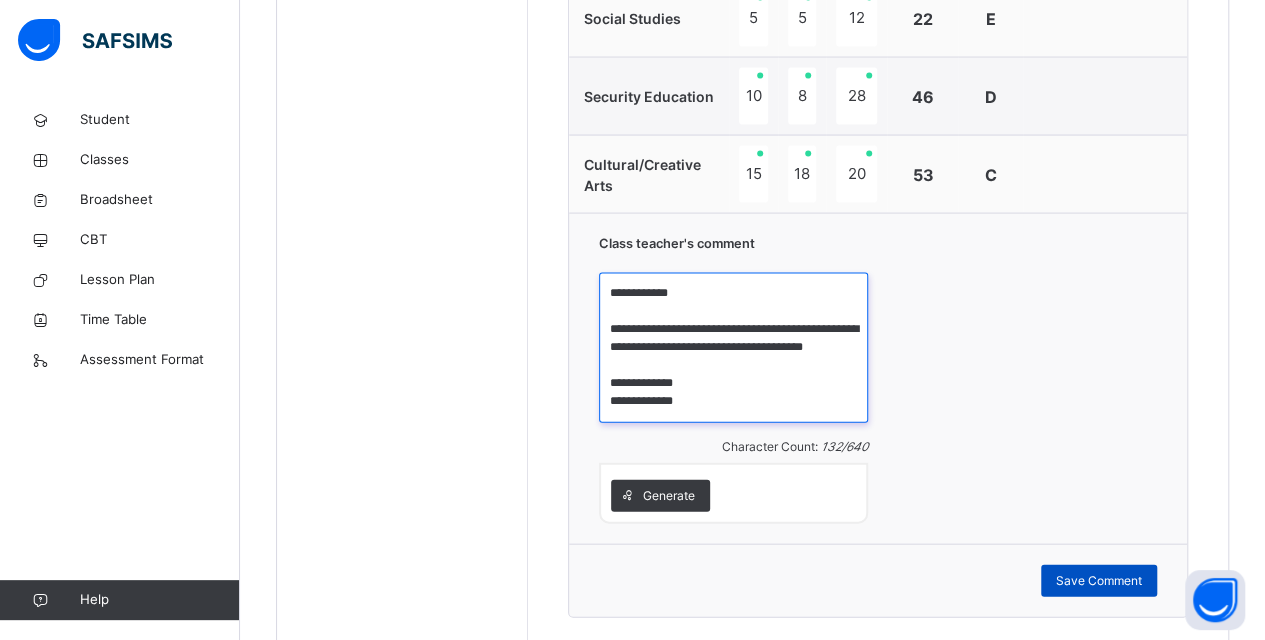 type on "**********" 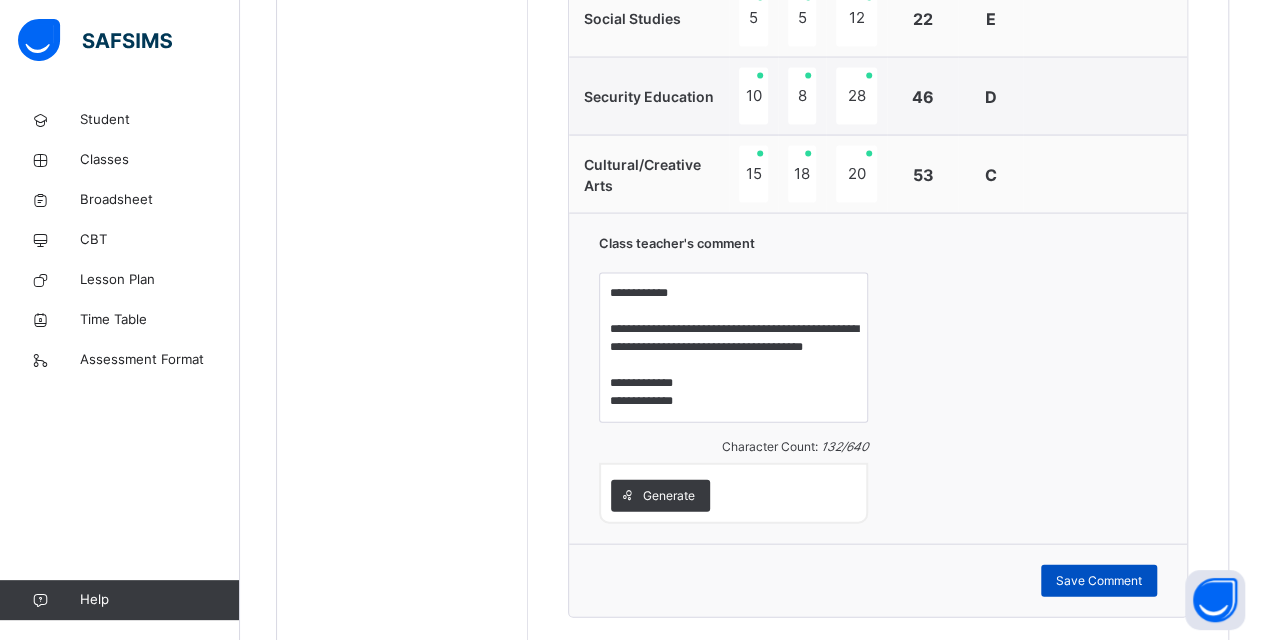 click on "Save Comment" at bounding box center (1099, 581) 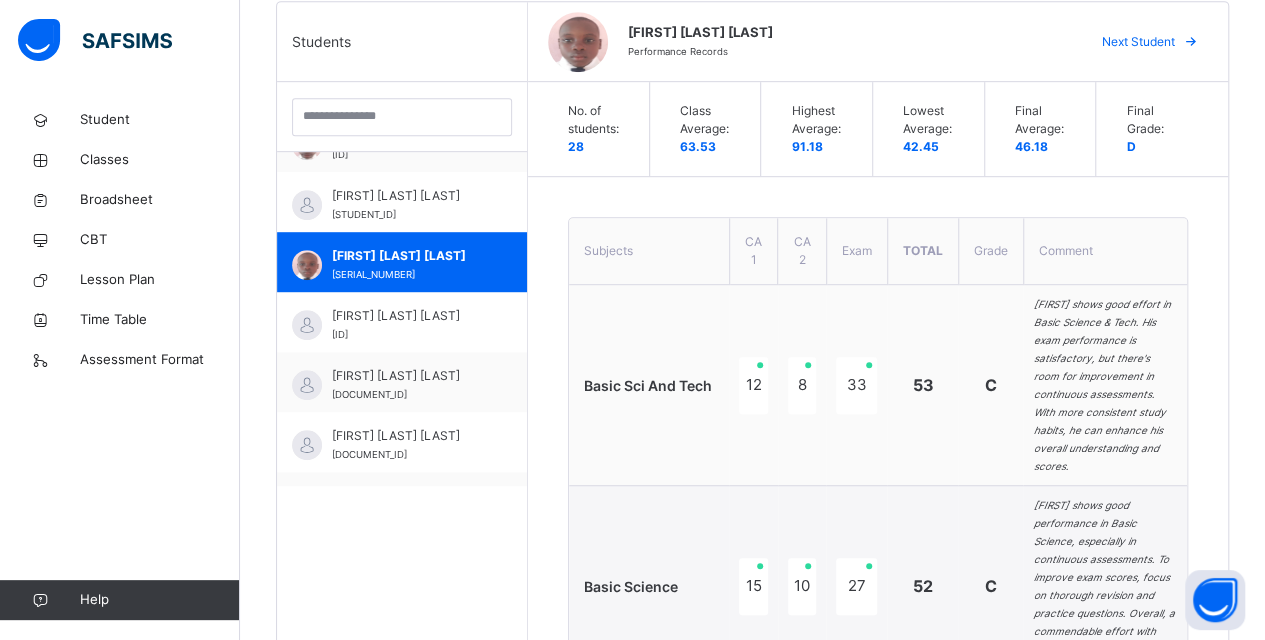 scroll, scrollTop: 354, scrollLeft: 0, axis: vertical 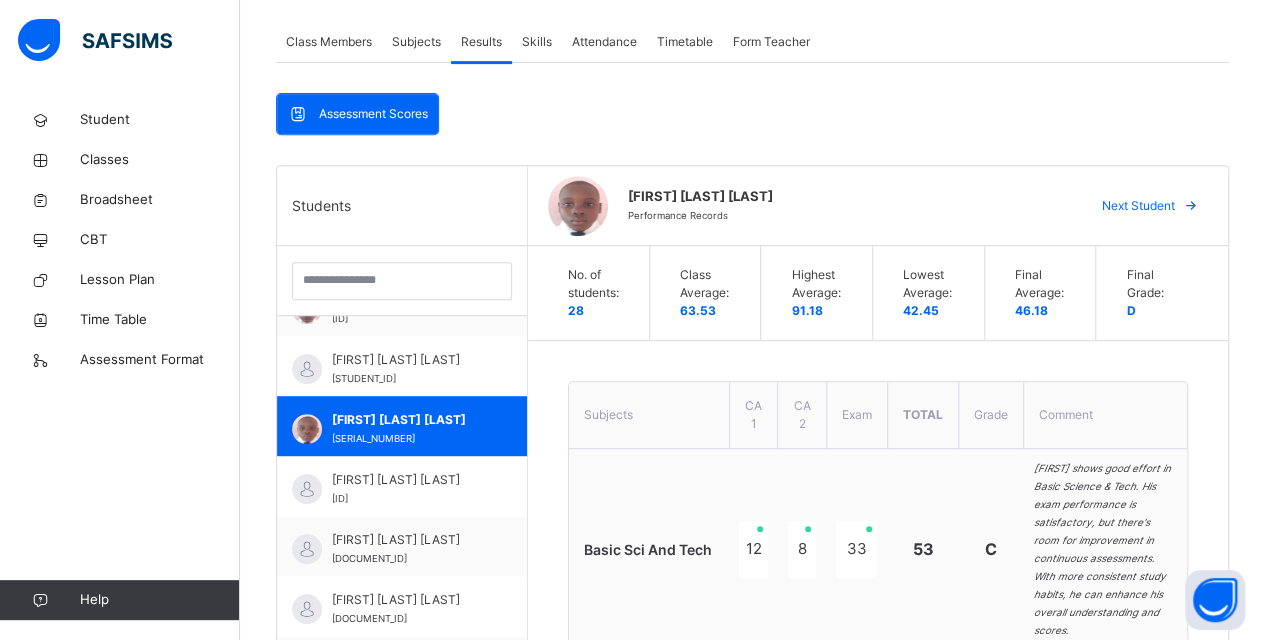 click on "Next Student" at bounding box center [1138, 206] 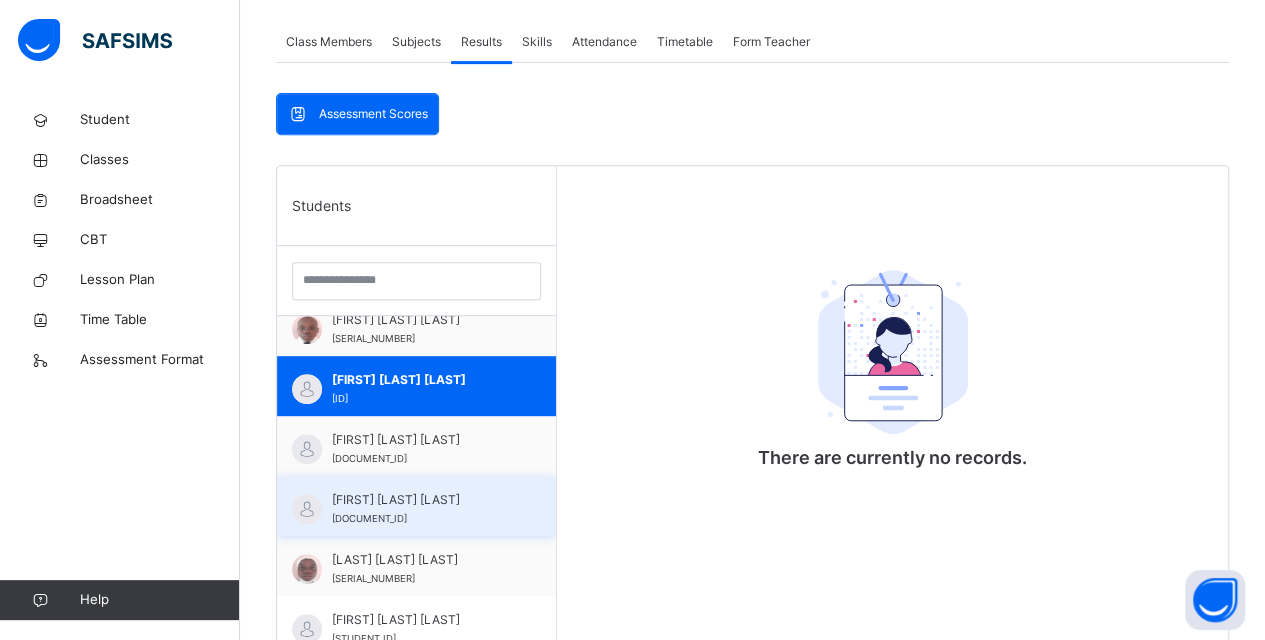 scroll, scrollTop: 300, scrollLeft: 0, axis: vertical 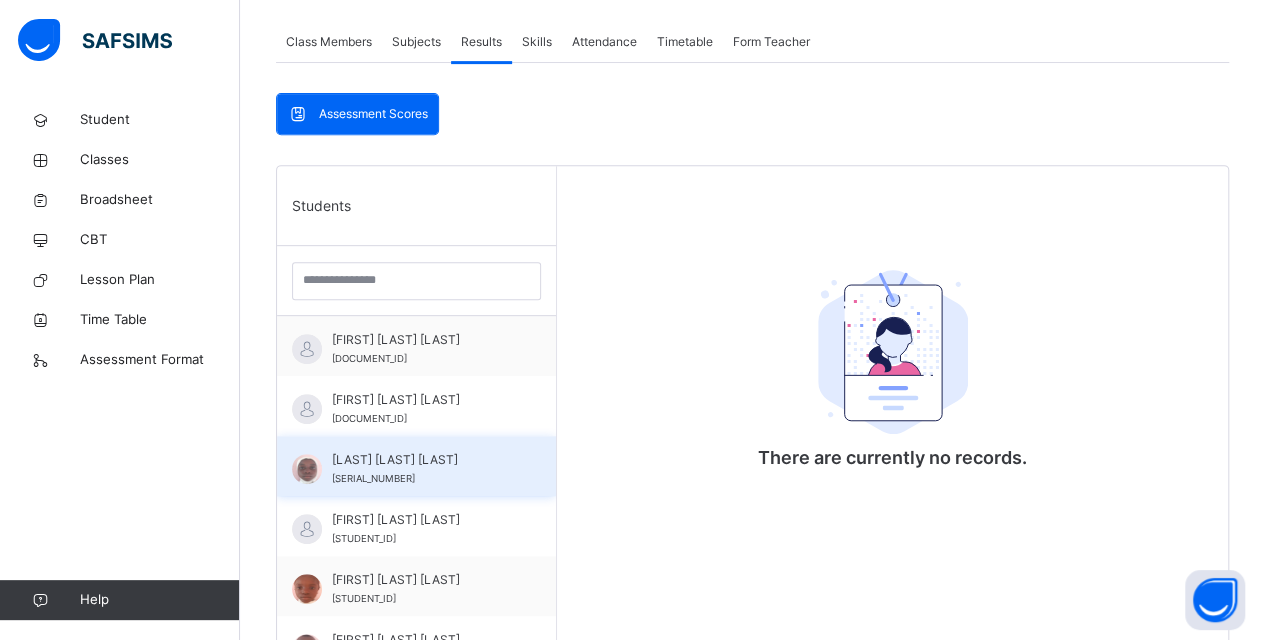 click on "[FIRST] [LAST] [LAST] [SERIAL_NUMBER]" at bounding box center [421, 469] 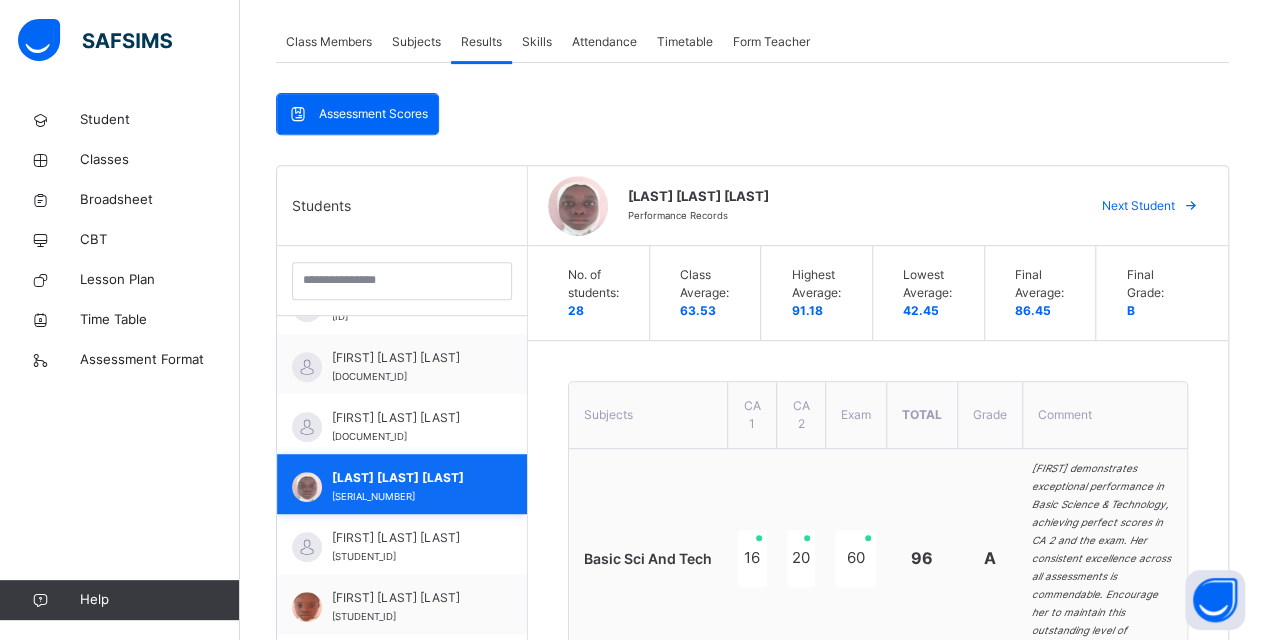 scroll, scrollTop: 300, scrollLeft: 0, axis: vertical 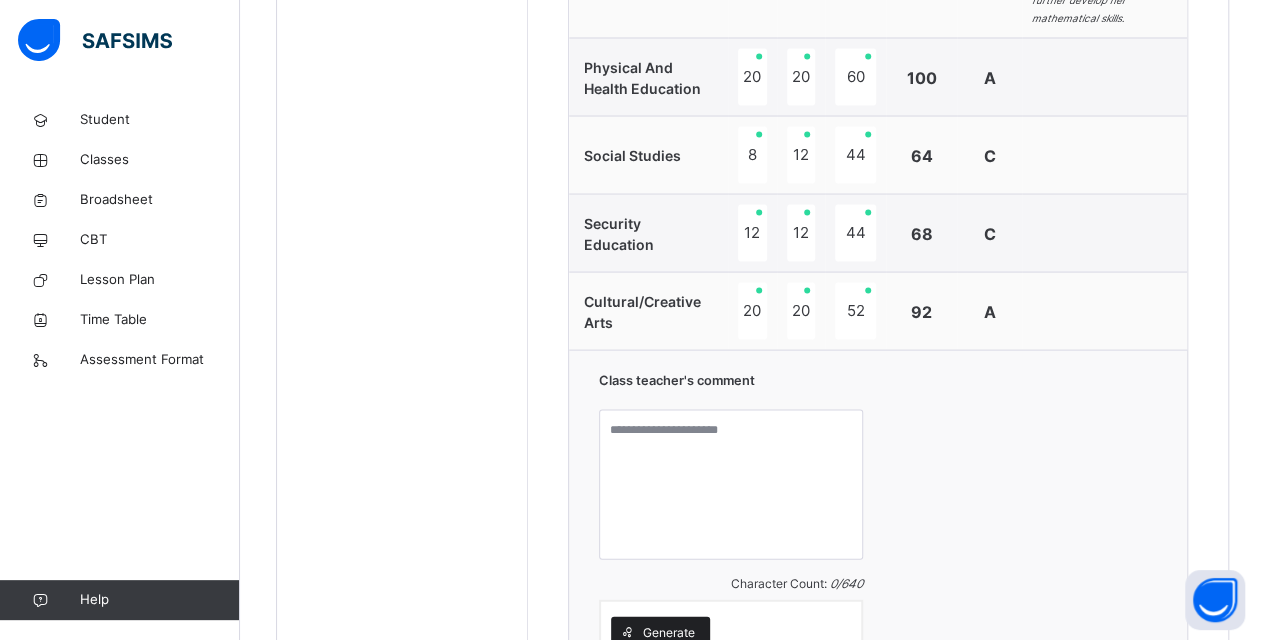 click on "Generate" at bounding box center [669, 632] 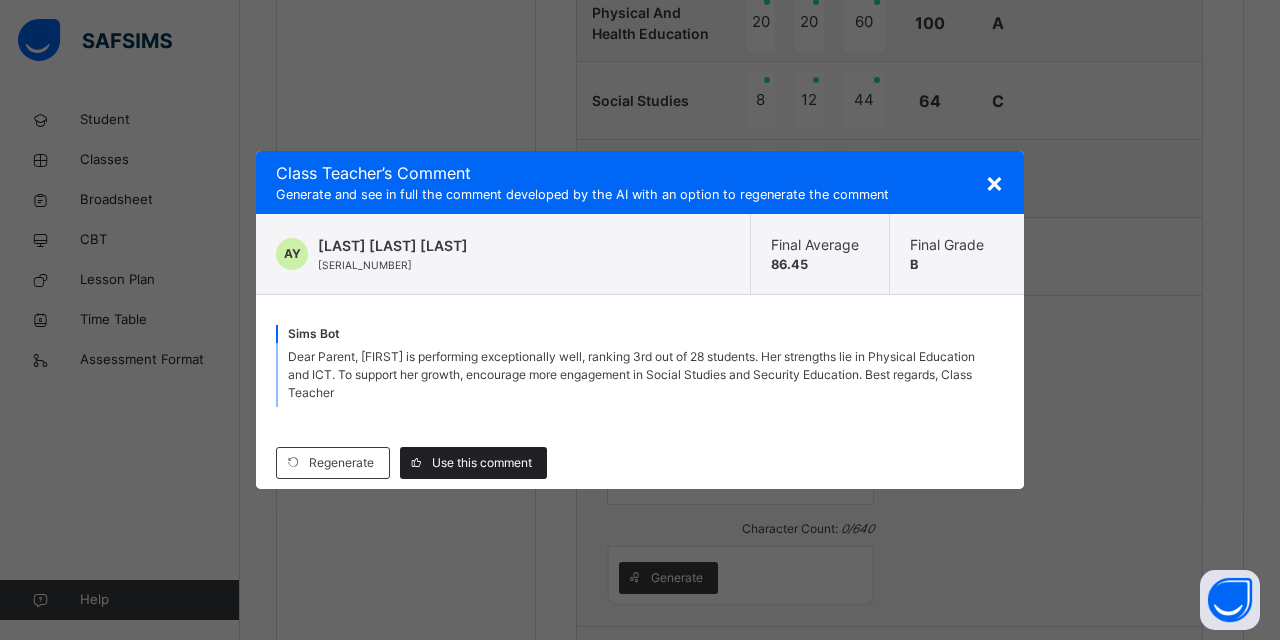 click on "Use this comment" at bounding box center [482, 463] 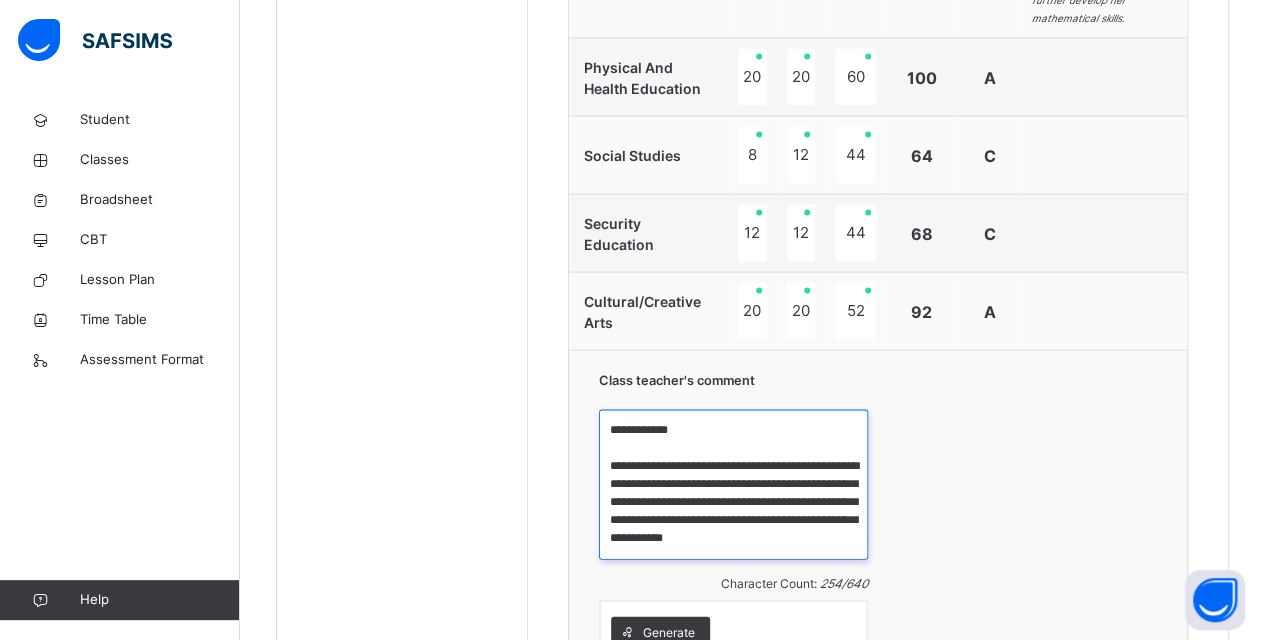 drag, startPoint x: 794, startPoint y: 334, endPoint x: 634, endPoint y: 378, distance: 165.93974 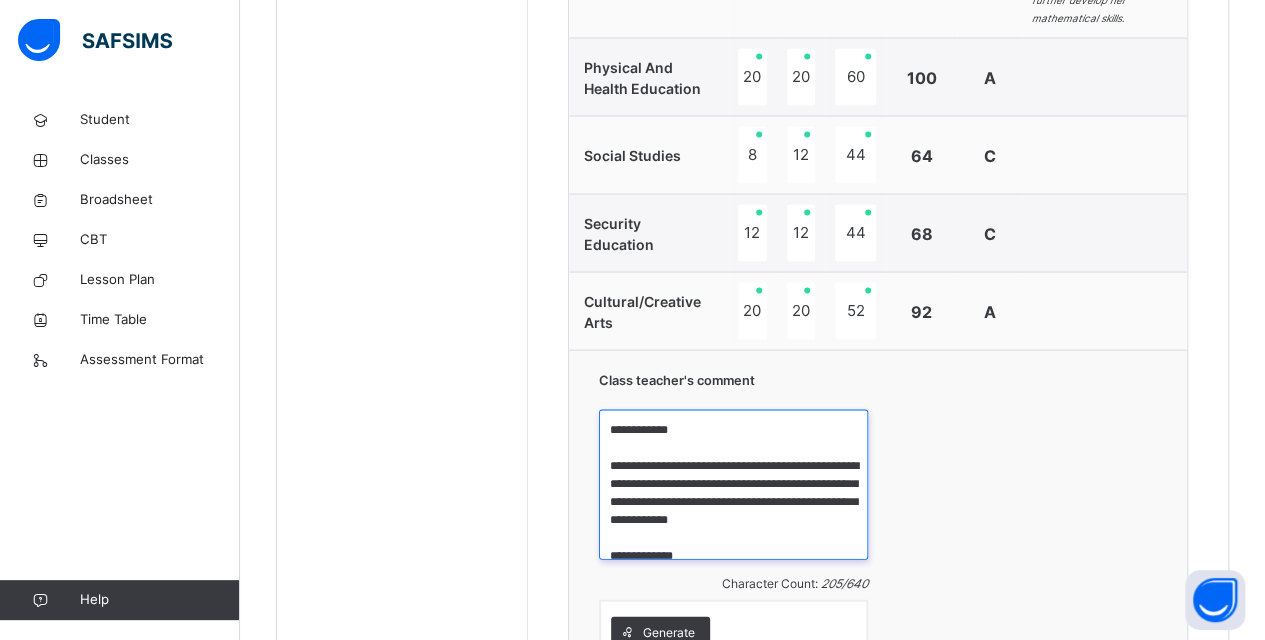 drag, startPoint x: 738, startPoint y: 372, endPoint x: 706, endPoint y: 375, distance: 32.140316 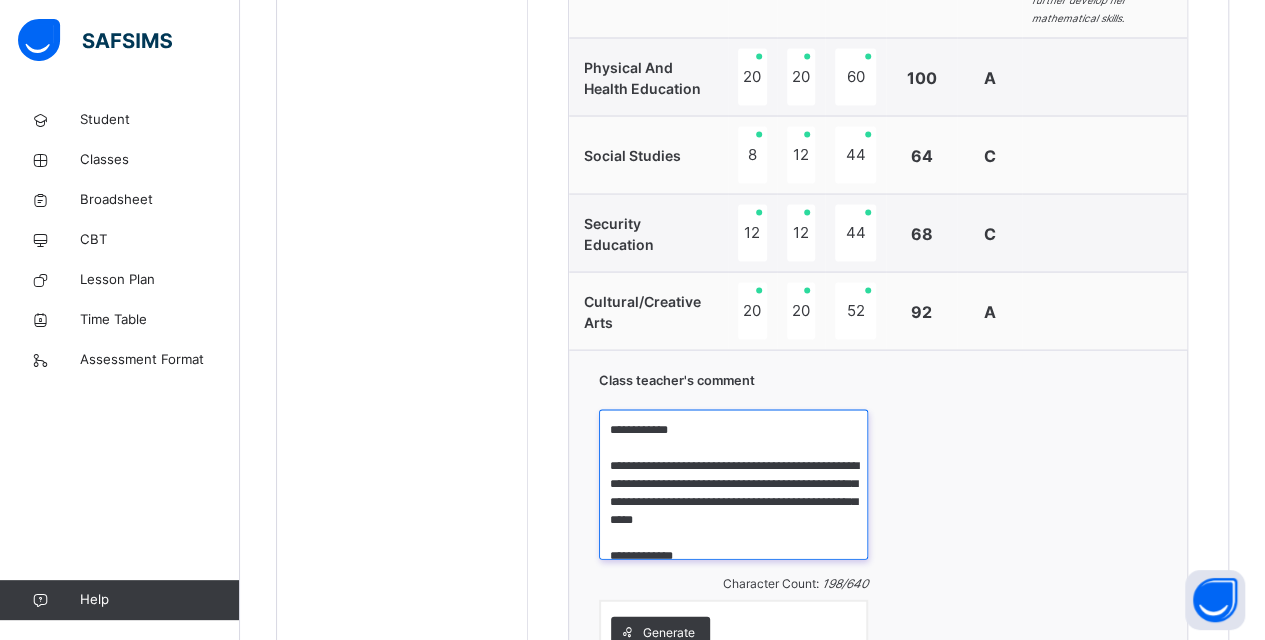 drag, startPoint x: 752, startPoint y: 370, endPoint x: 752, endPoint y: 383, distance: 13 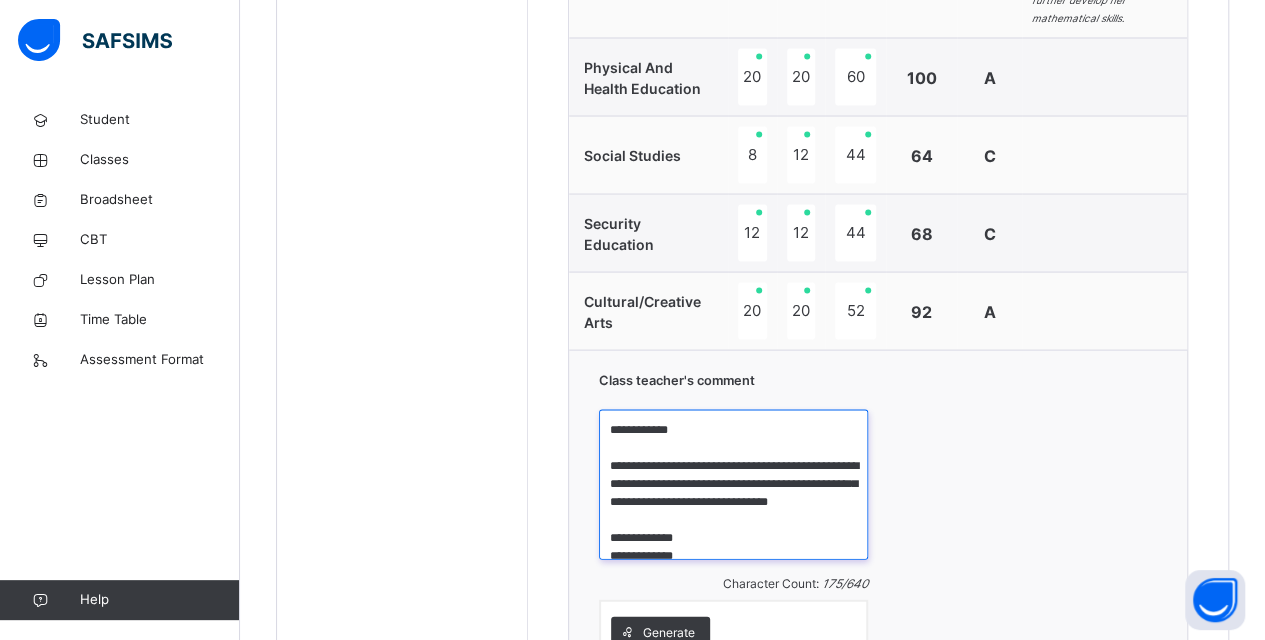 type on "**********" 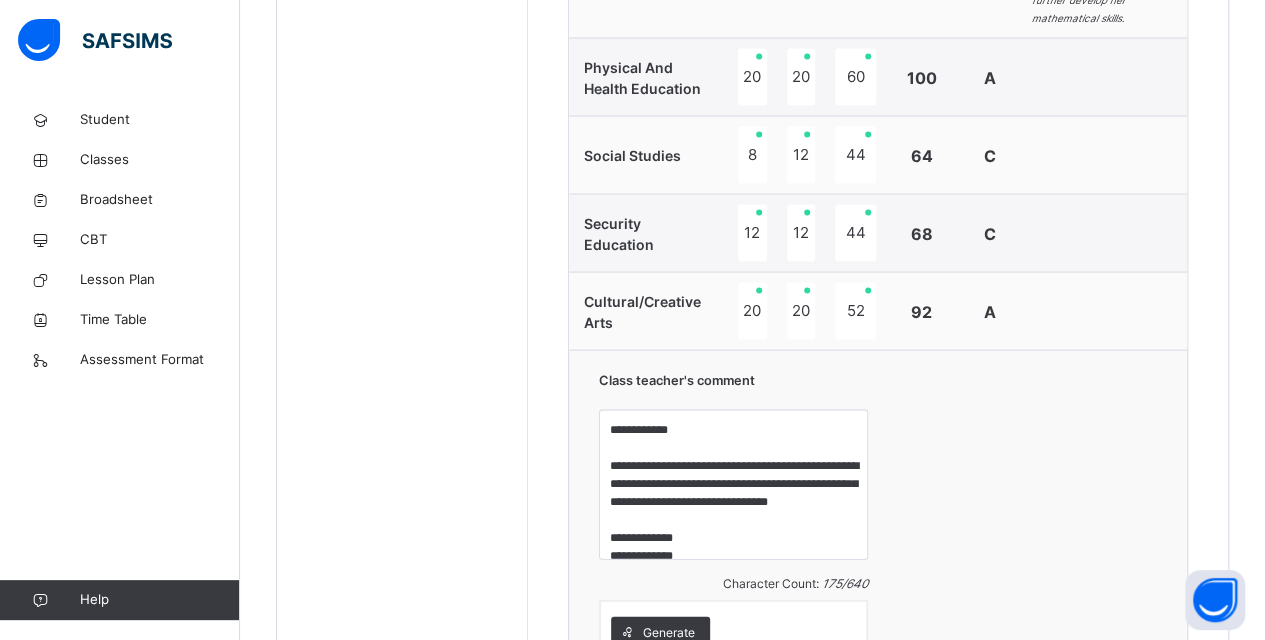 click on "Save Comment" at bounding box center [1099, 717] 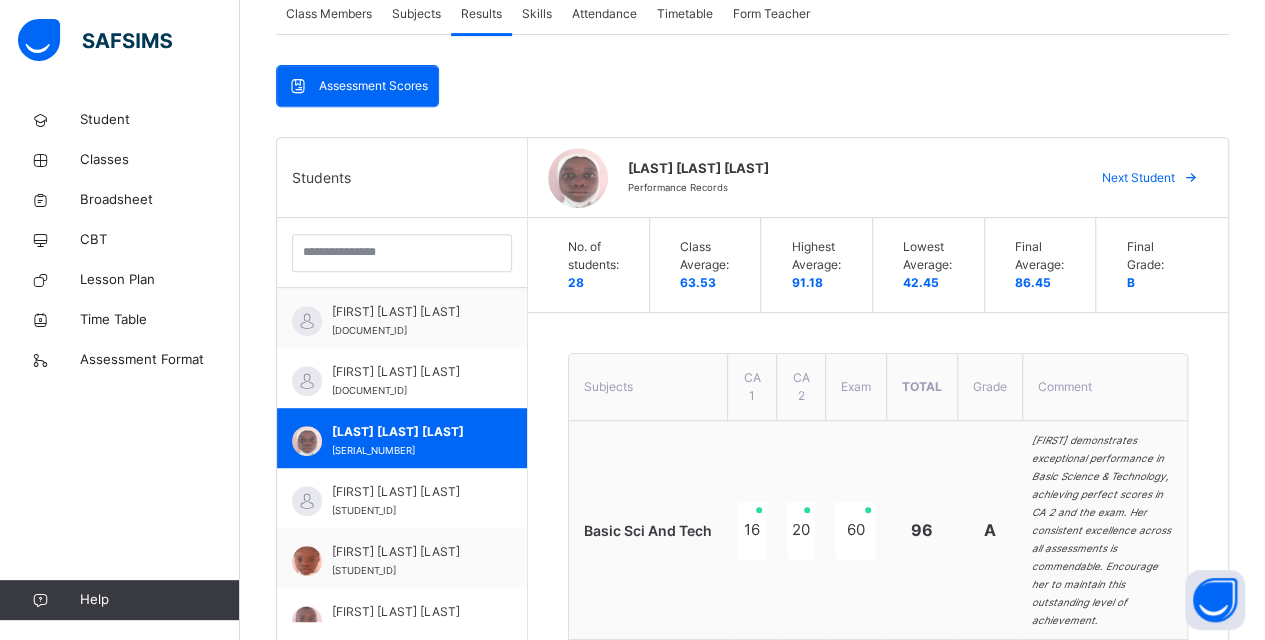 scroll, scrollTop: 354, scrollLeft: 0, axis: vertical 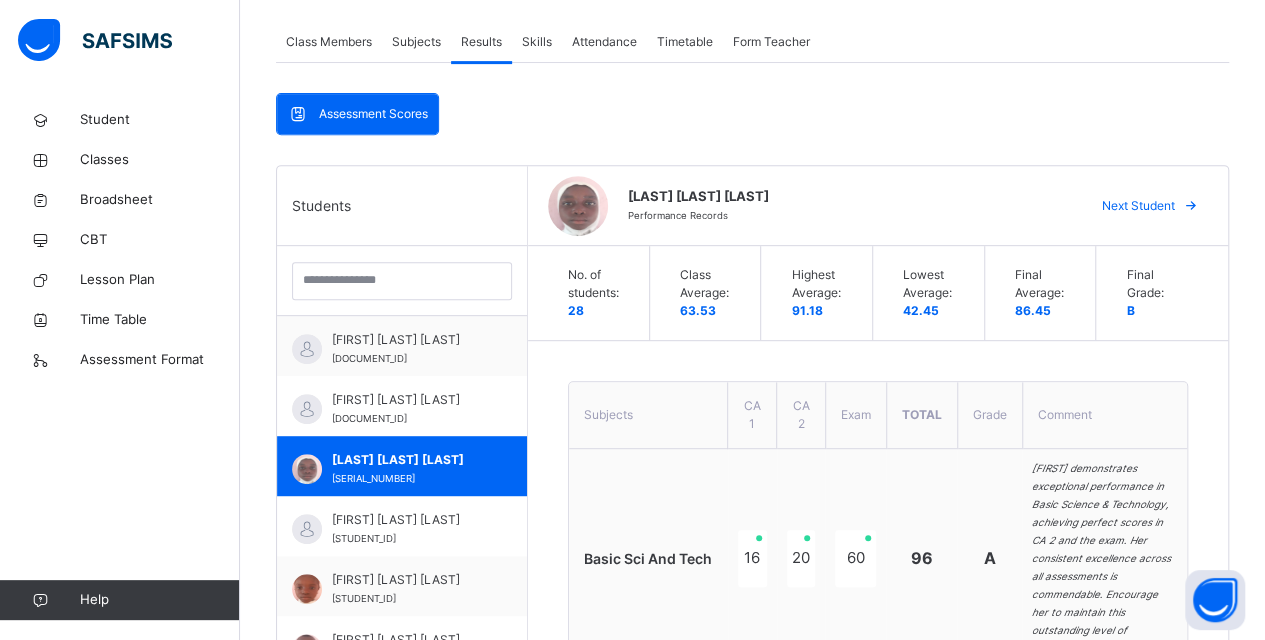 click on "Next Student" at bounding box center [1138, 206] 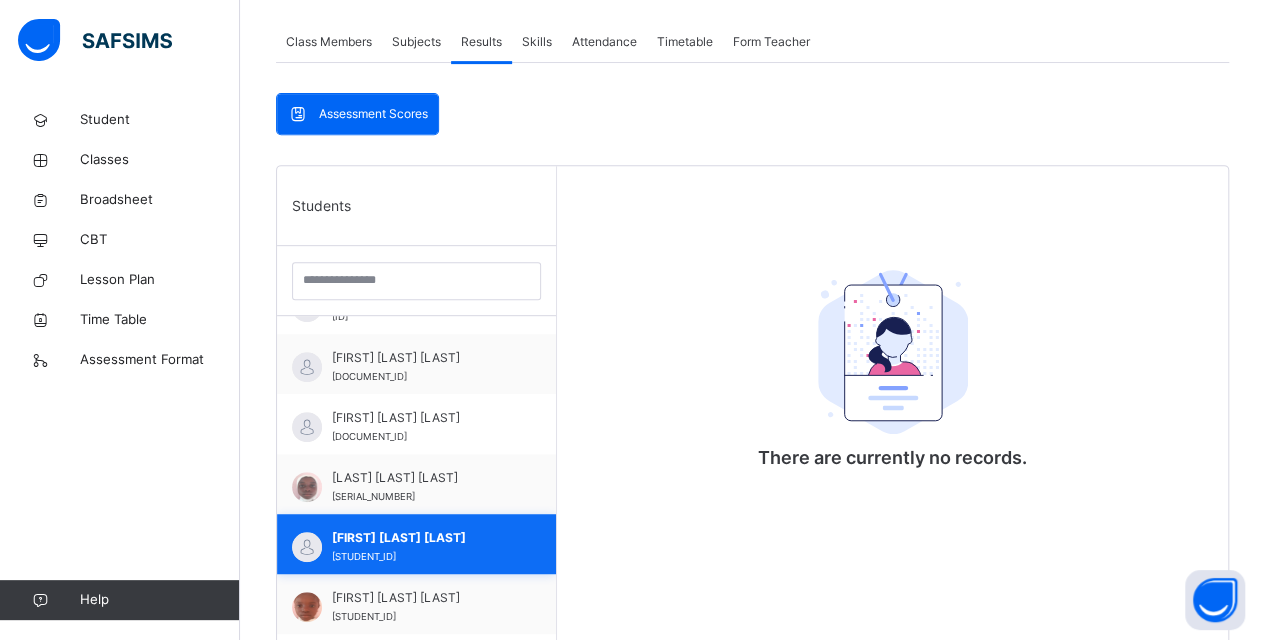scroll, scrollTop: 382, scrollLeft: 0, axis: vertical 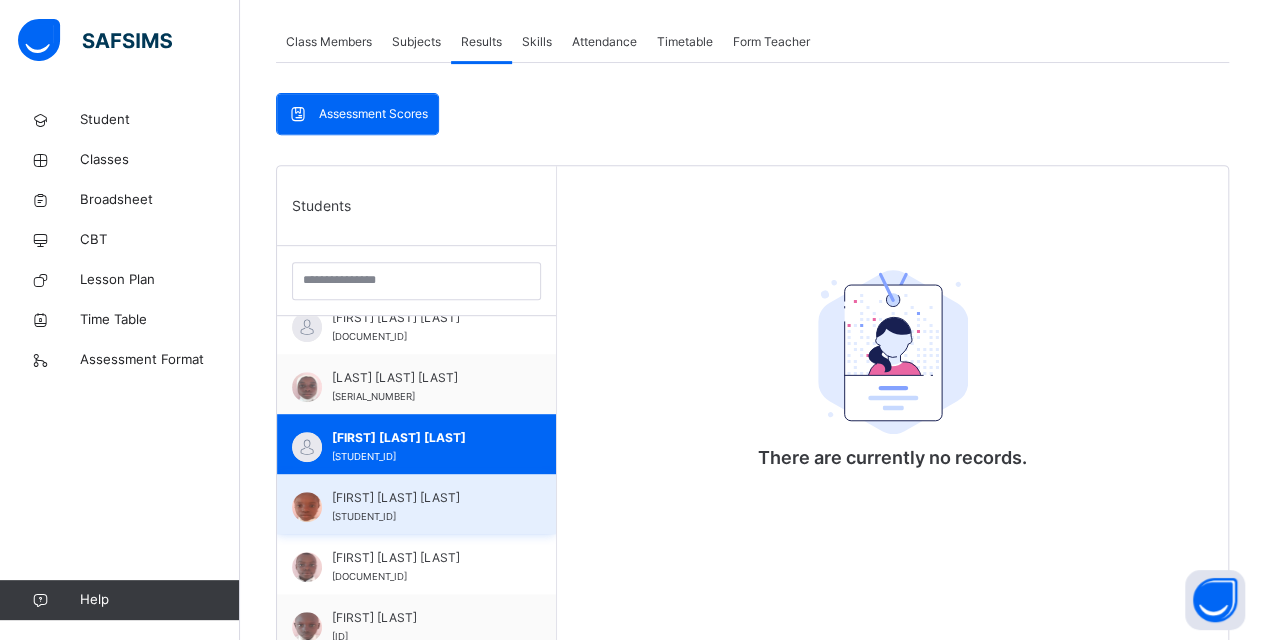 click on "[FIRST] [LAST] [LAST]" at bounding box center (421, 498) 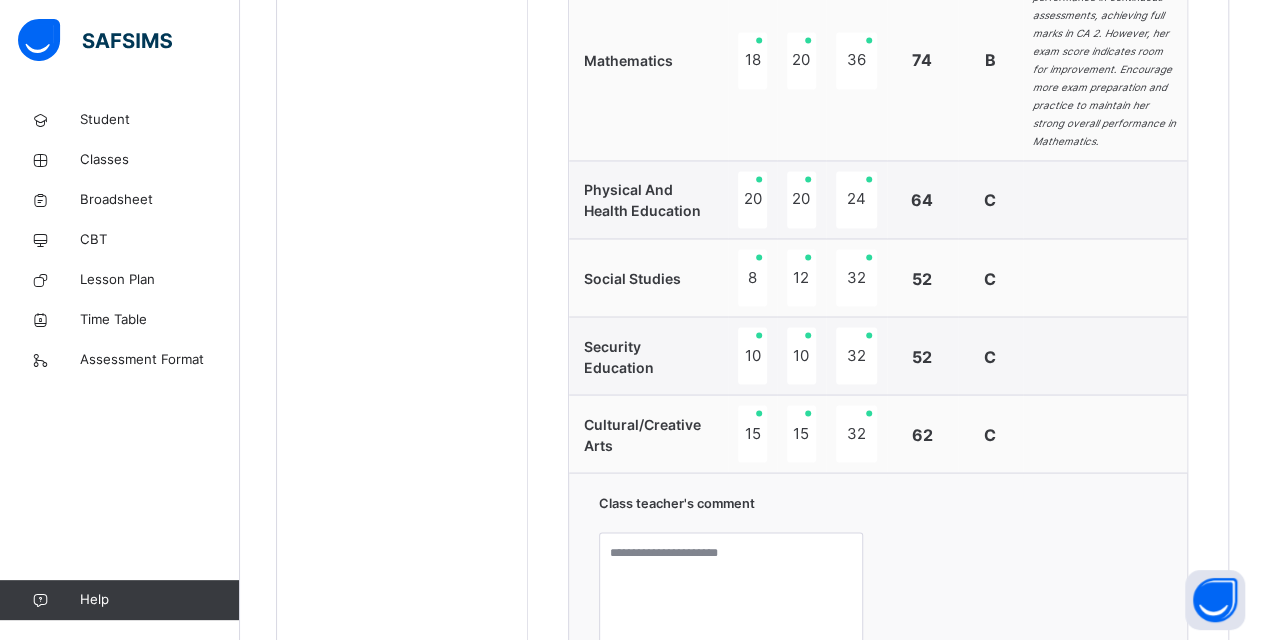 scroll, scrollTop: 1754, scrollLeft: 0, axis: vertical 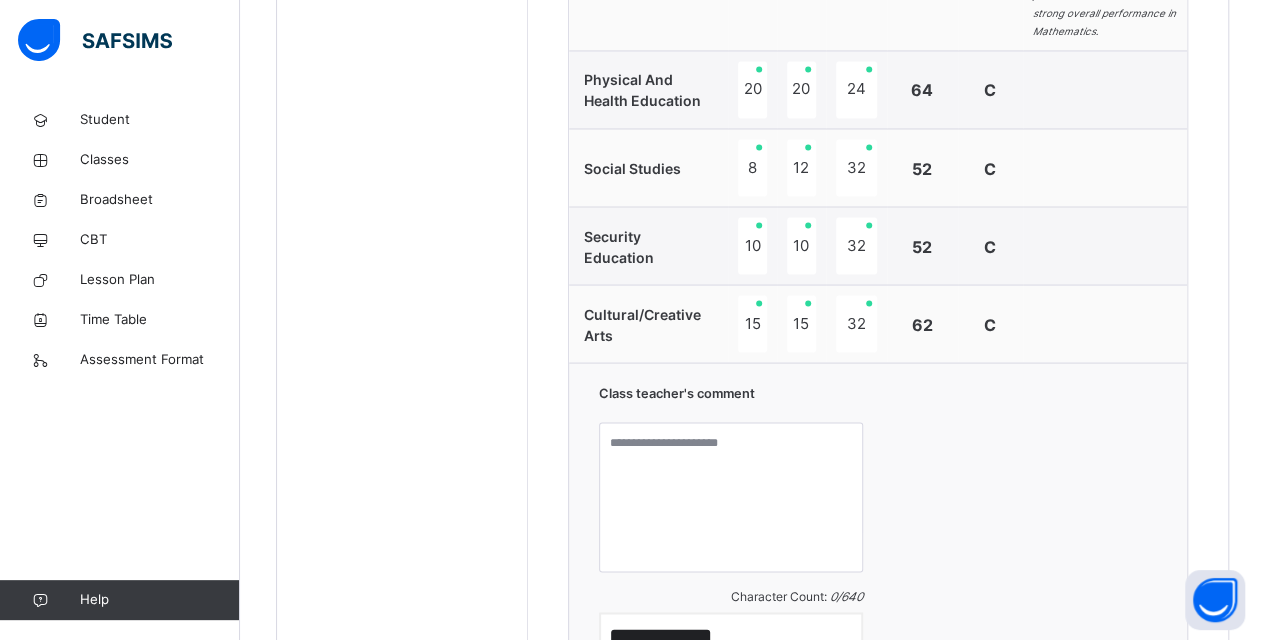 click on "Generate" at bounding box center [669, 645] 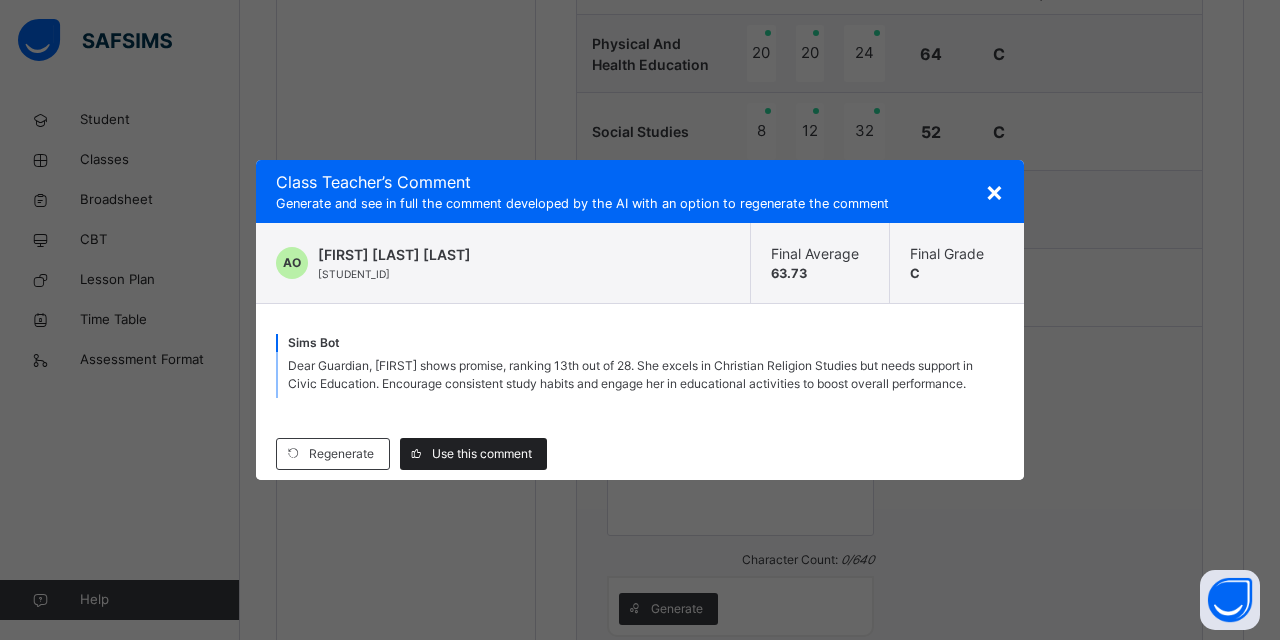 click on "Use this comment" at bounding box center [482, 454] 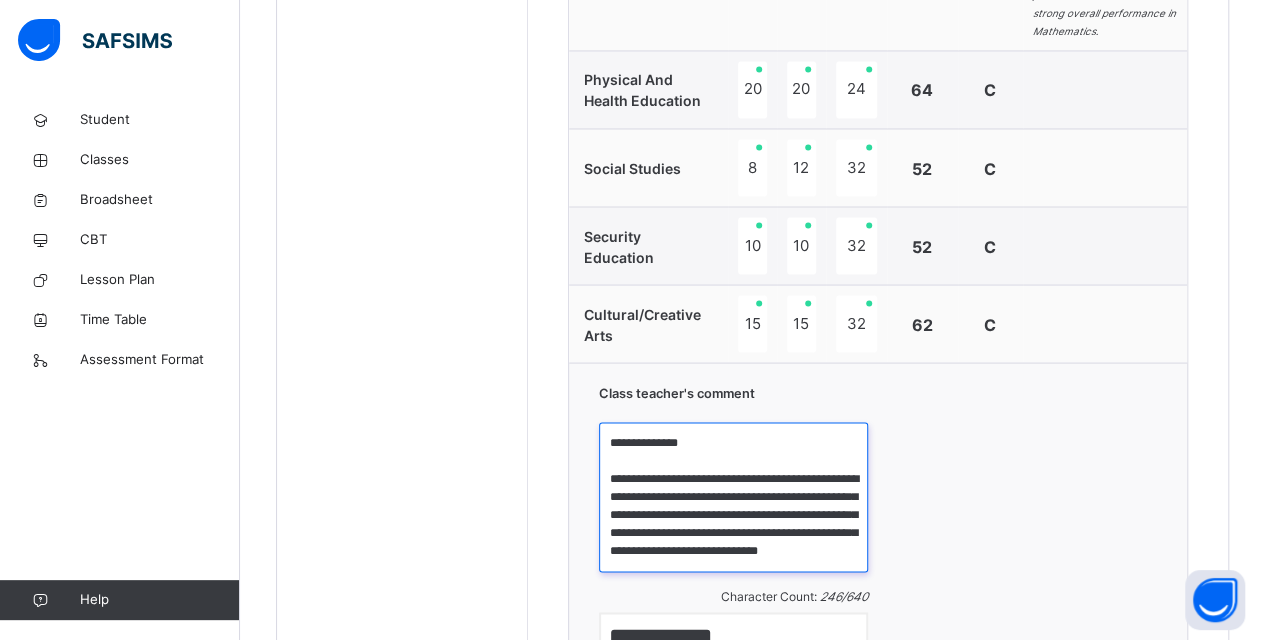 drag, startPoint x: 674, startPoint y: 418, endPoint x: 706, endPoint y: 453, distance: 47.423622 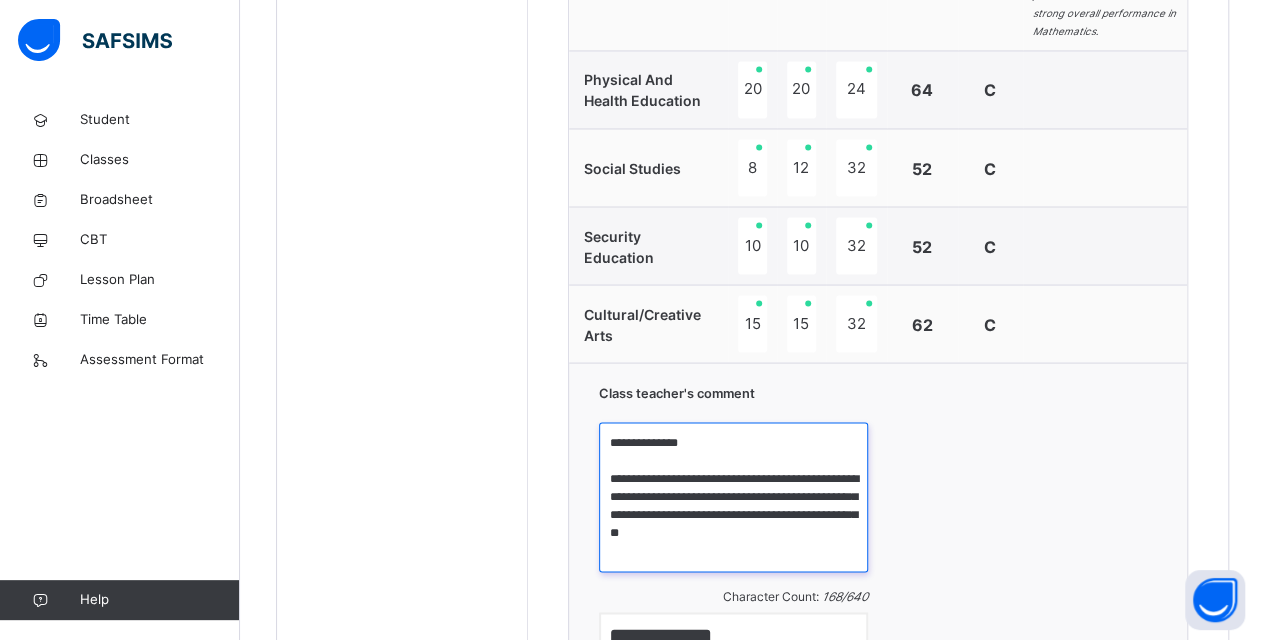 drag, startPoint x: 686, startPoint y: 454, endPoint x: 649, endPoint y: 456, distance: 37.054016 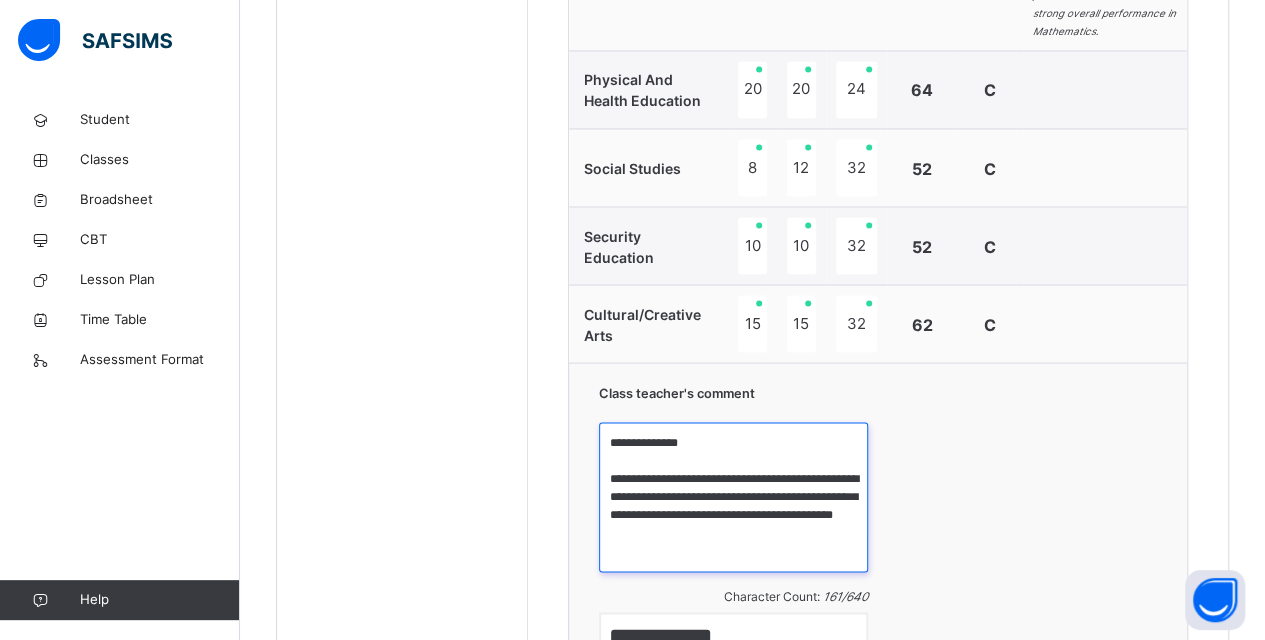 click on "**********" at bounding box center [733, 497] 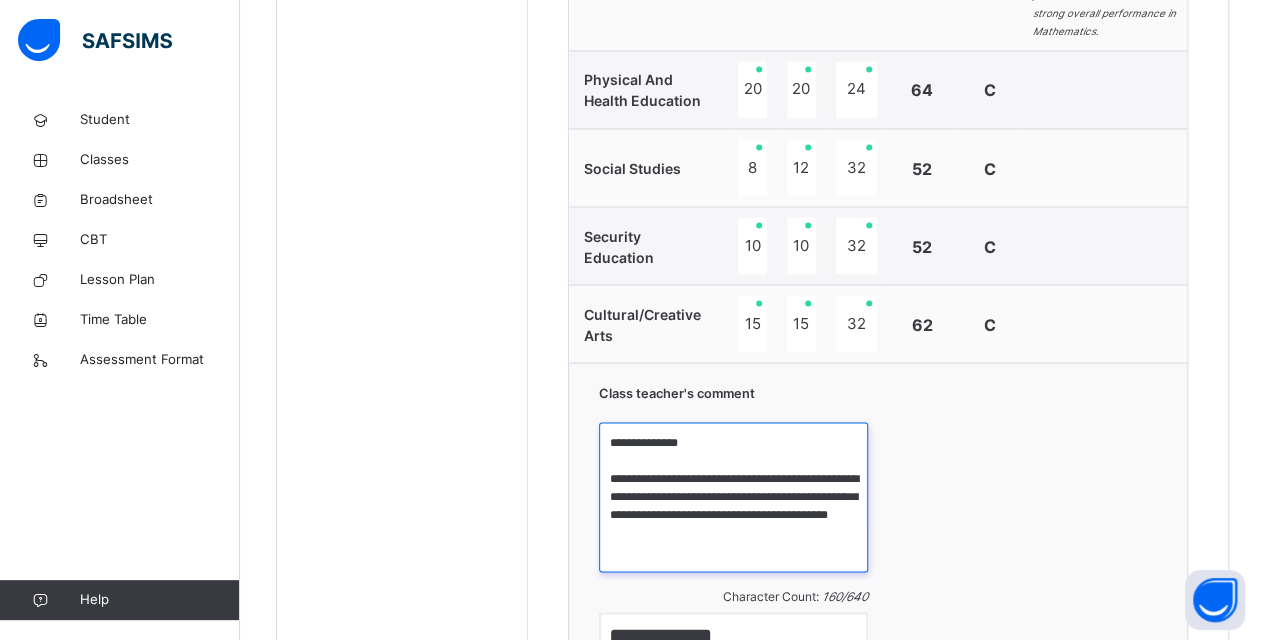 scroll, scrollTop: 1854, scrollLeft: 0, axis: vertical 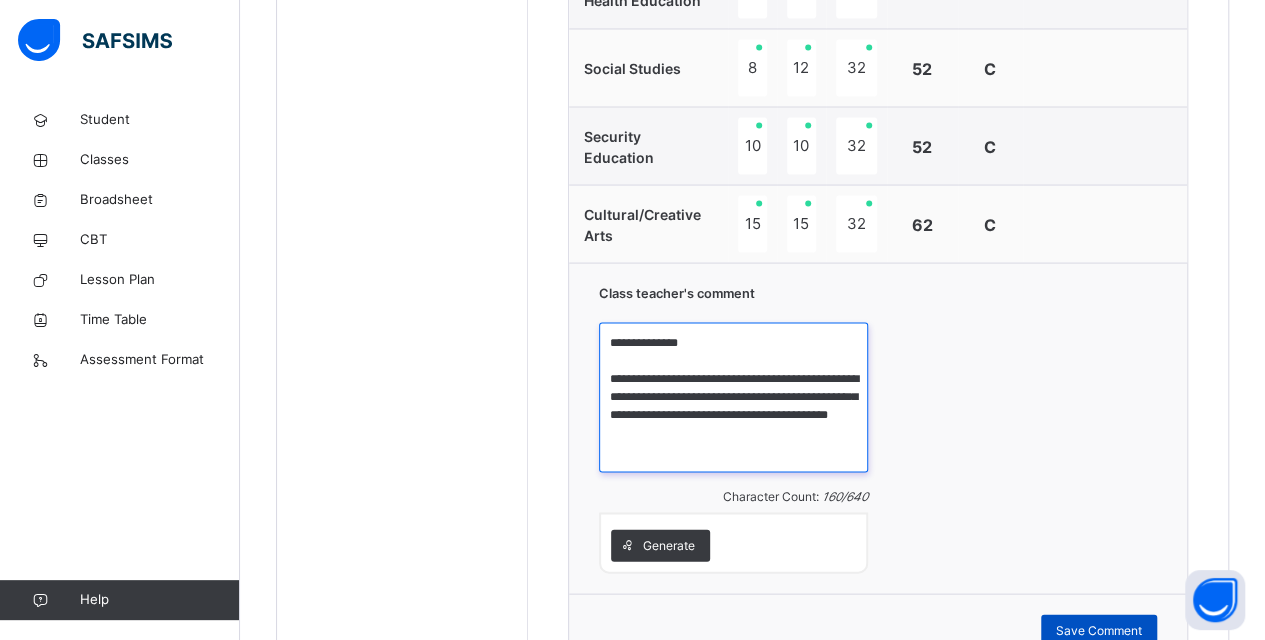 type on "**********" 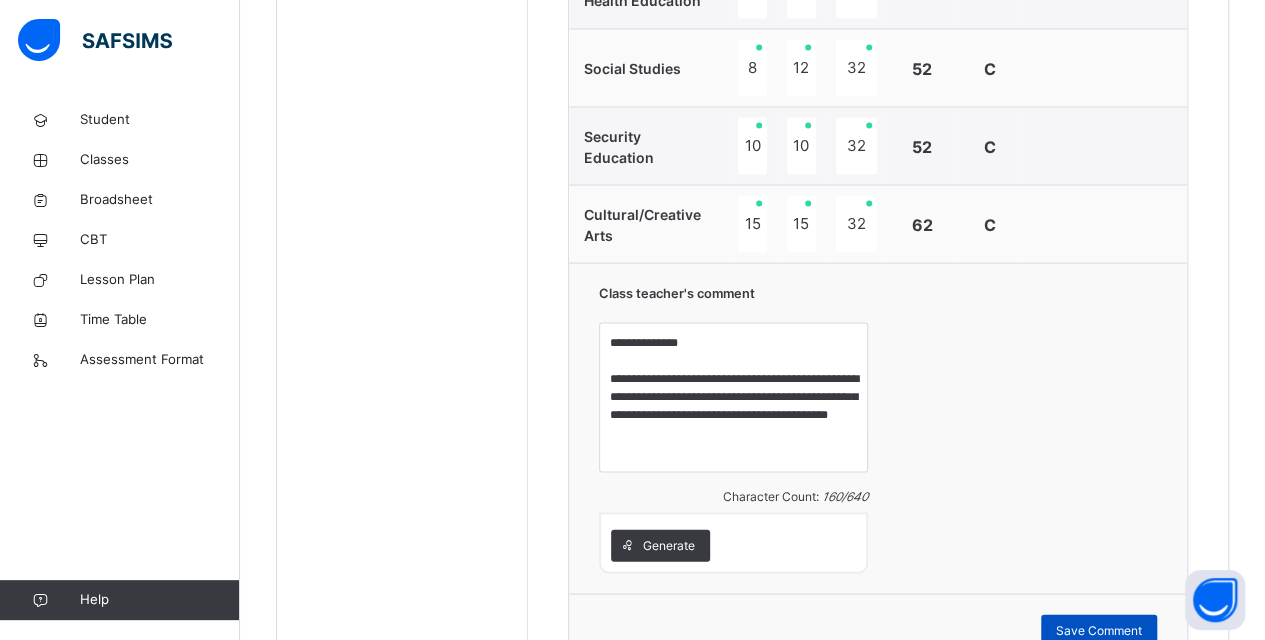 click on "Save Comment" at bounding box center (1099, 630) 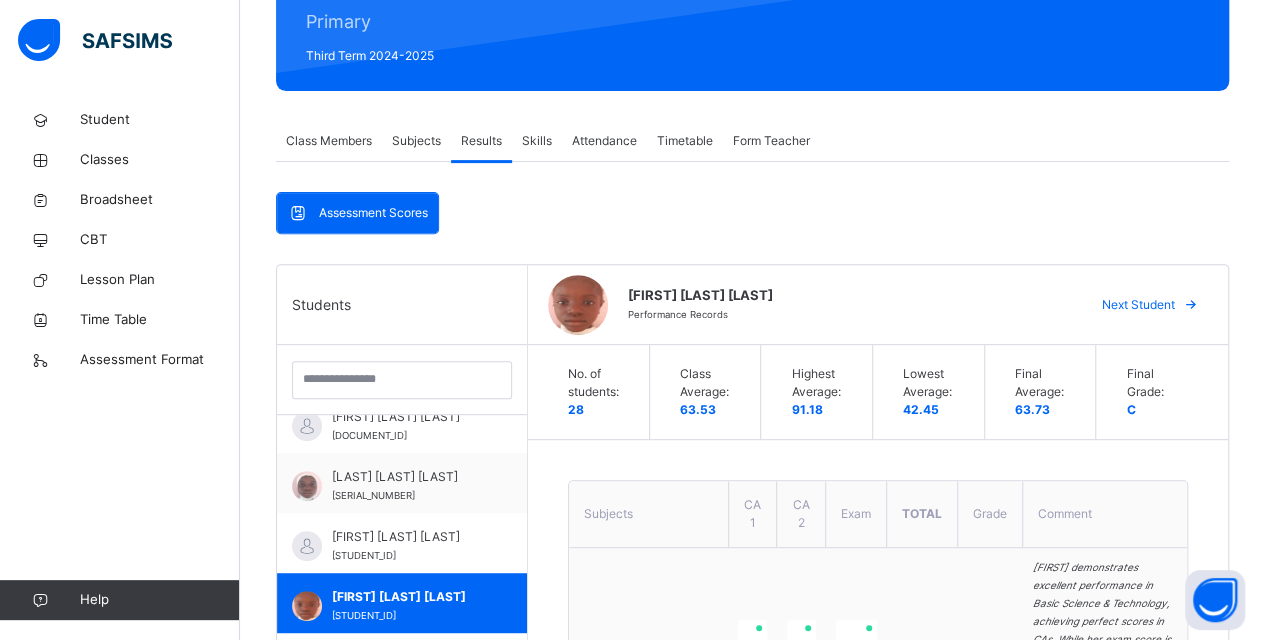 scroll, scrollTop: 254, scrollLeft: 0, axis: vertical 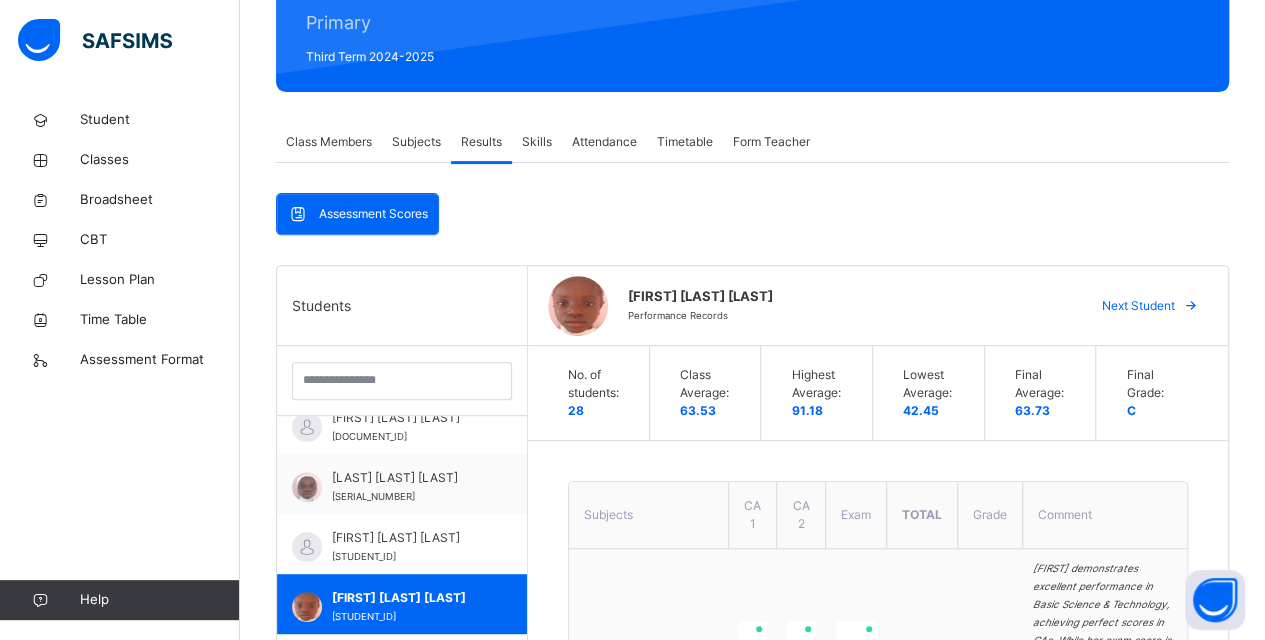 click on "Next Student" at bounding box center [1138, 306] 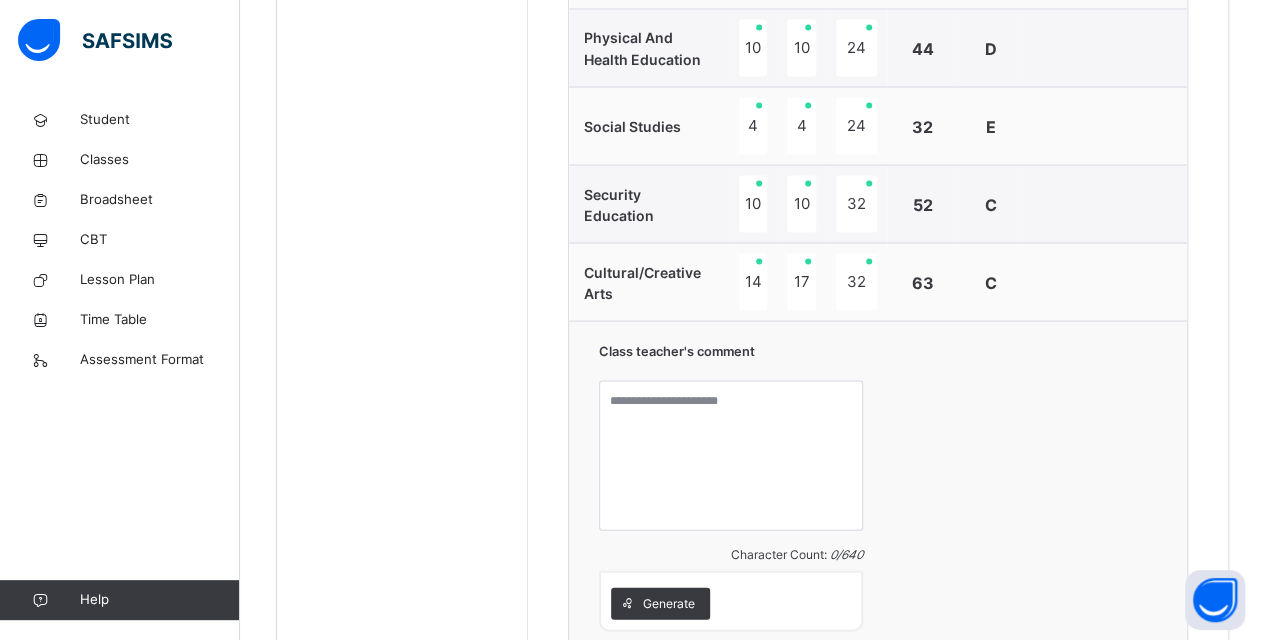 scroll, scrollTop: 1854, scrollLeft: 0, axis: vertical 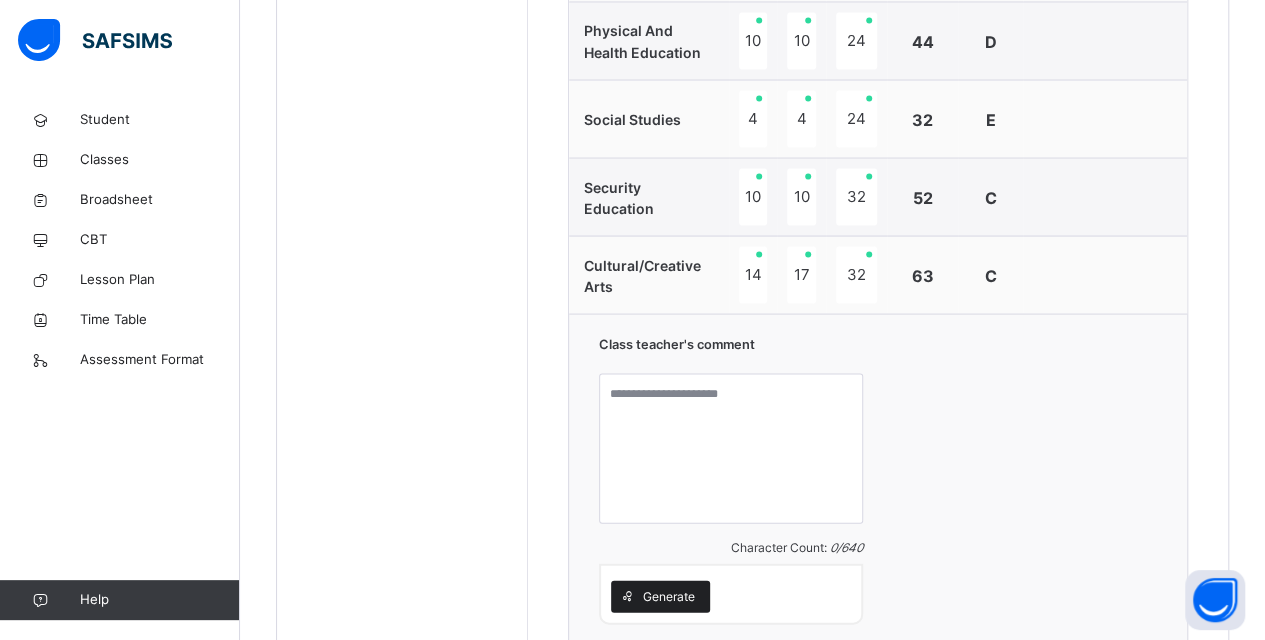click on "Generate" at bounding box center [669, 596] 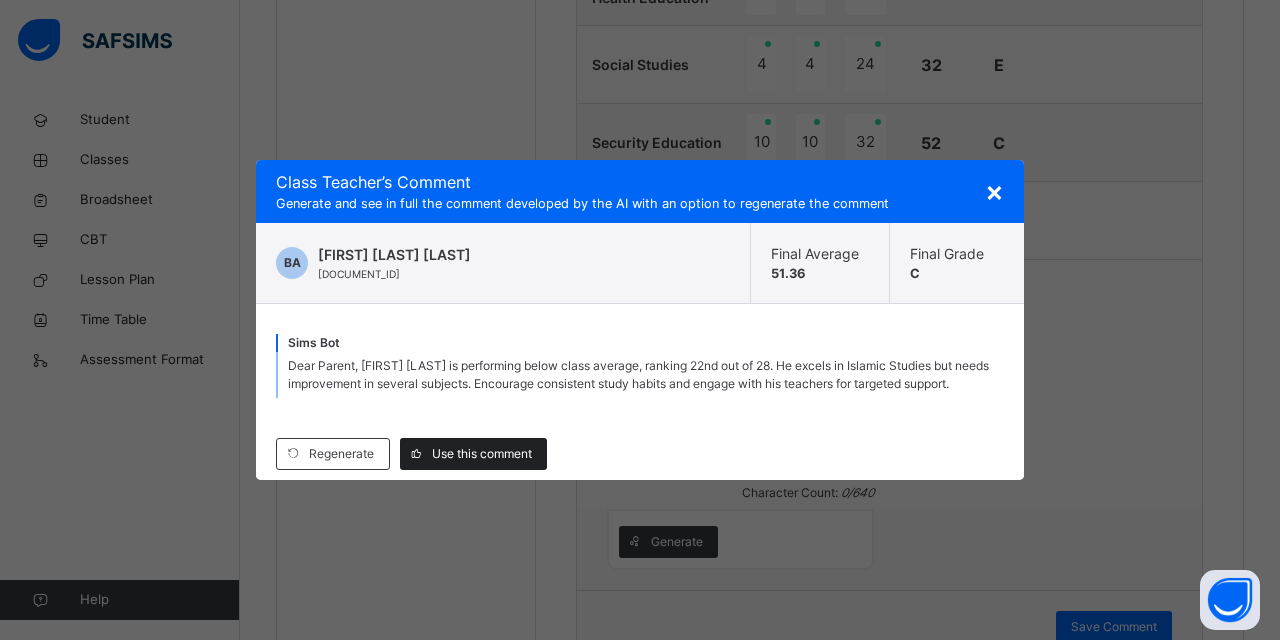 click on "Use this comment" at bounding box center [482, 454] 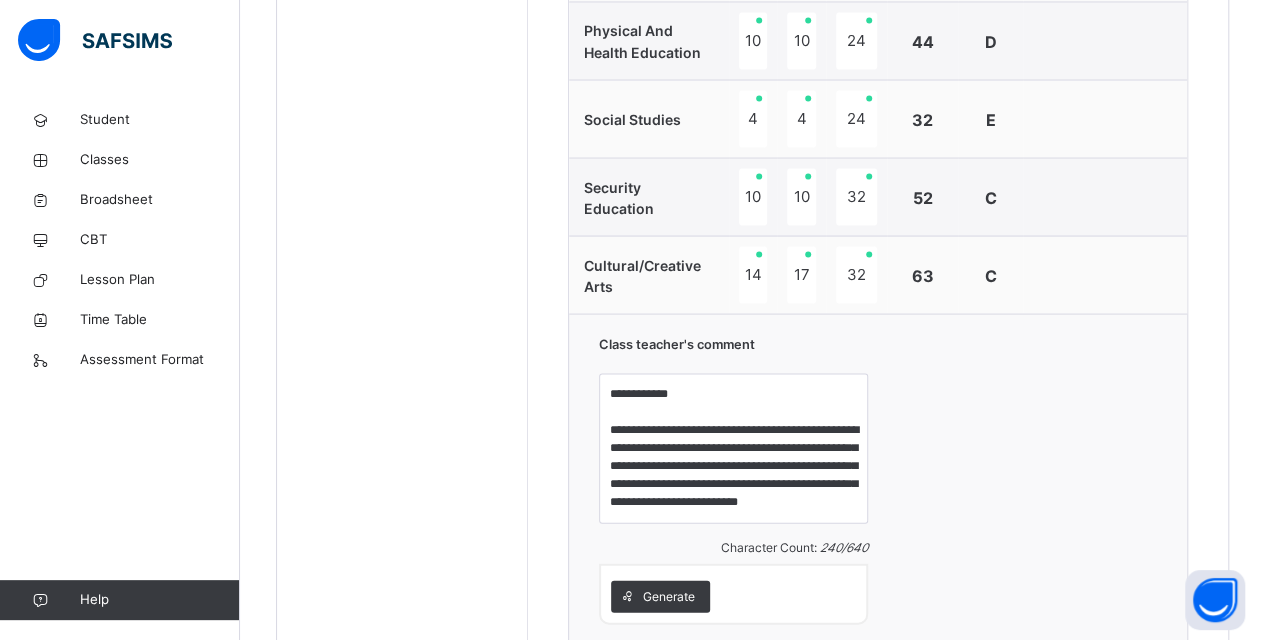scroll, scrollTop: 33, scrollLeft: 0, axis: vertical 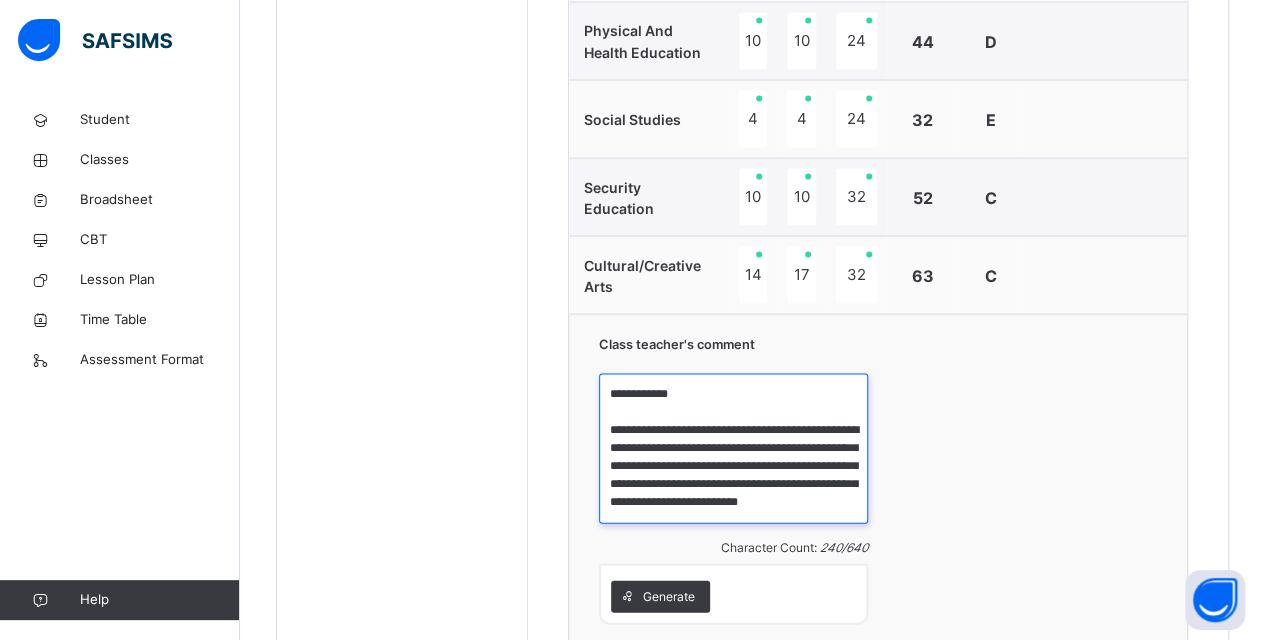 drag, startPoint x: 667, startPoint y: 338, endPoint x: 753, endPoint y: 356, distance: 87.86353 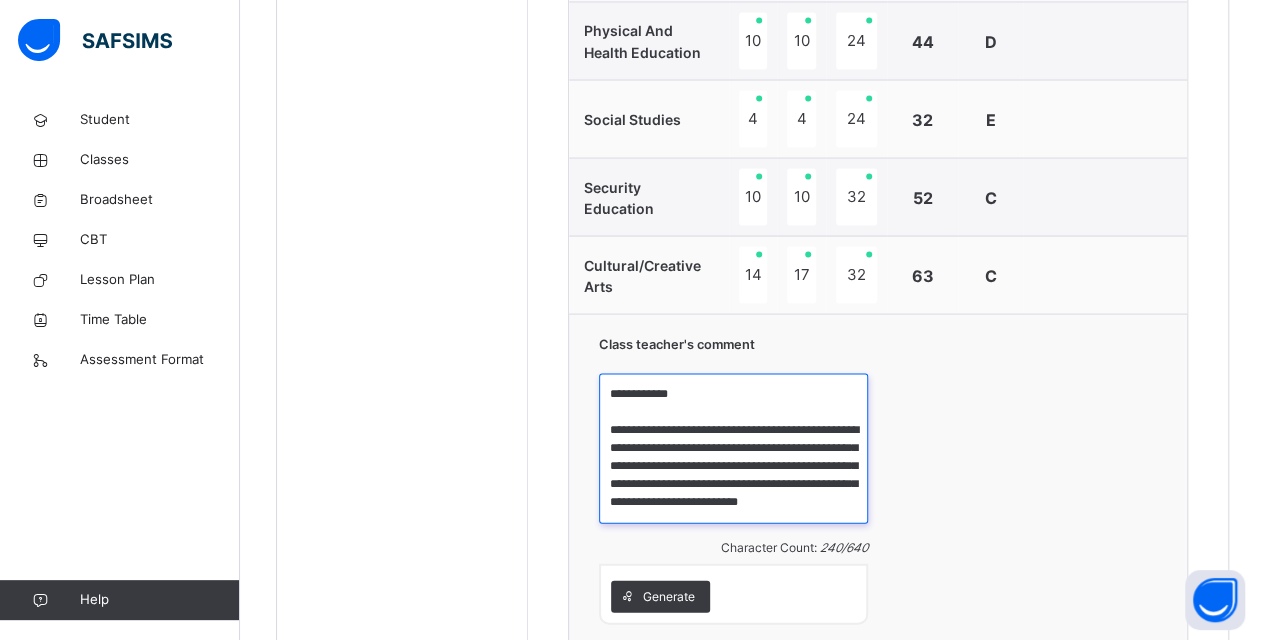 click on "**********" at bounding box center (733, 448) 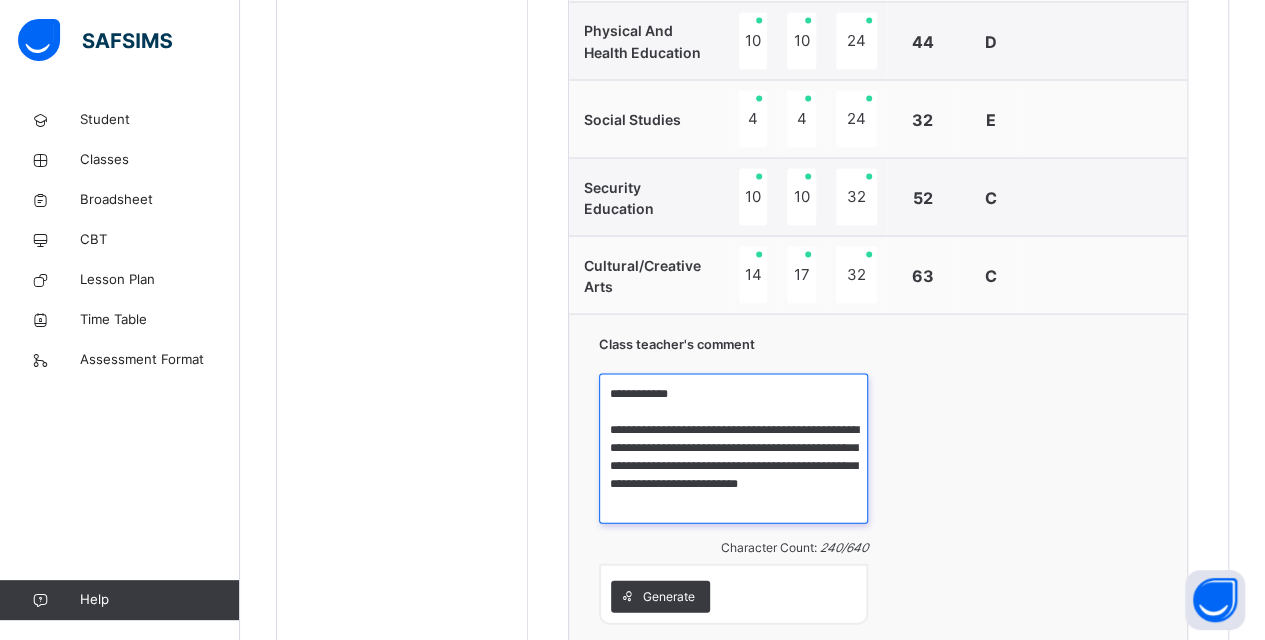 scroll, scrollTop: 0, scrollLeft: 0, axis: both 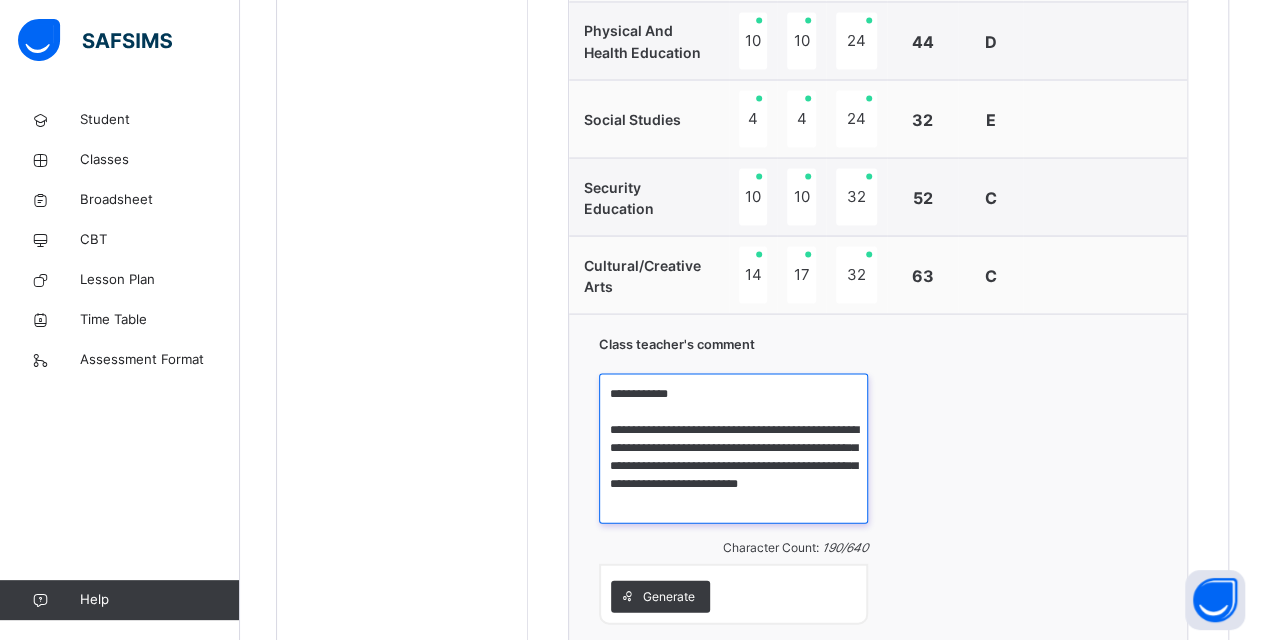 click on "**********" at bounding box center [733, 448] 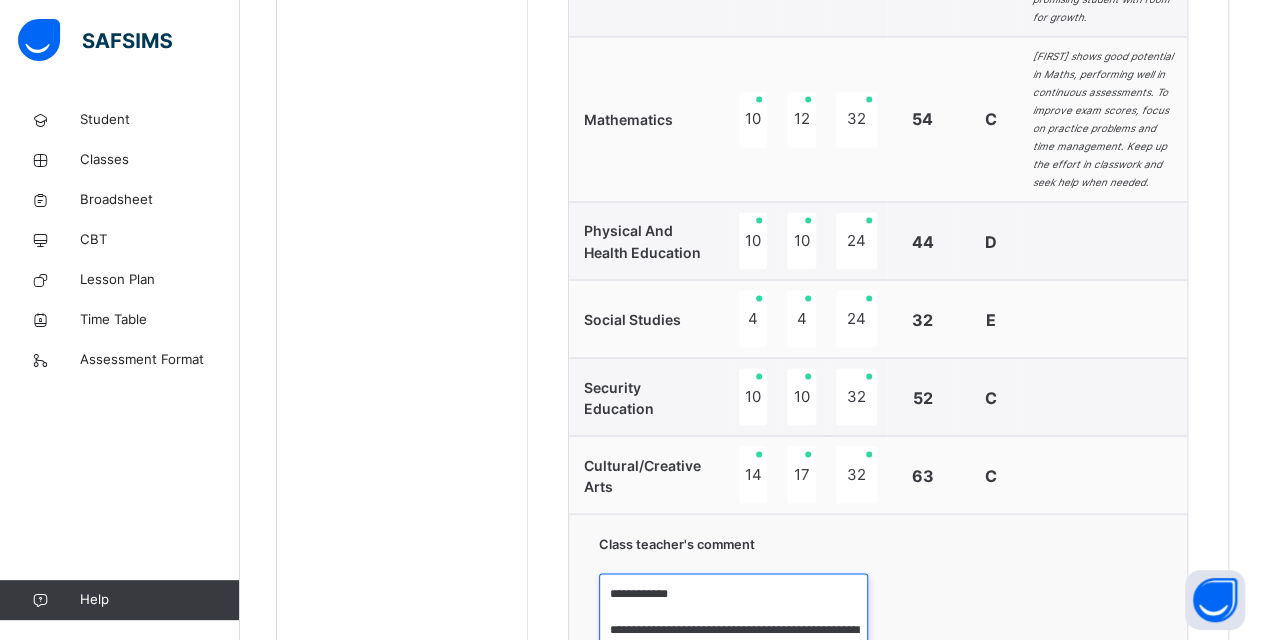 scroll, scrollTop: 1754, scrollLeft: 0, axis: vertical 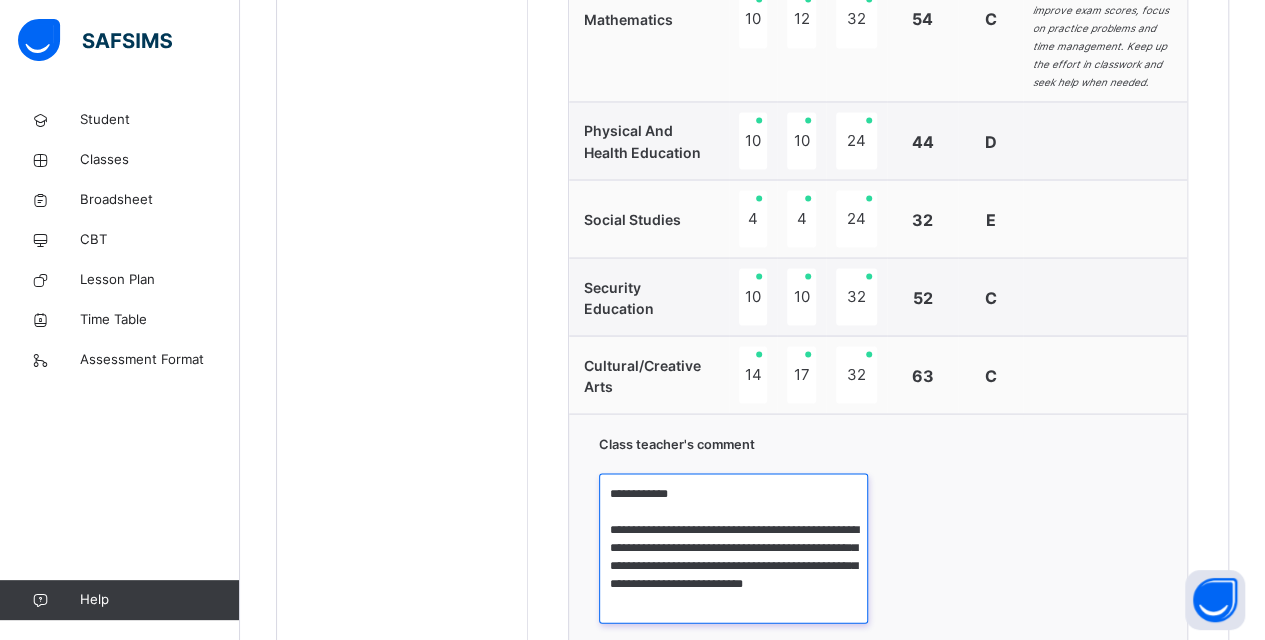 click on "**********" at bounding box center [733, 548] 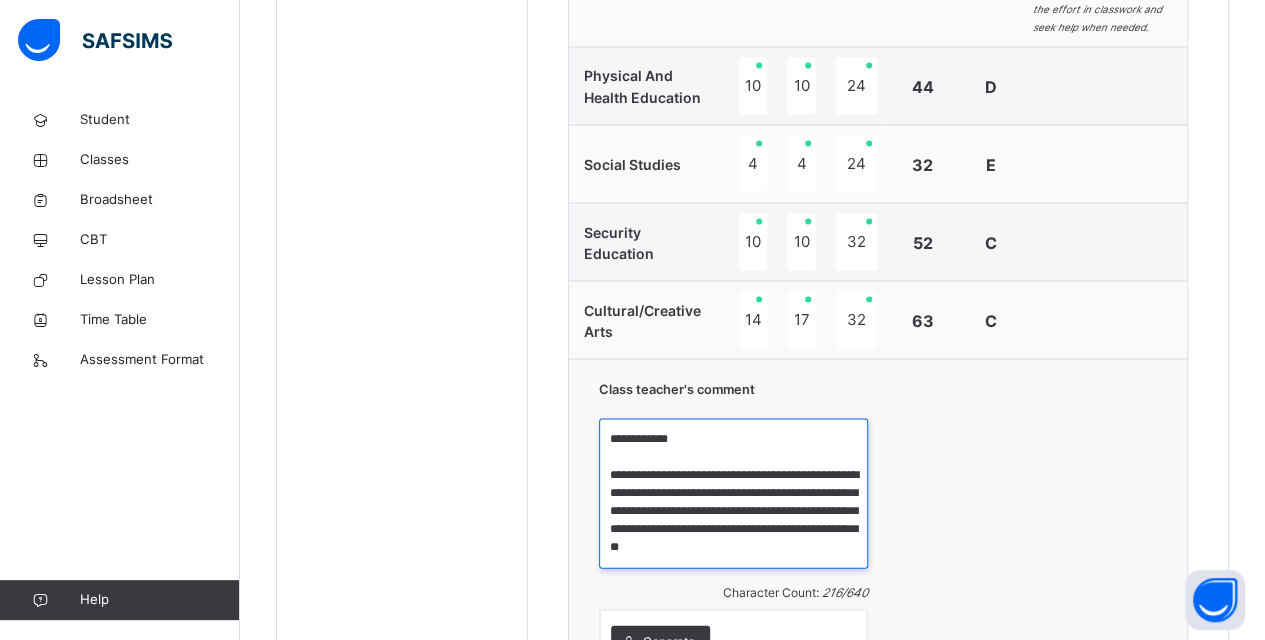 scroll, scrollTop: 1854, scrollLeft: 0, axis: vertical 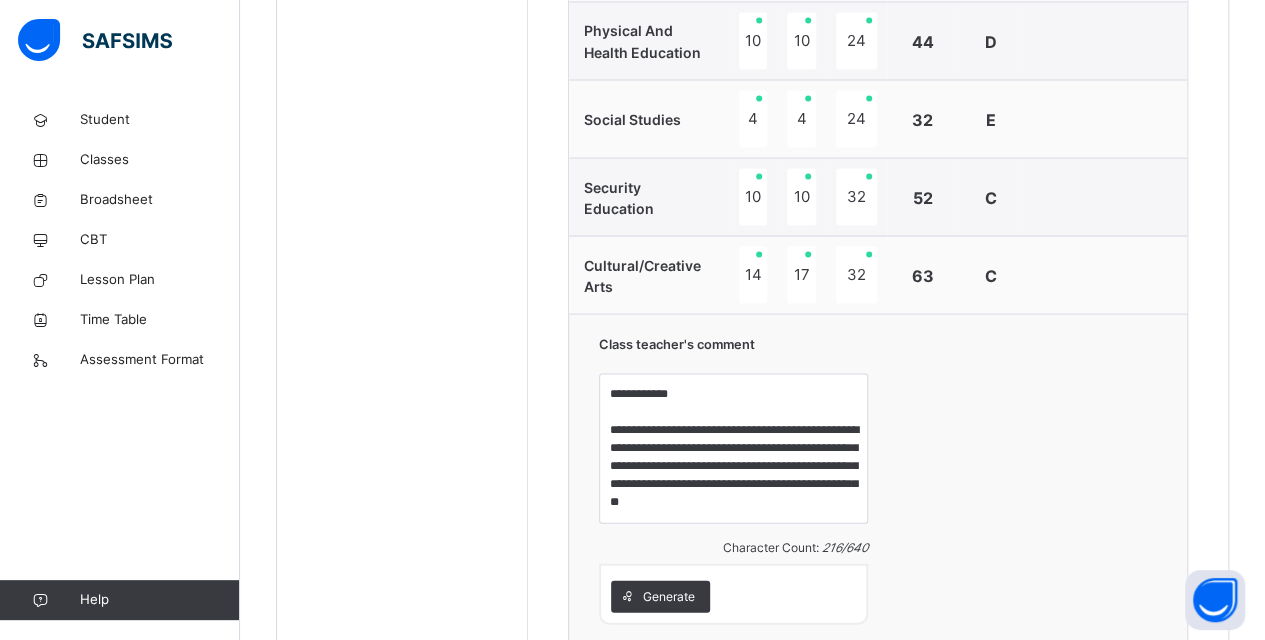 click on "Save Comment" at bounding box center (1099, 681) 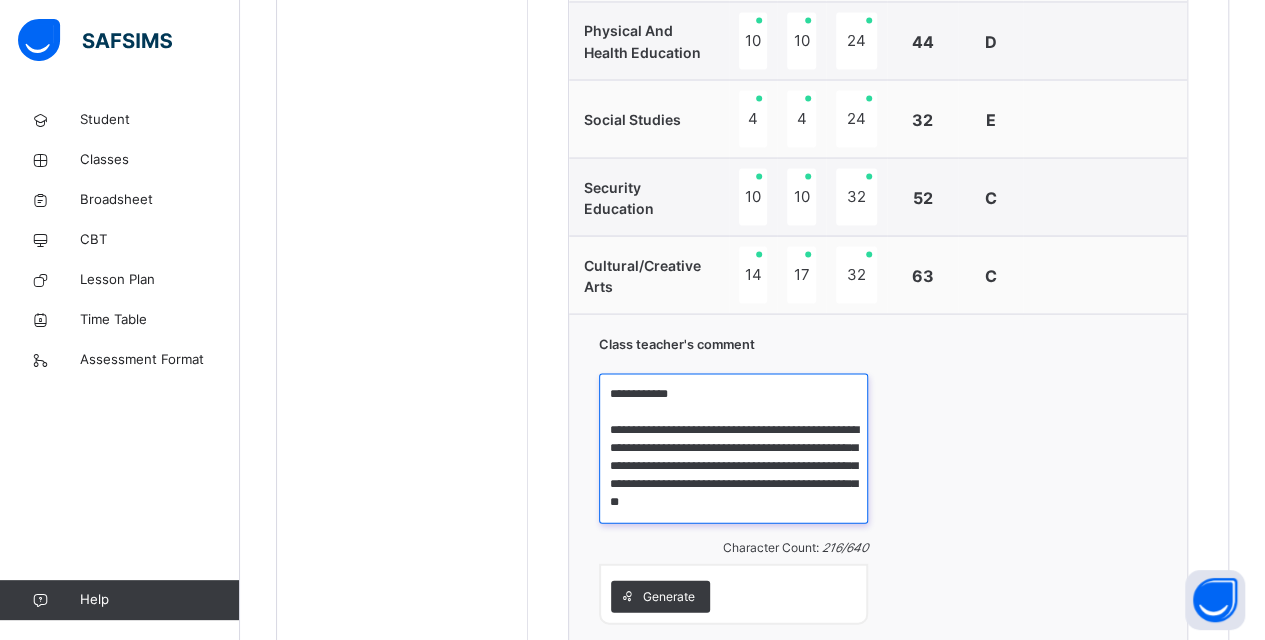 click on "**********" at bounding box center (733, 448) 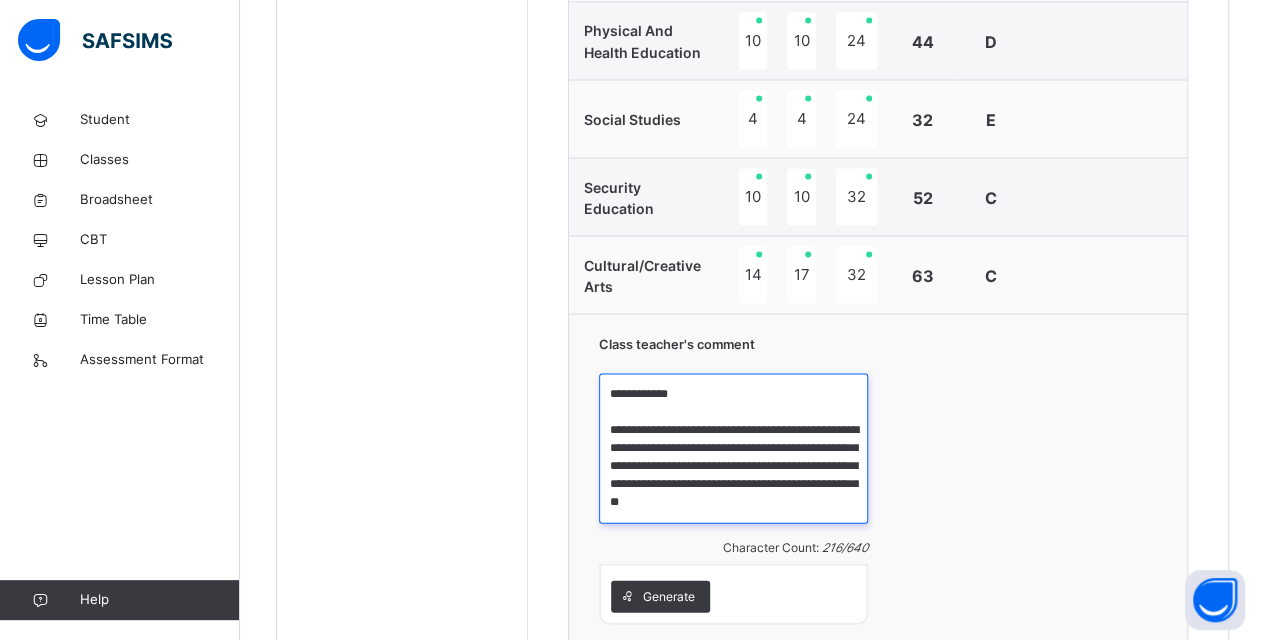 type on "**********" 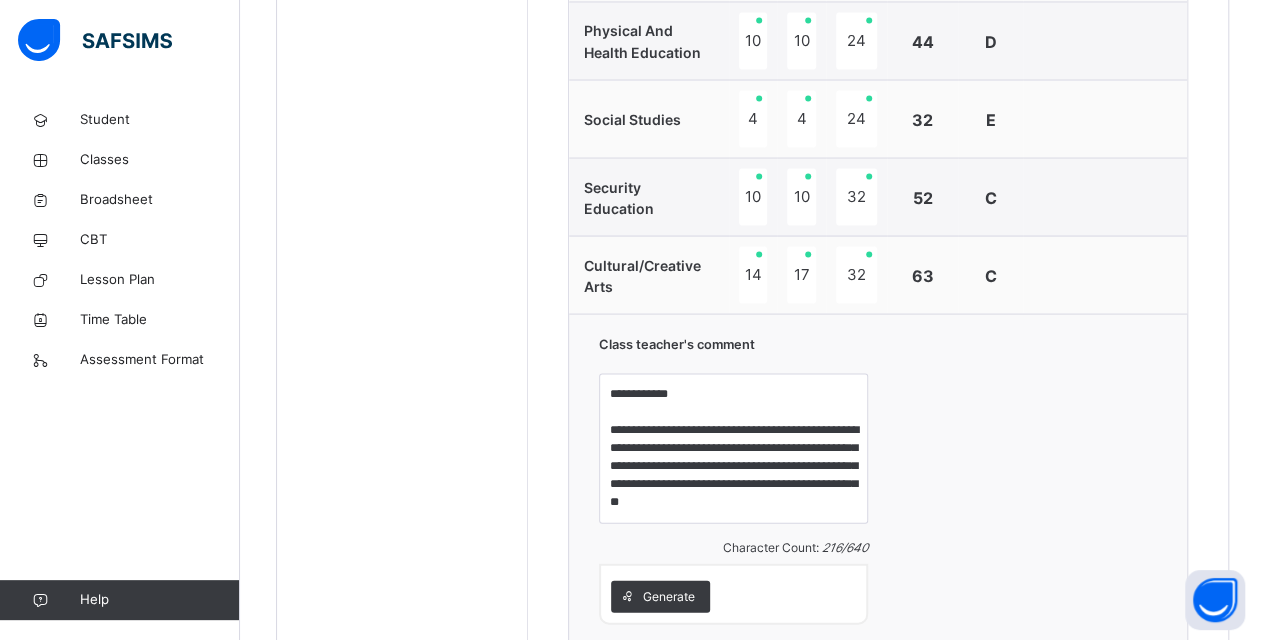 click on "Save Comment" at bounding box center (1099, 681) 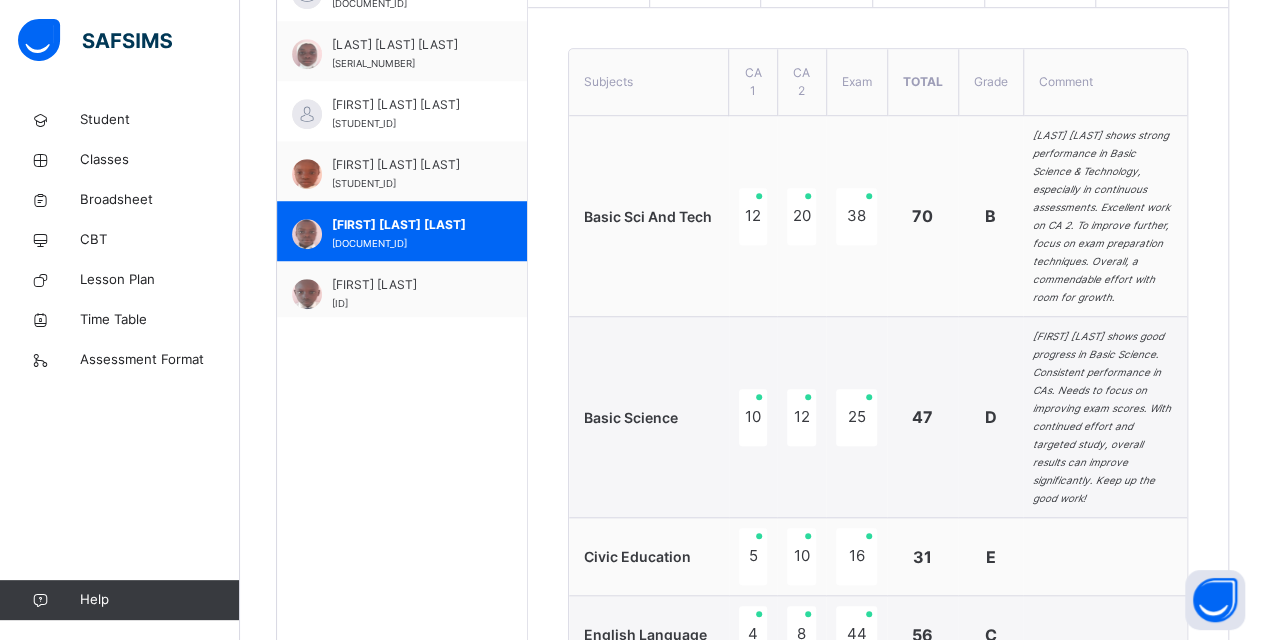 scroll, scrollTop: 654, scrollLeft: 0, axis: vertical 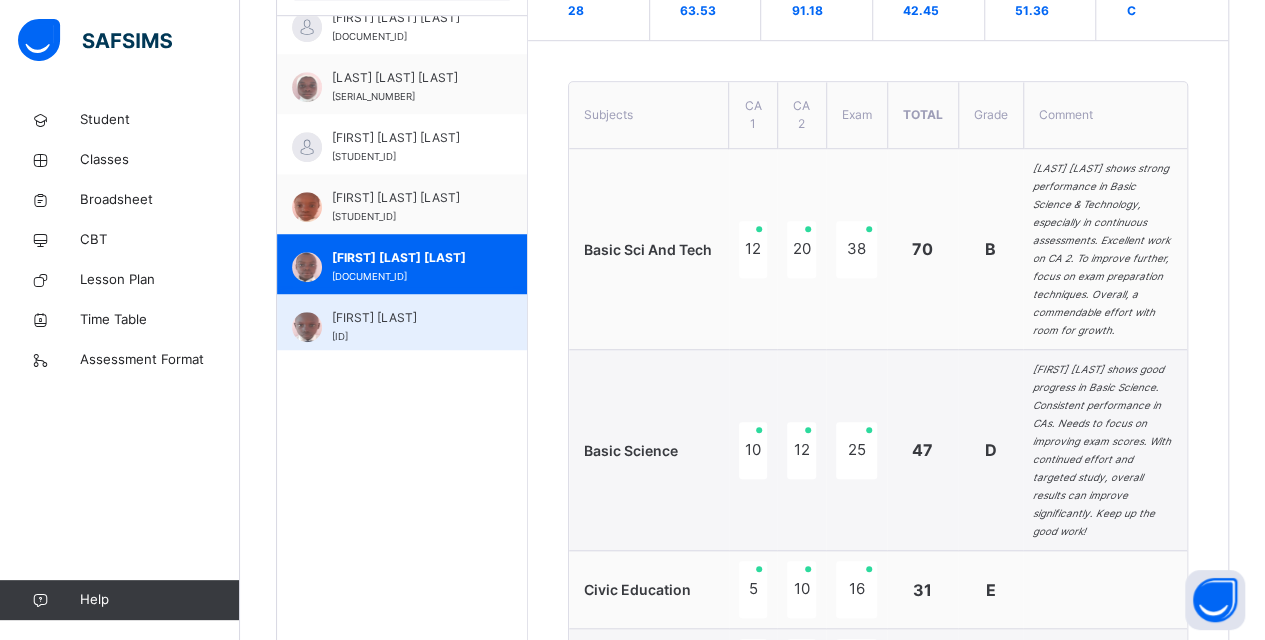 click on "[FIRST] [LAST]" at bounding box center (407, 318) 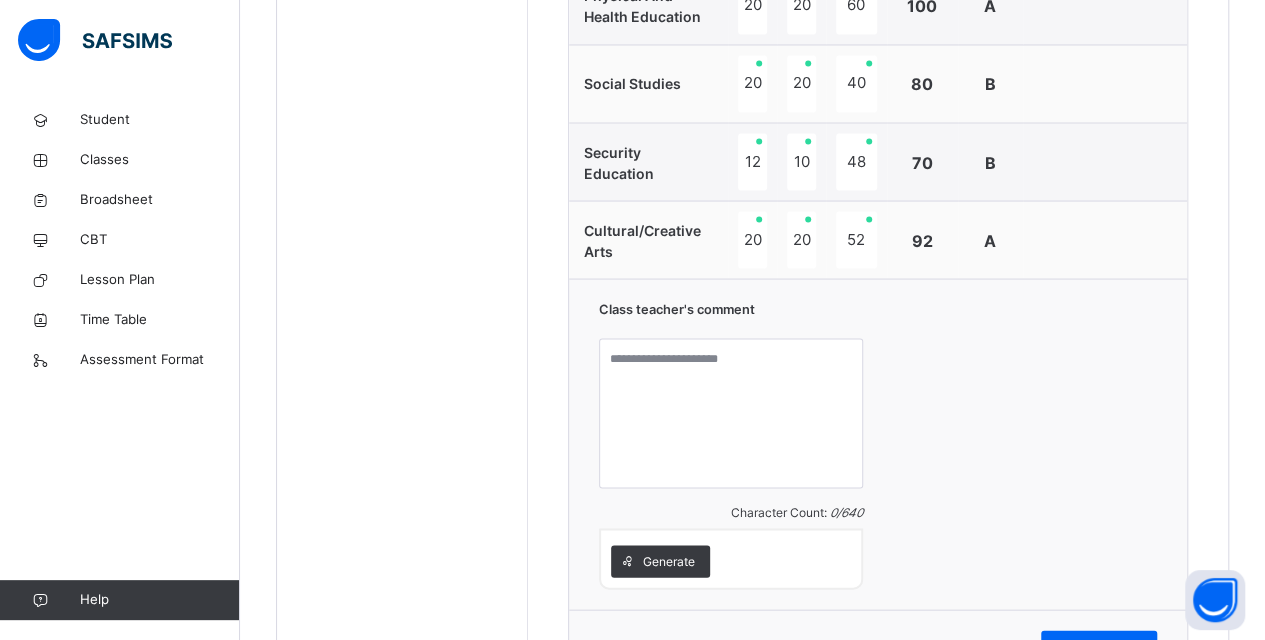 scroll, scrollTop: 1854, scrollLeft: 0, axis: vertical 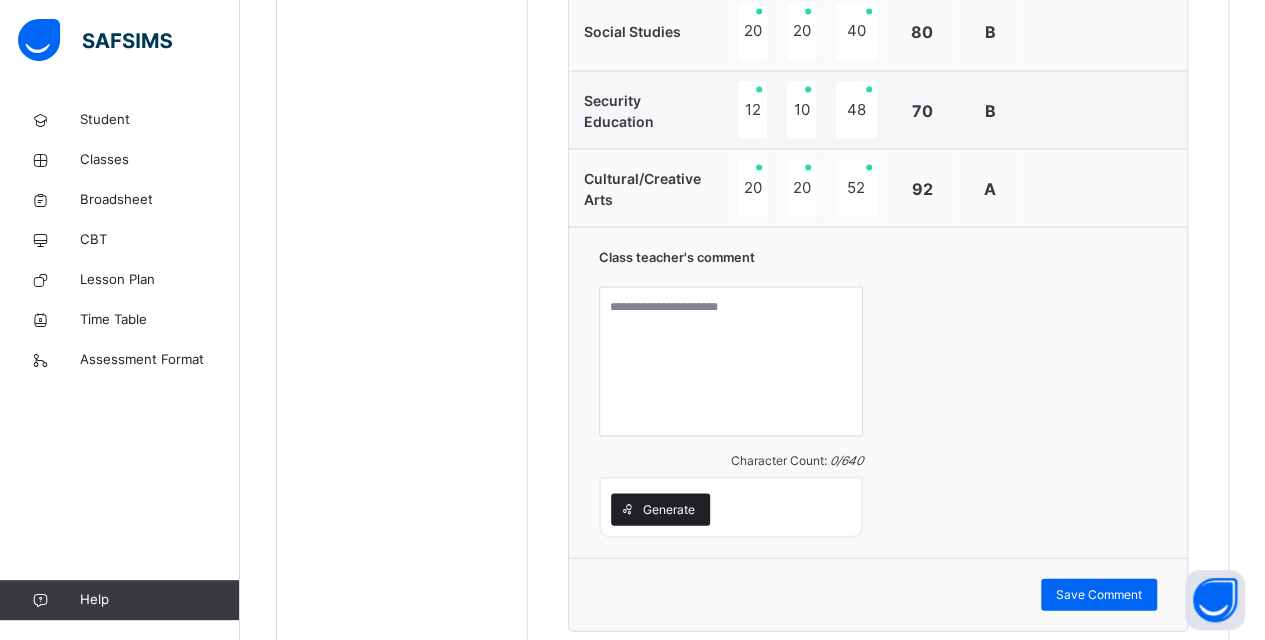 click on "Generate" at bounding box center [669, 509] 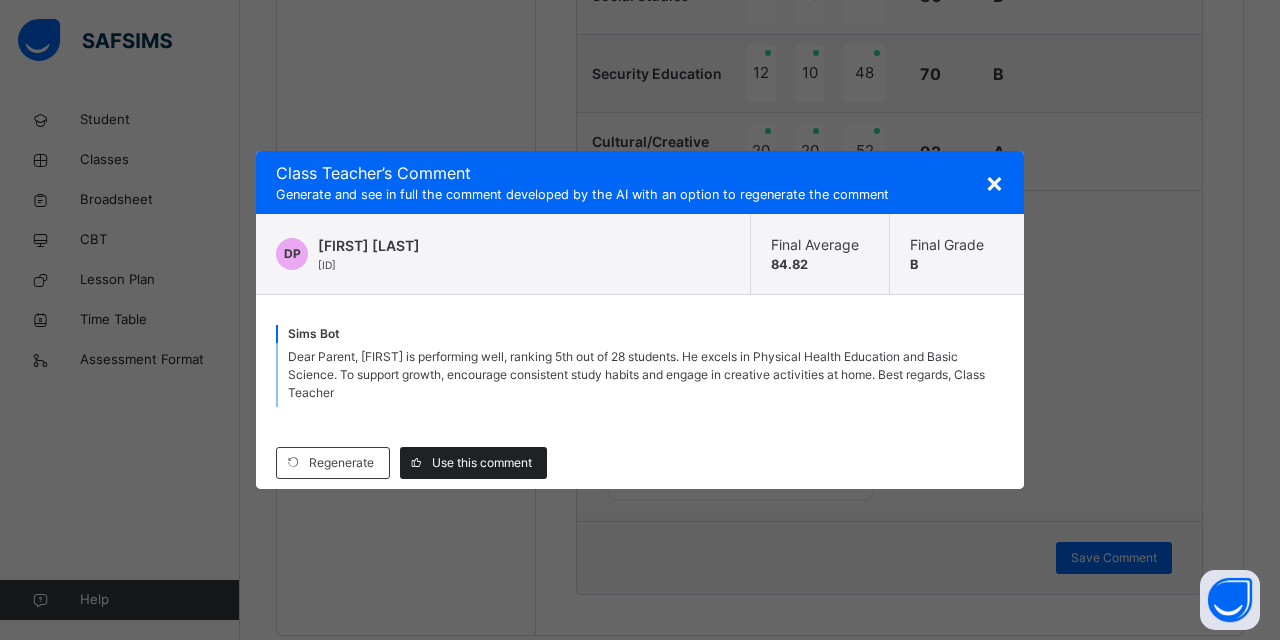 click on "Use this comment" at bounding box center (482, 463) 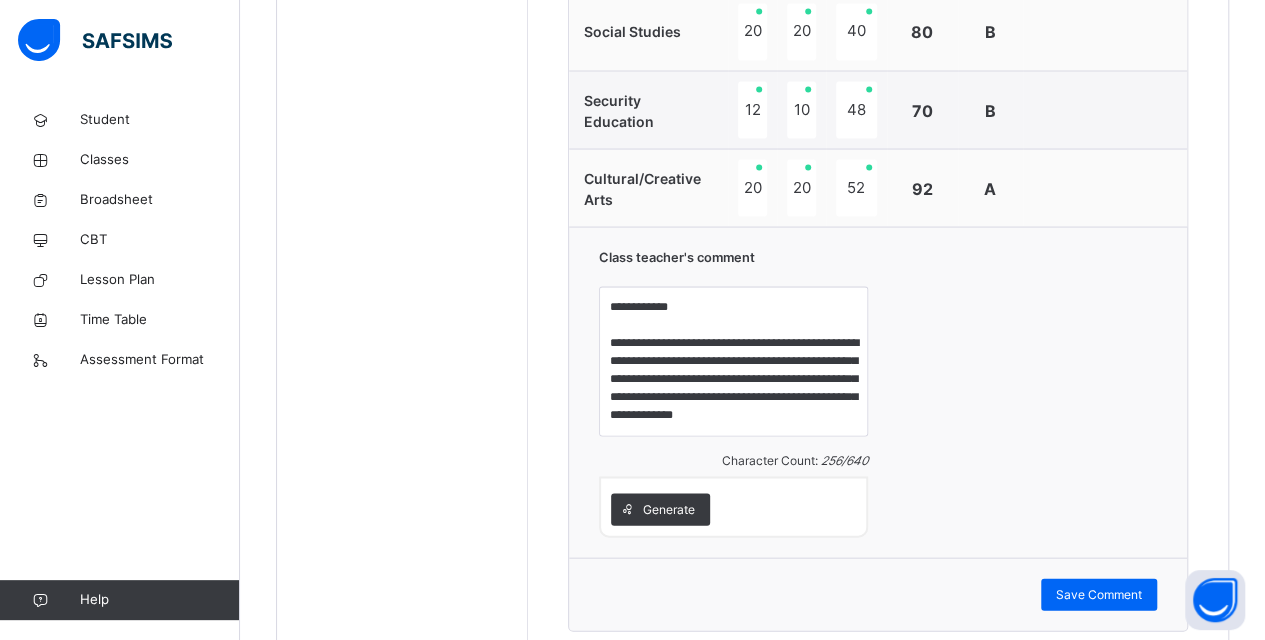 scroll, scrollTop: 1884, scrollLeft: 0, axis: vertical 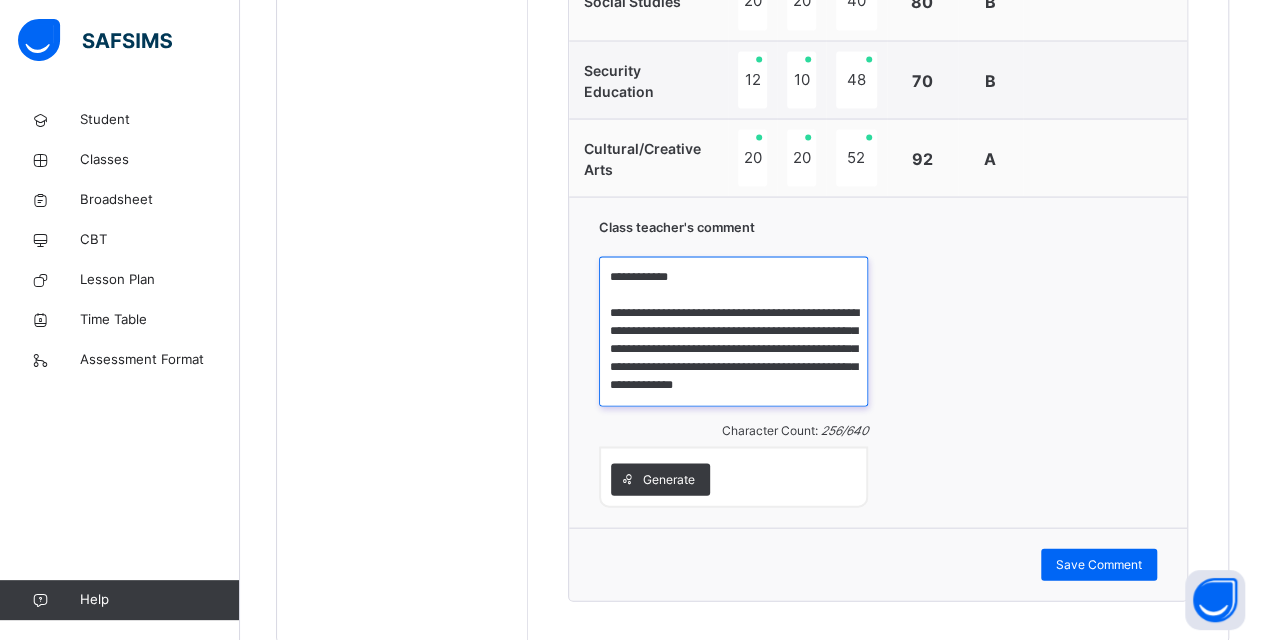drag, startPoint x: 800, startPoint y: 270, endPoint x: 822, endPoint y: 278, distance: 23.409399 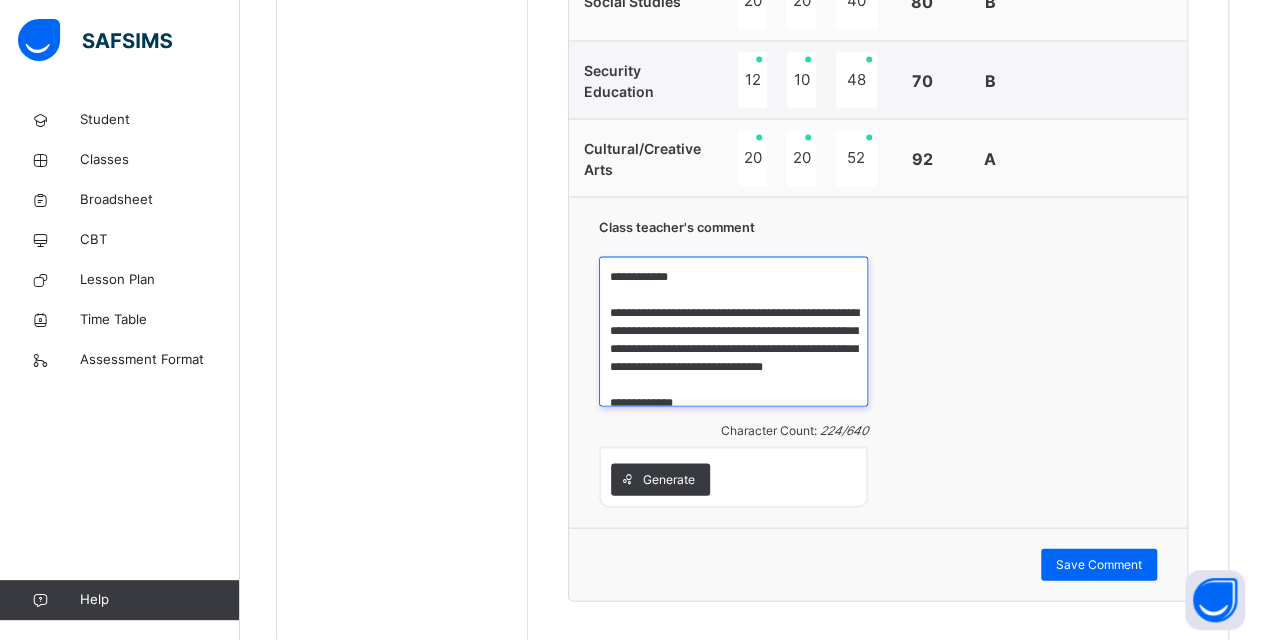 click on "**********" at bounding box center [733, 331] 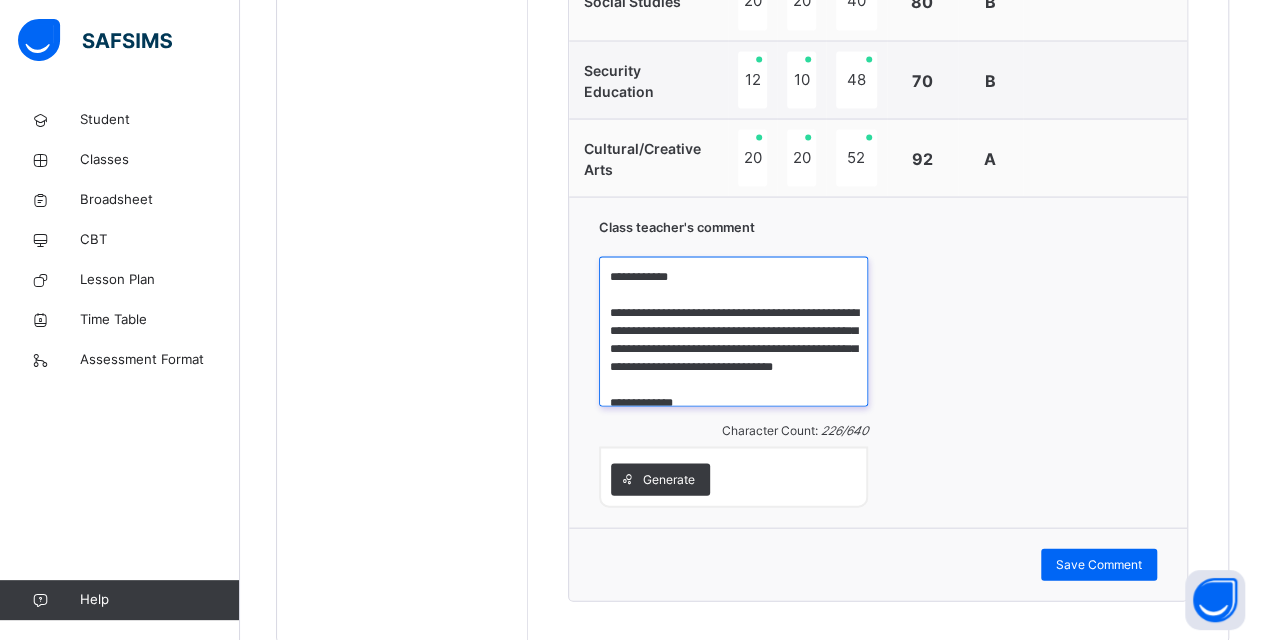 drag, startPoint x: 660, startPoint y: 324, endPoint x: 612, endPoint y: 328, distance: 48.166378 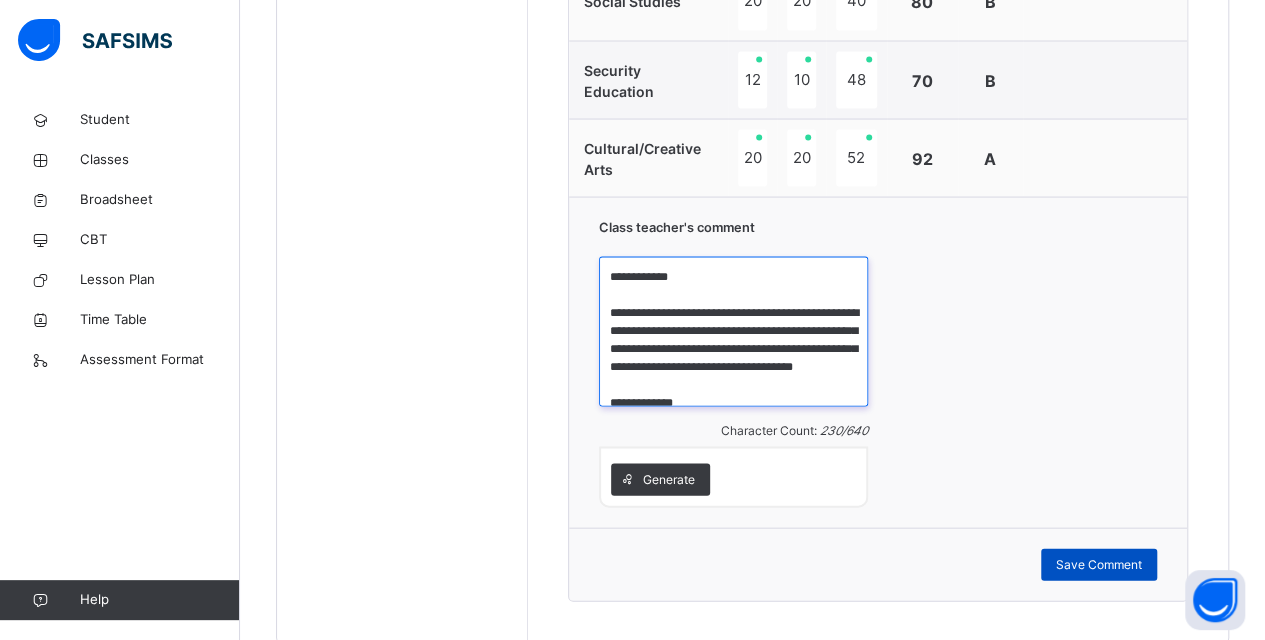 type on "**********" 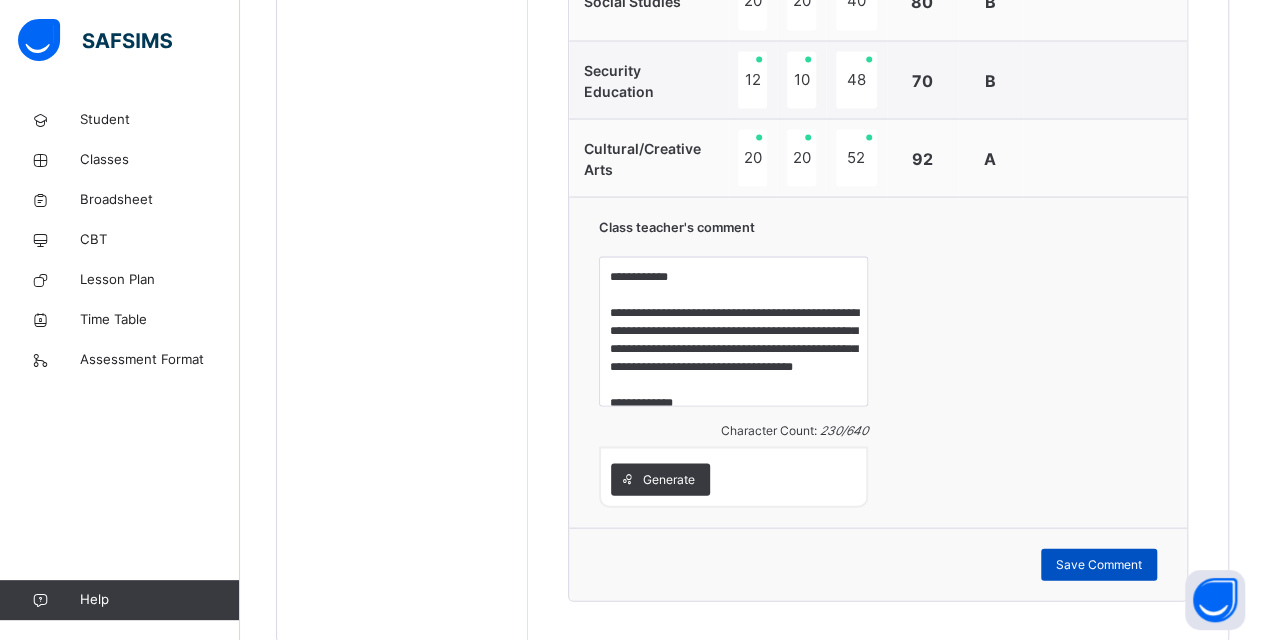 click on "Save Comment" at bounding box center (1099, 564) 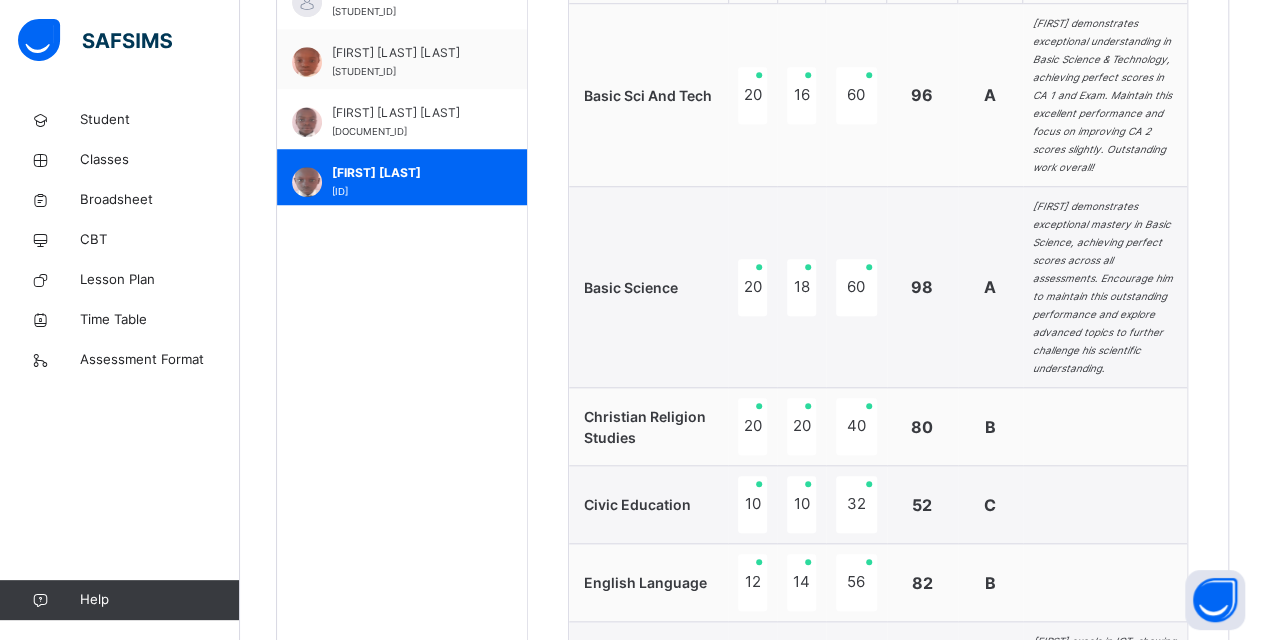 scroll, scrollTop: 784, scrollLeft: 0, axis: vertical 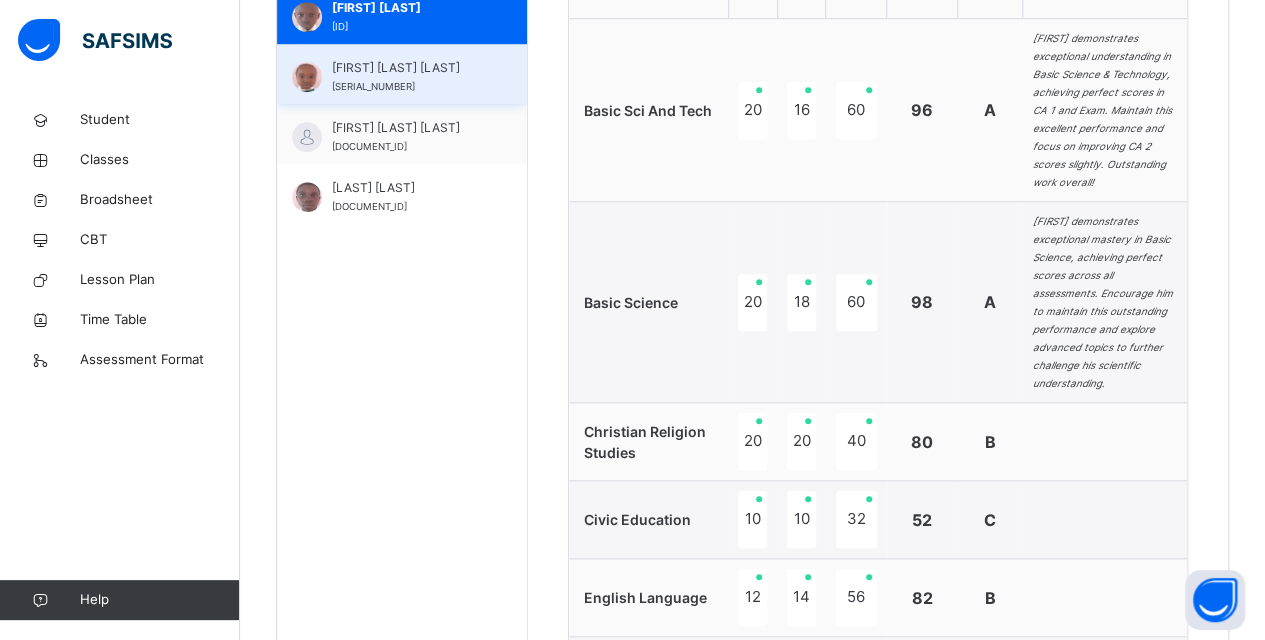 click on "[FIRST] [LAST] [LAST]" at bounding box center [407, 68] 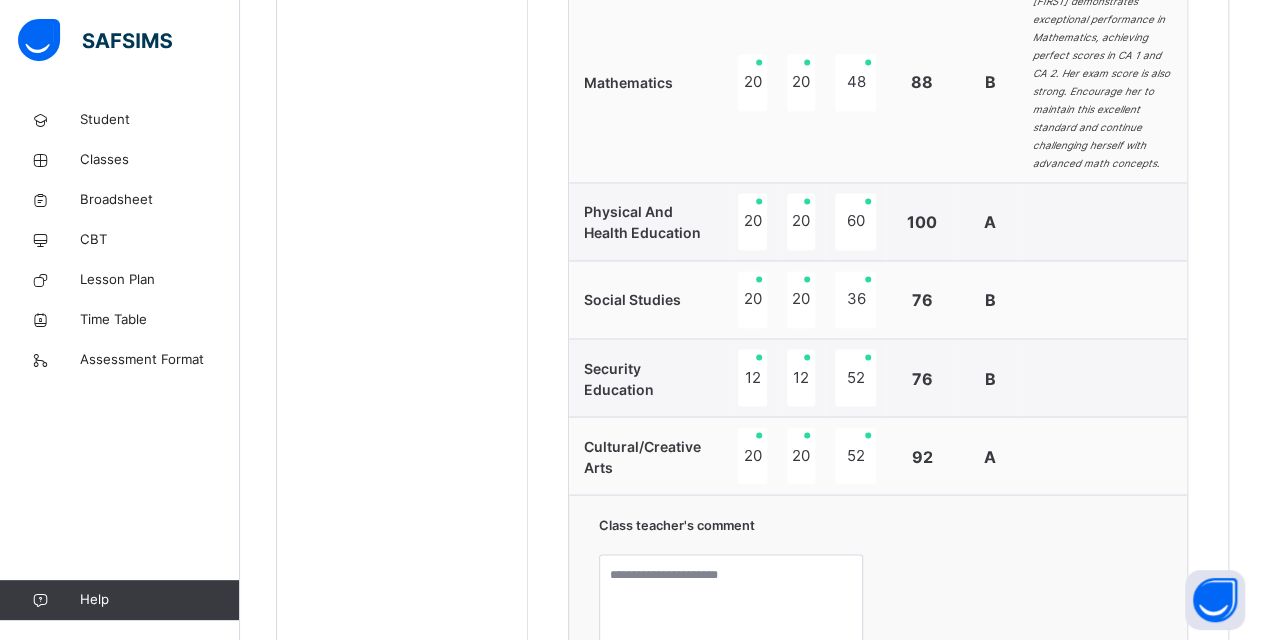 scroll, scrollTop: 1684, scrollLeft: 0, axis: vertical 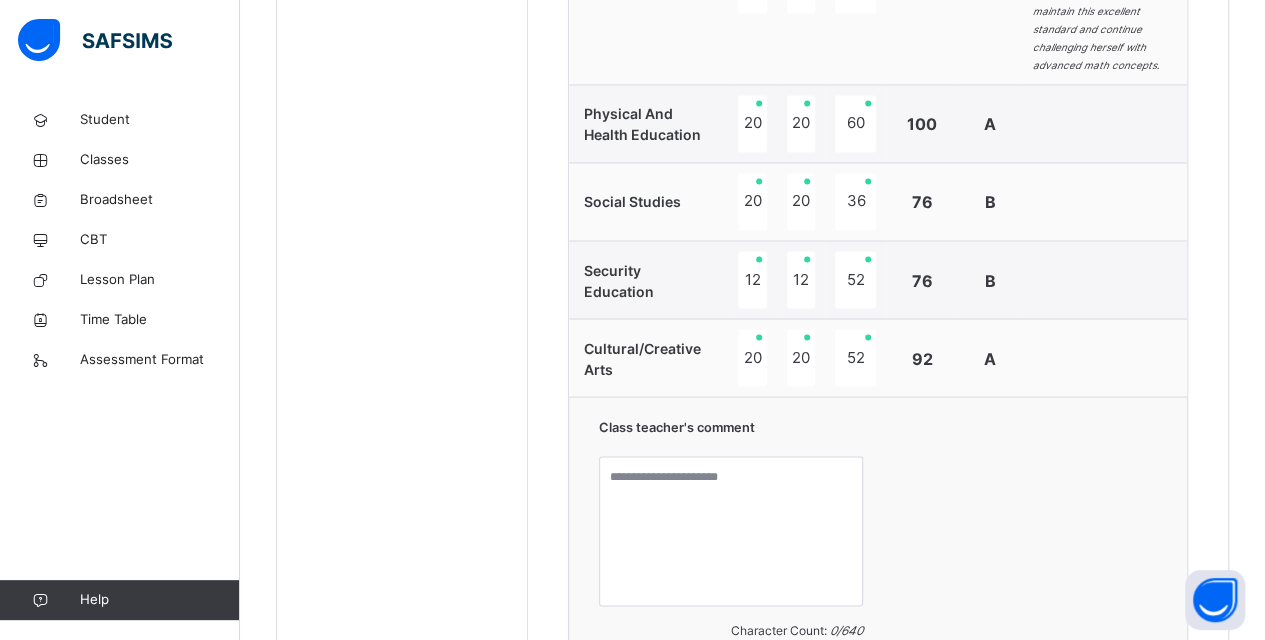 click on "Generate" at bounding box center [669, 679] 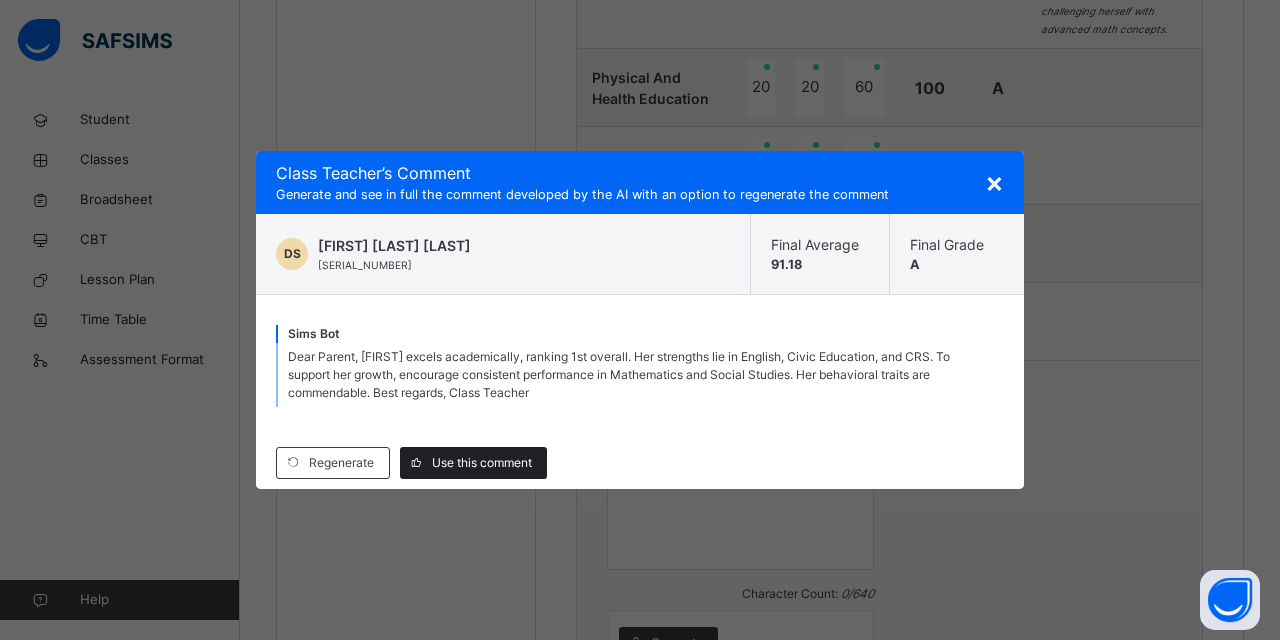 click on "Use this comment" at bounding box center (482, 463) 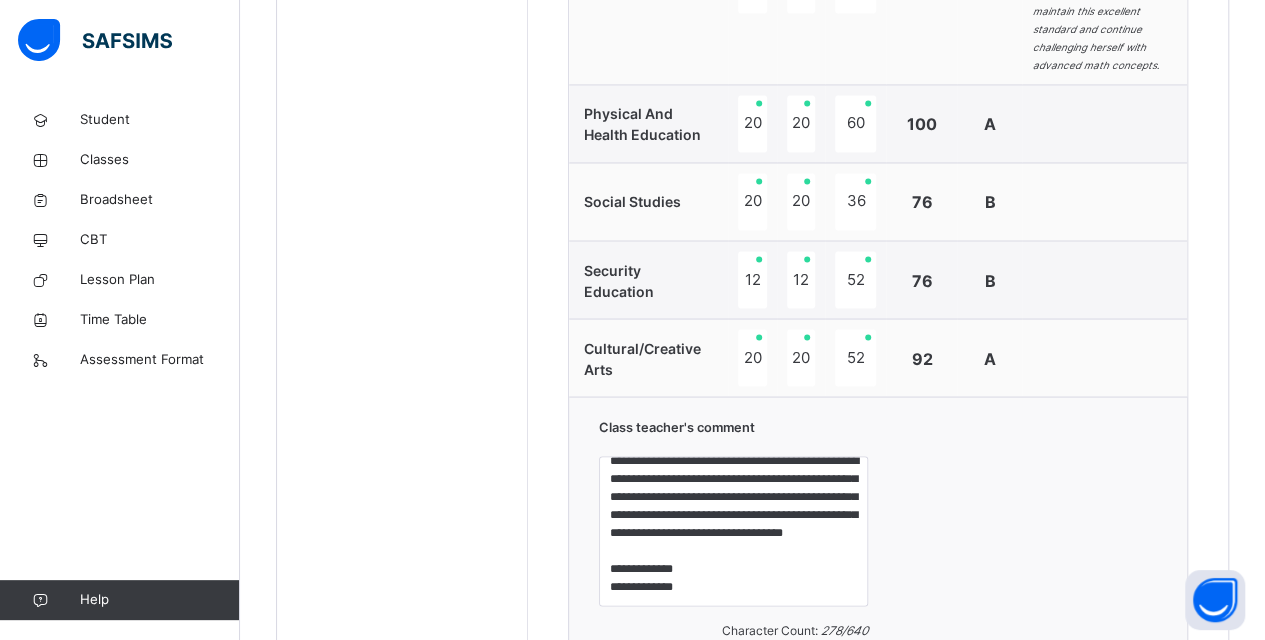 scroll, scrollTop: 0, scrollLeft: 0, axis: both 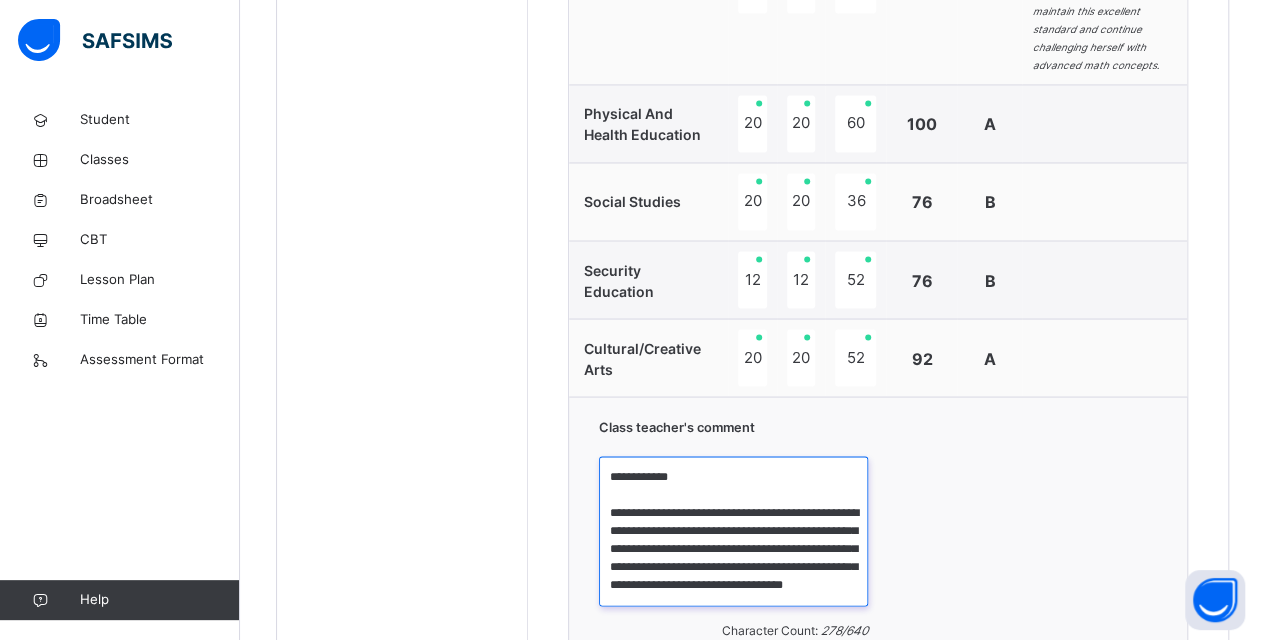 drag, startPoint x: 658, startPoint y: 448, endPoint x: 732, endPoint y: 472, distance: 77.7946 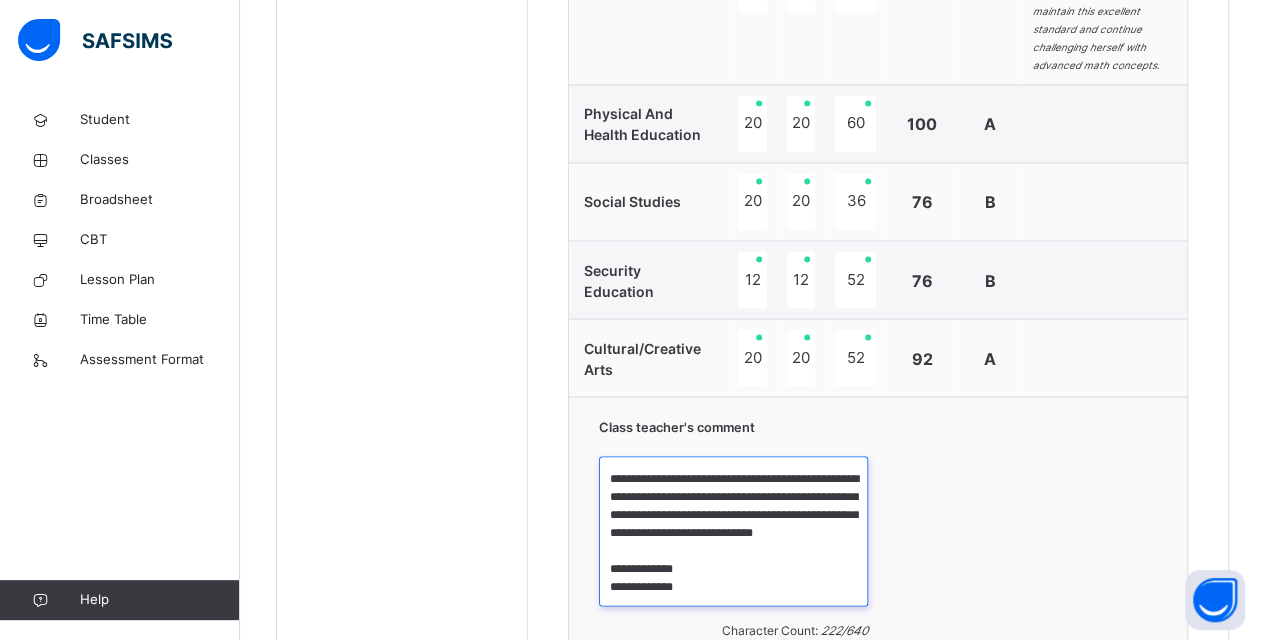 scroll, scrollTop: 0, scrollLeft: 0, axis: both 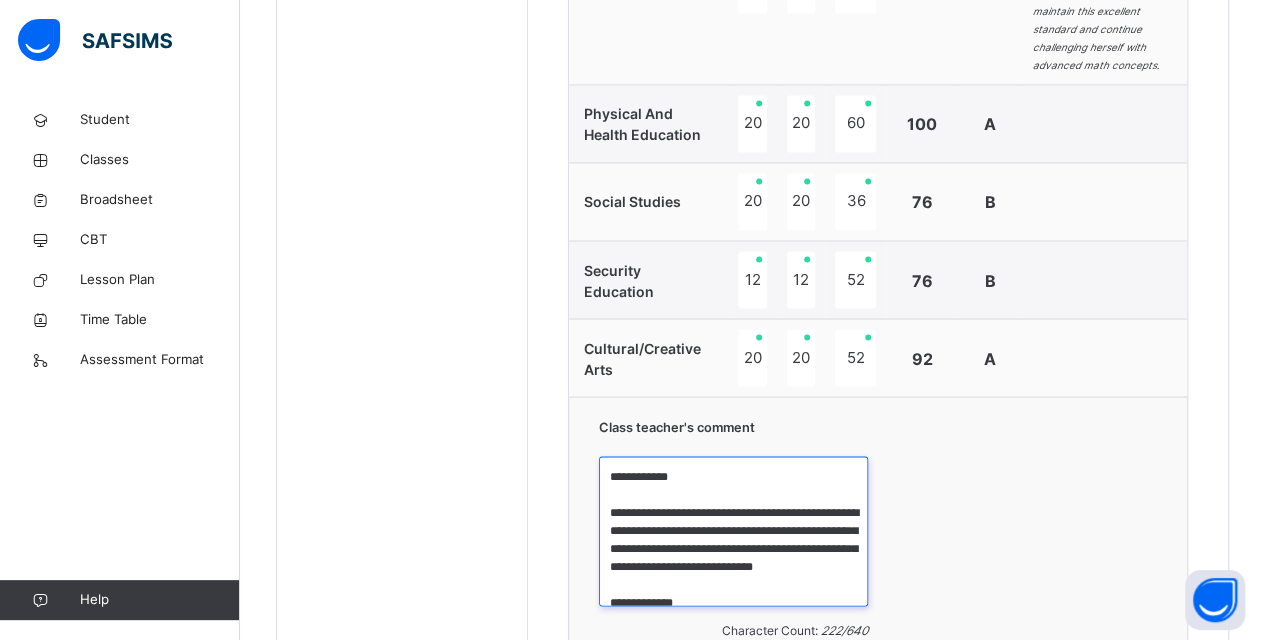 drag, startPoint x: 828, startPoint y: 471, endPoint x: 795, endPoint y: 471, distance: 33 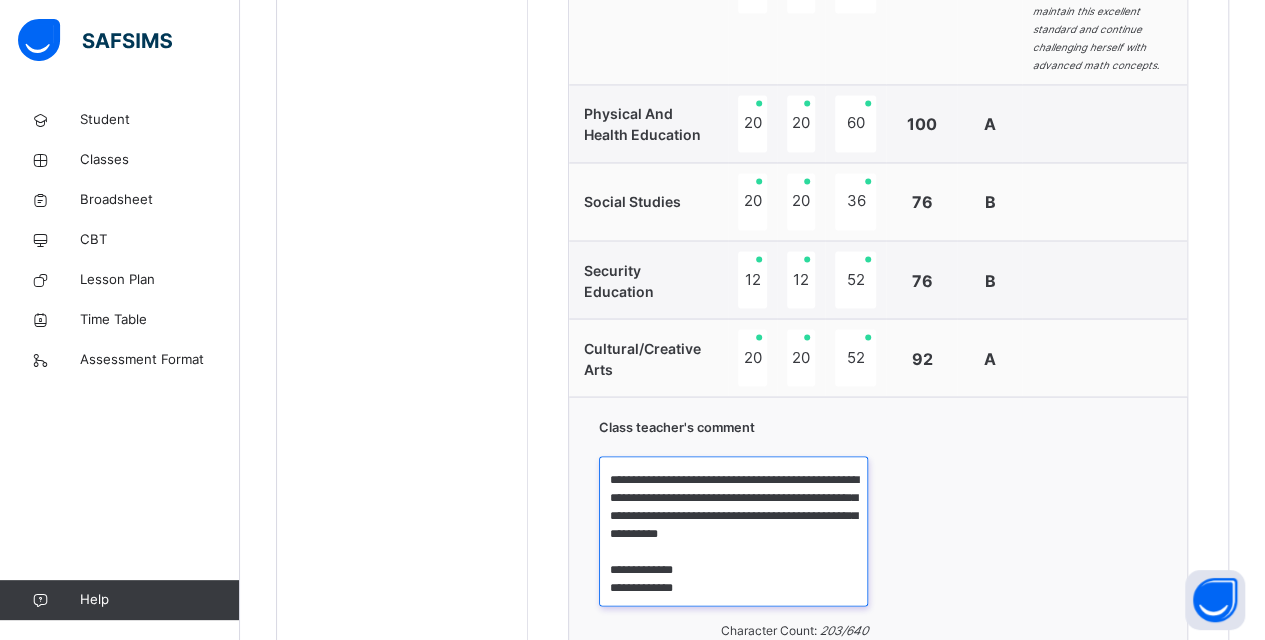 scroll, scrollTop: 51, scrollLeft: 0, axis: vertical 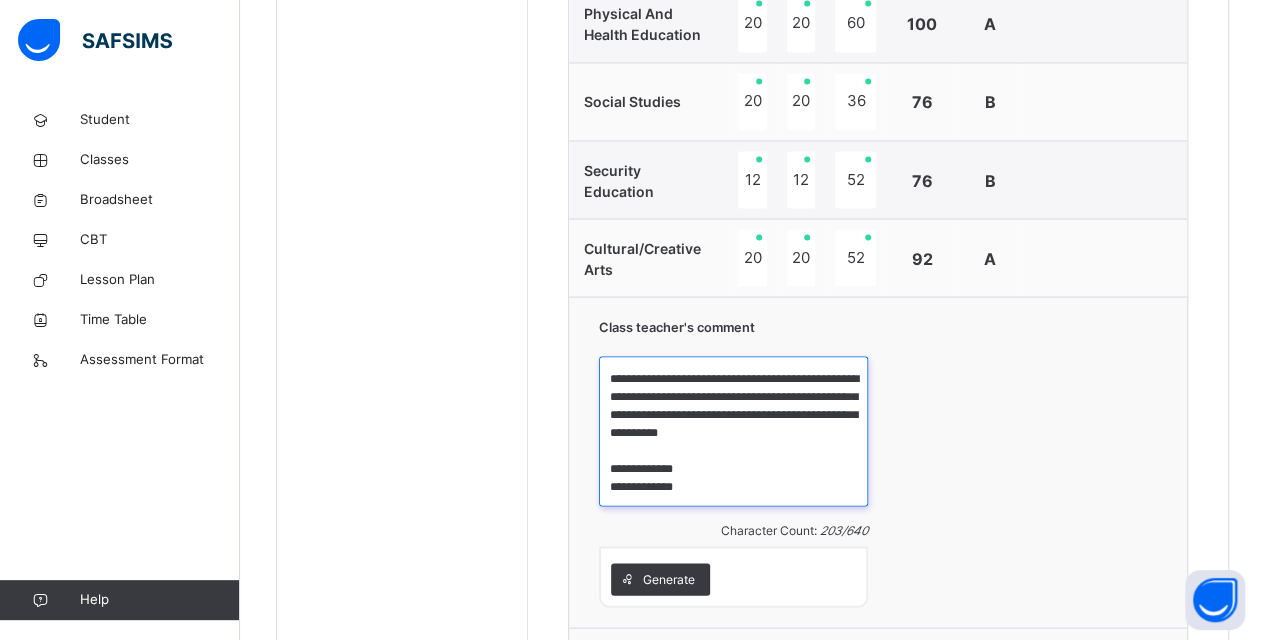 type on "**********" 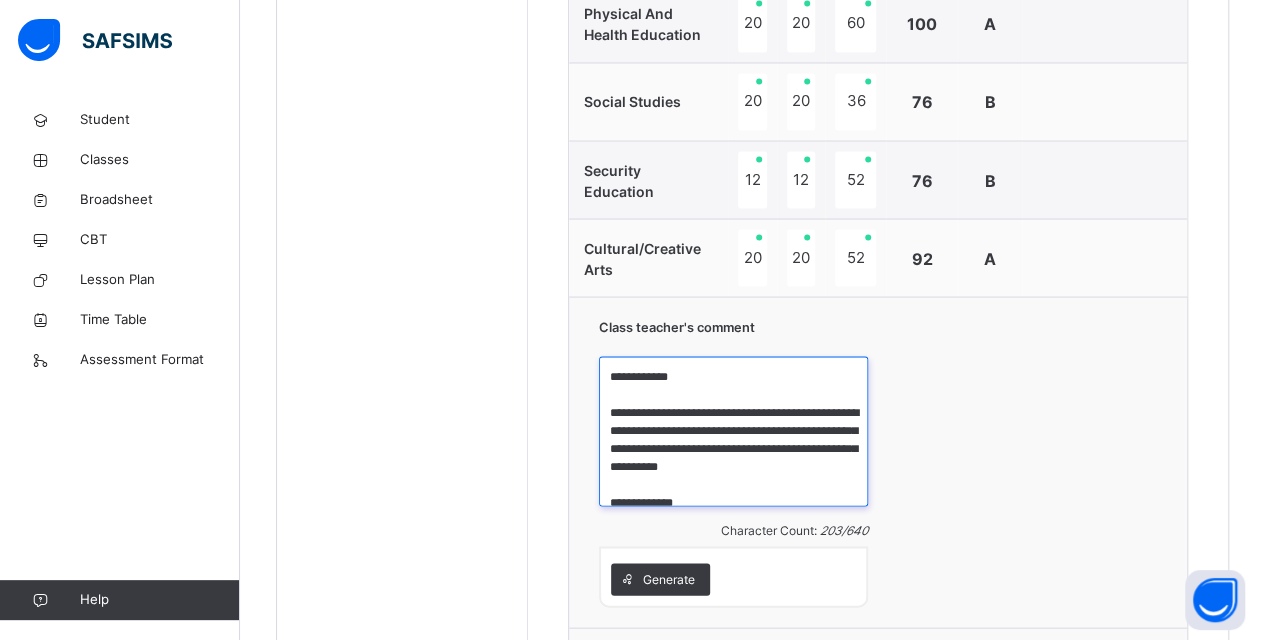 scroll, scrollTop: 51, scrollLeft: 0, axis: vertical 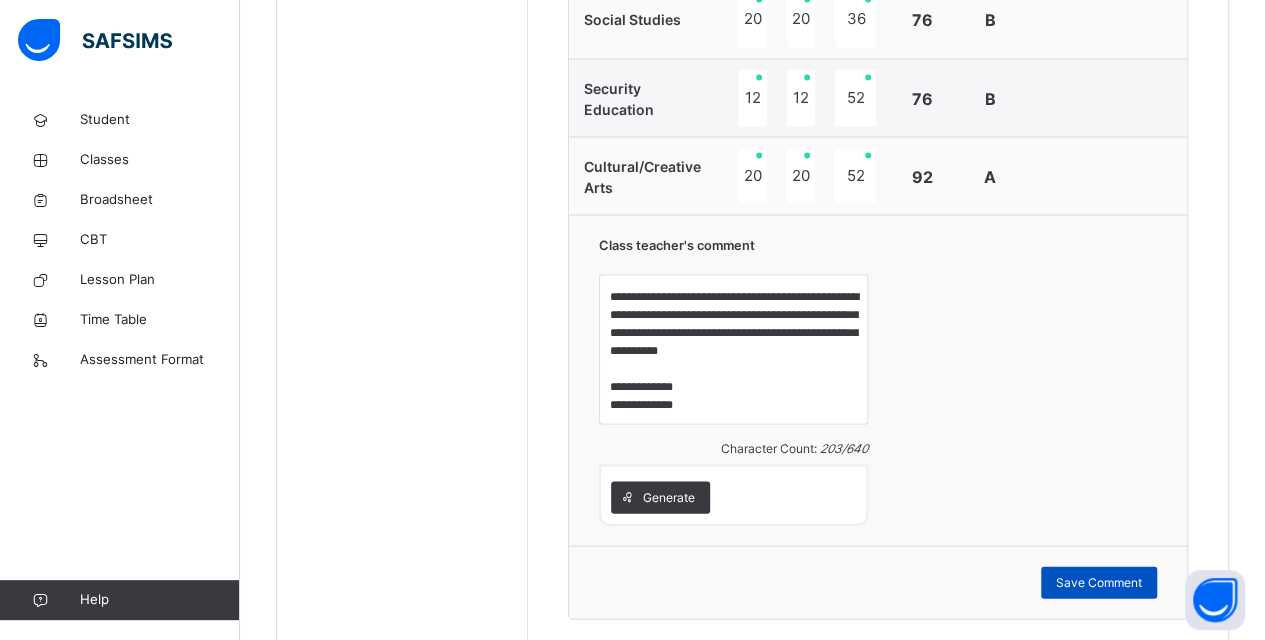 click on "Save Comment" at bounding box center [1099, 582] 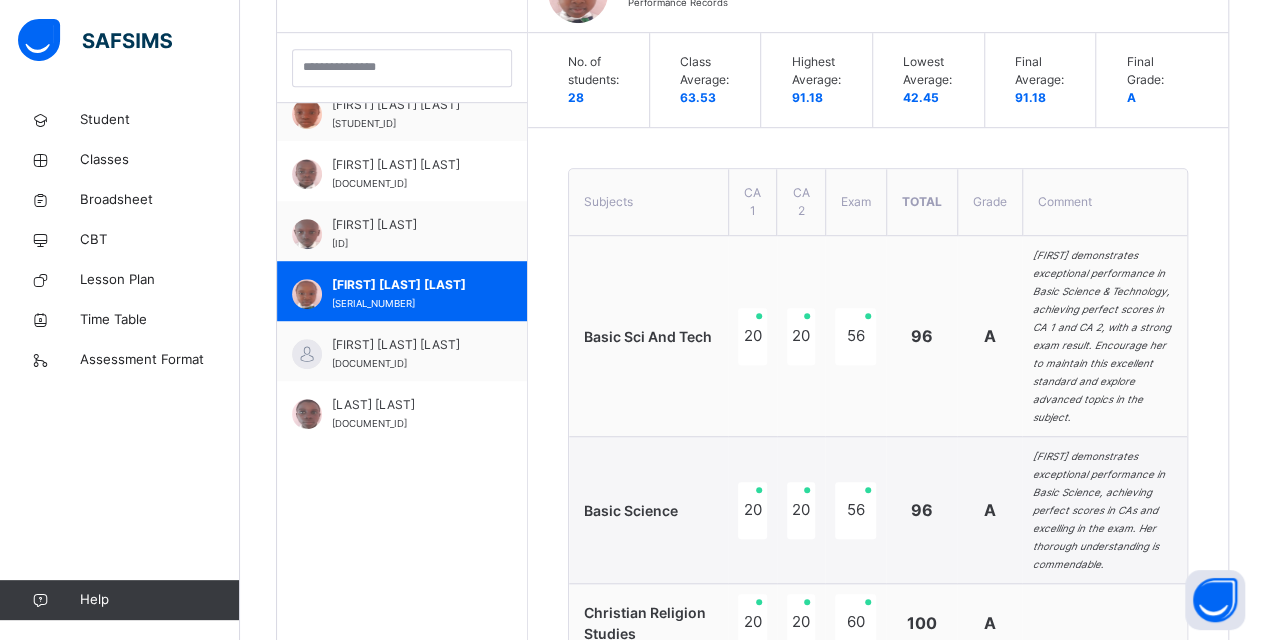 scroll, scrollTop: 566, scrollLeft: 0, axis: vertical 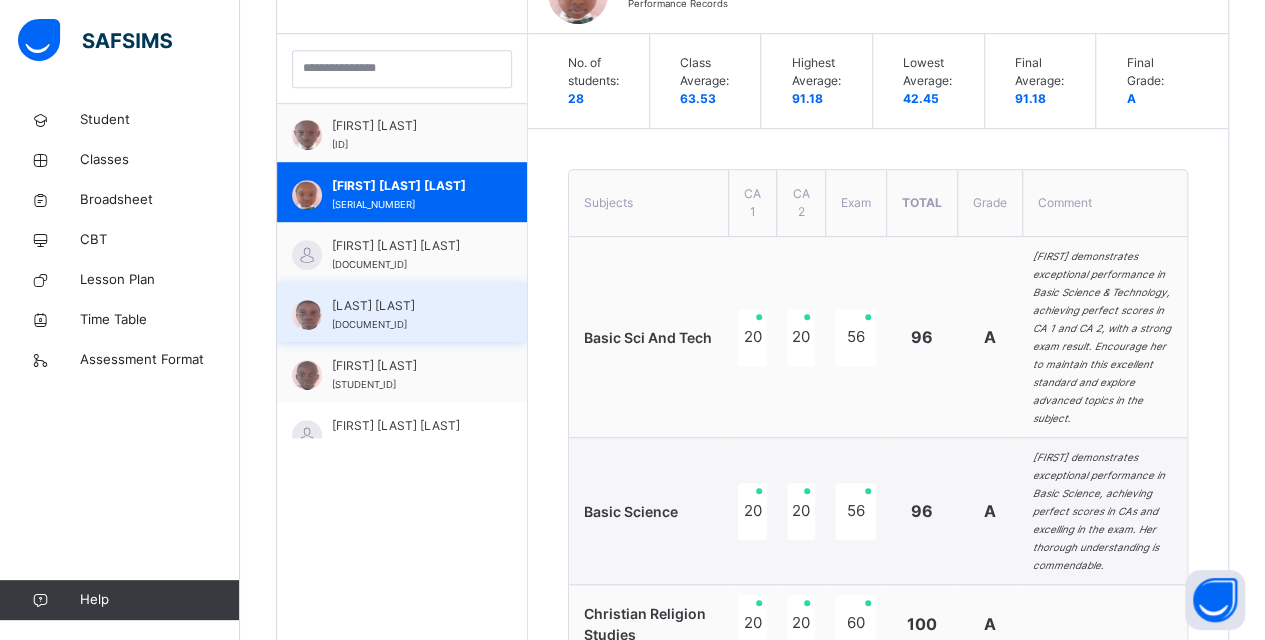 click on "[FIRST] [LAST] [SERIAL_NUMBER]" at bounding box center [407, 315] 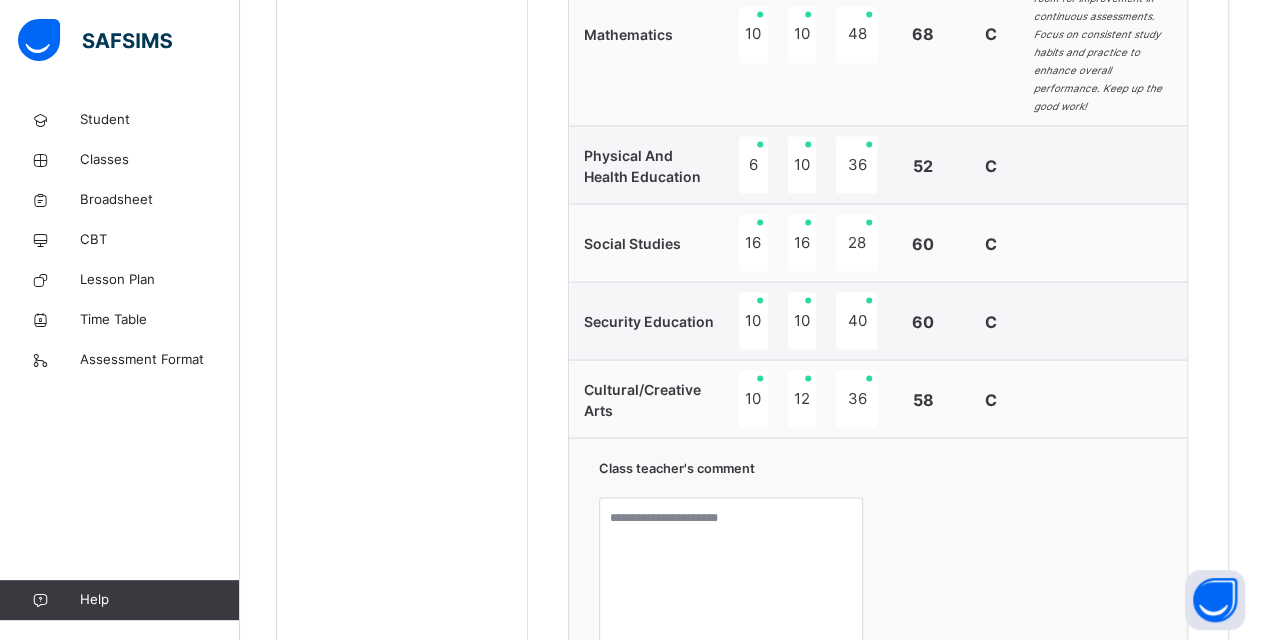 scroll, scrollTop: 1866, scrollLeft: 0, axis: vertical 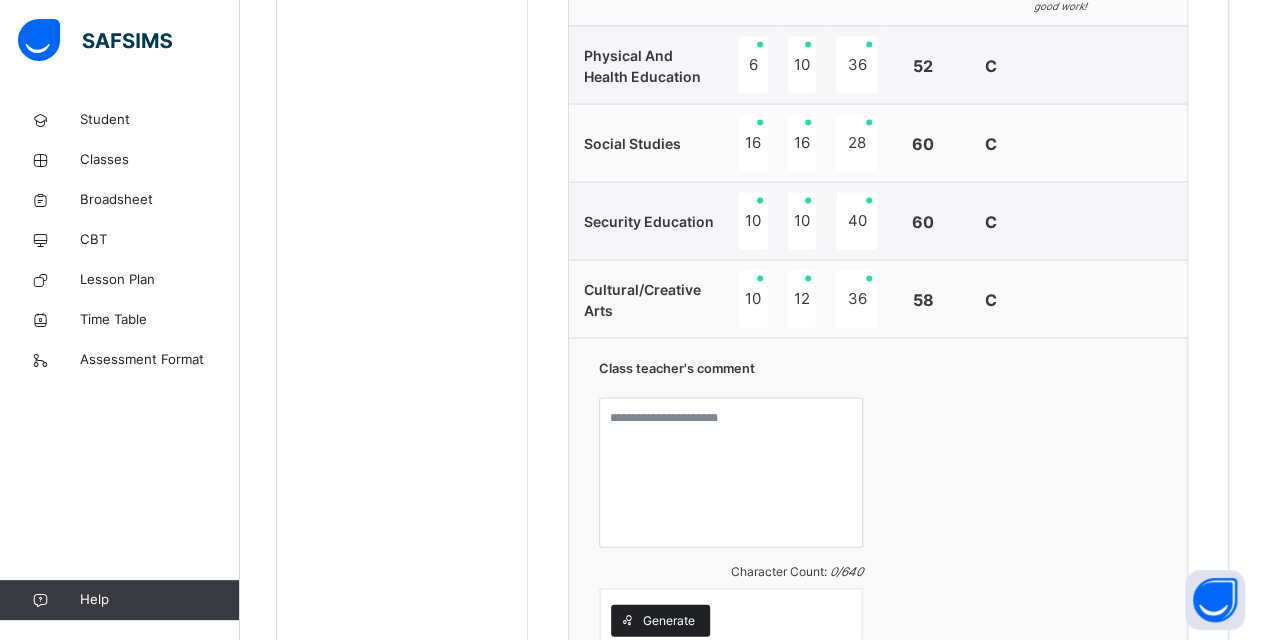 click on "Generate" at bounding box center (669, 620) 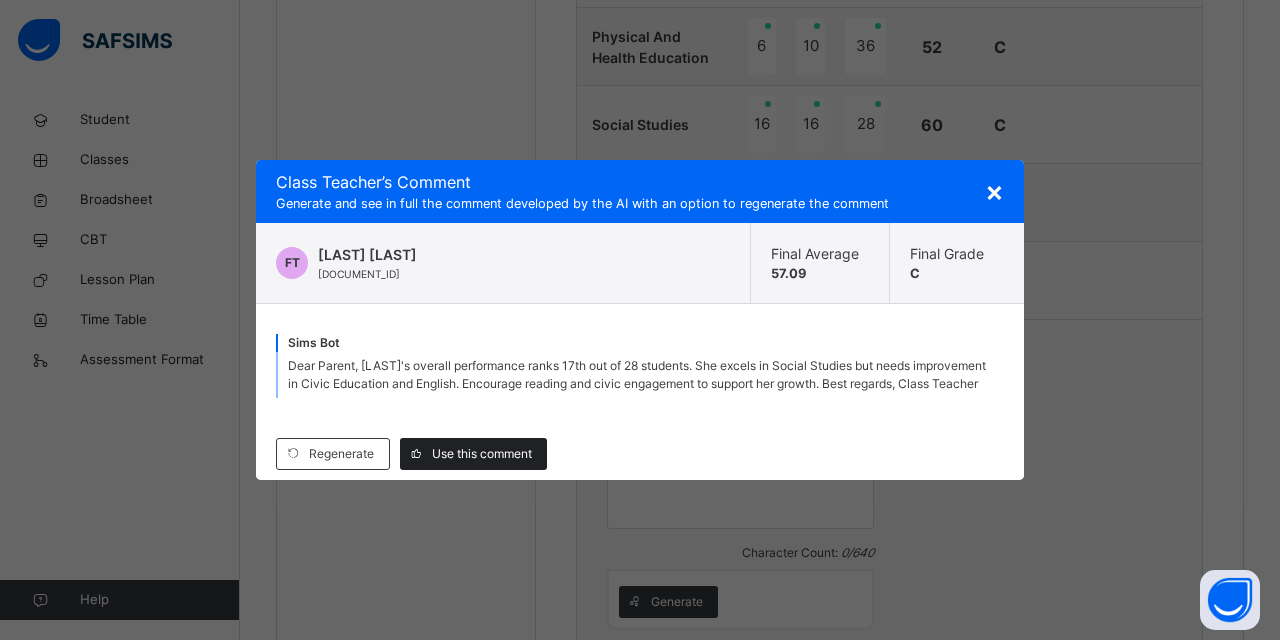 click on "Use this comment" at bounding box center [482, 454] 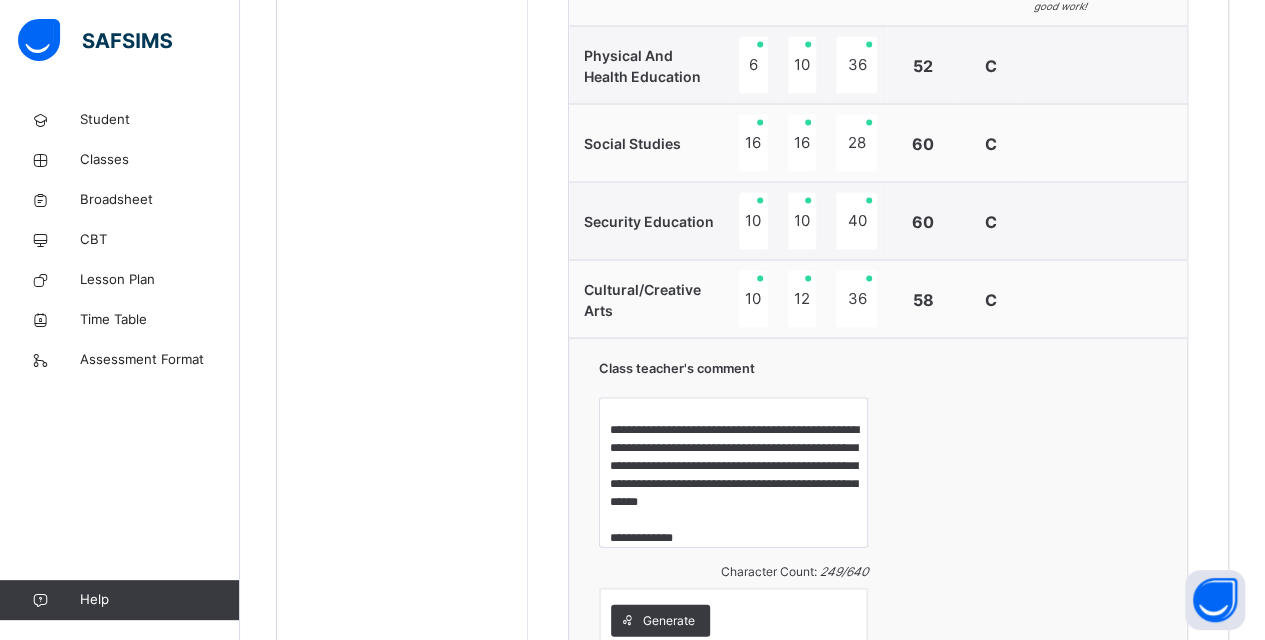 scroll, scrollTop: 0, scrollLeft: 0, axis: both 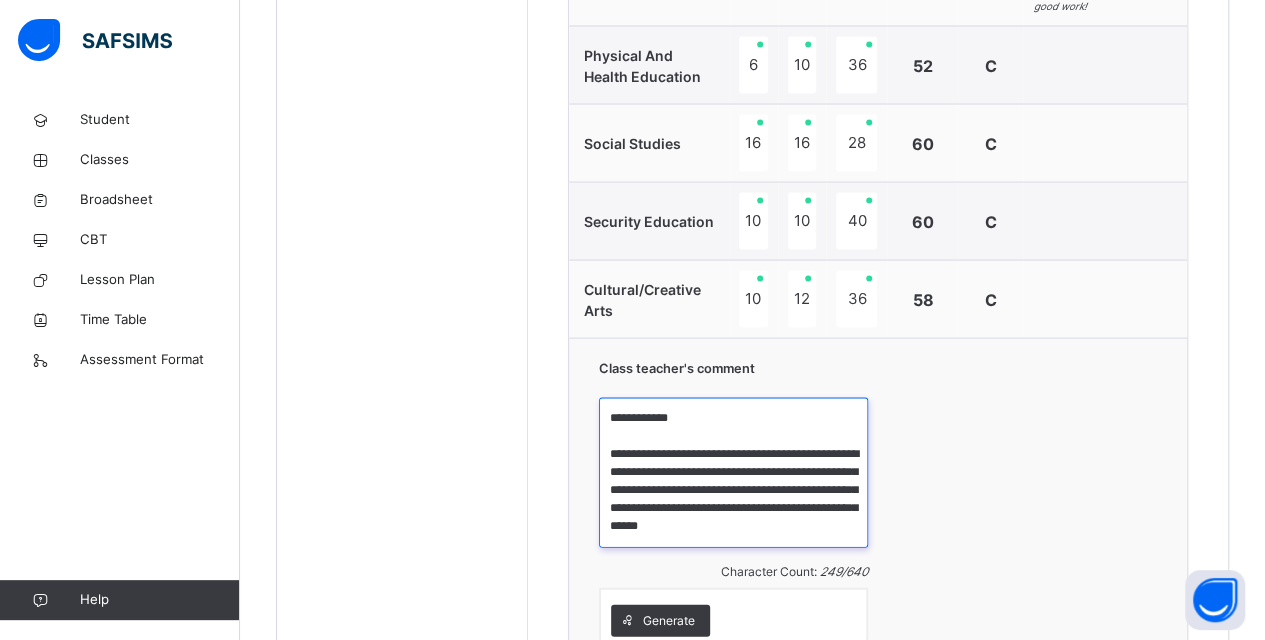 drag, startPoint x: 756, startPoint y: 394, endPoint x: 728, endPoint y: 428, distance: 44.04543 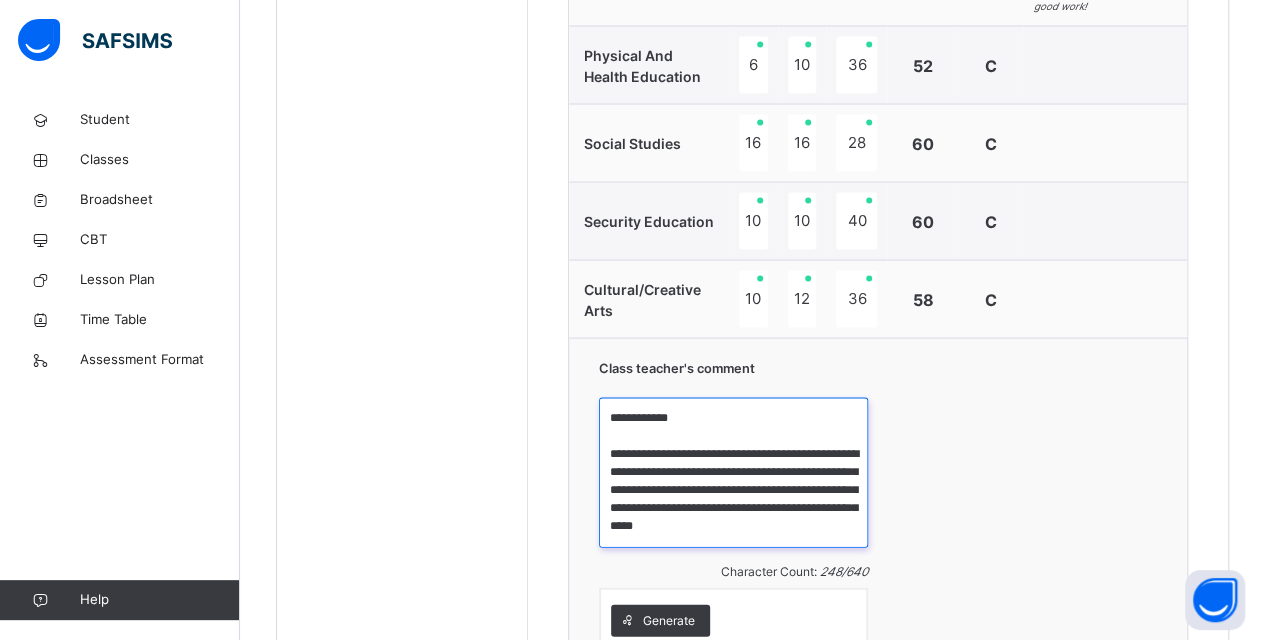 drag, startPoint x: 771, startPoint y: 392, endPoint x: 720, endPoint y: 415, distance: 55.946404 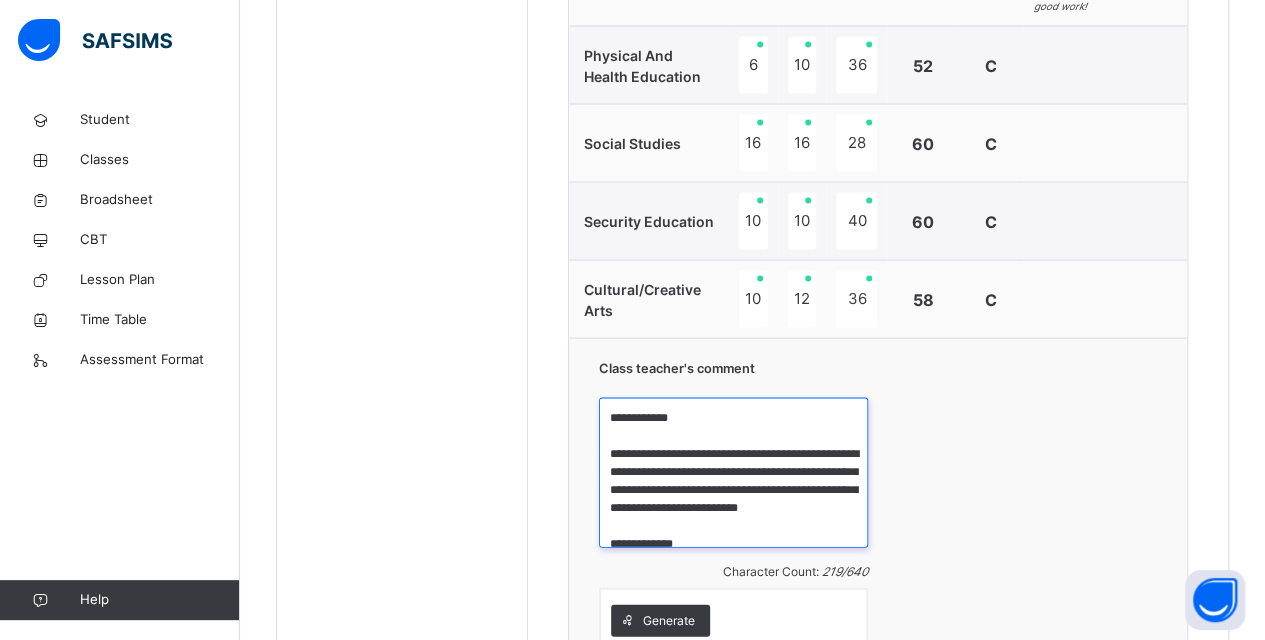 drag, startPoint x: 706, startPoint y: 412, endPoint x: 819, endPoint y: 409, distance: 113.03982 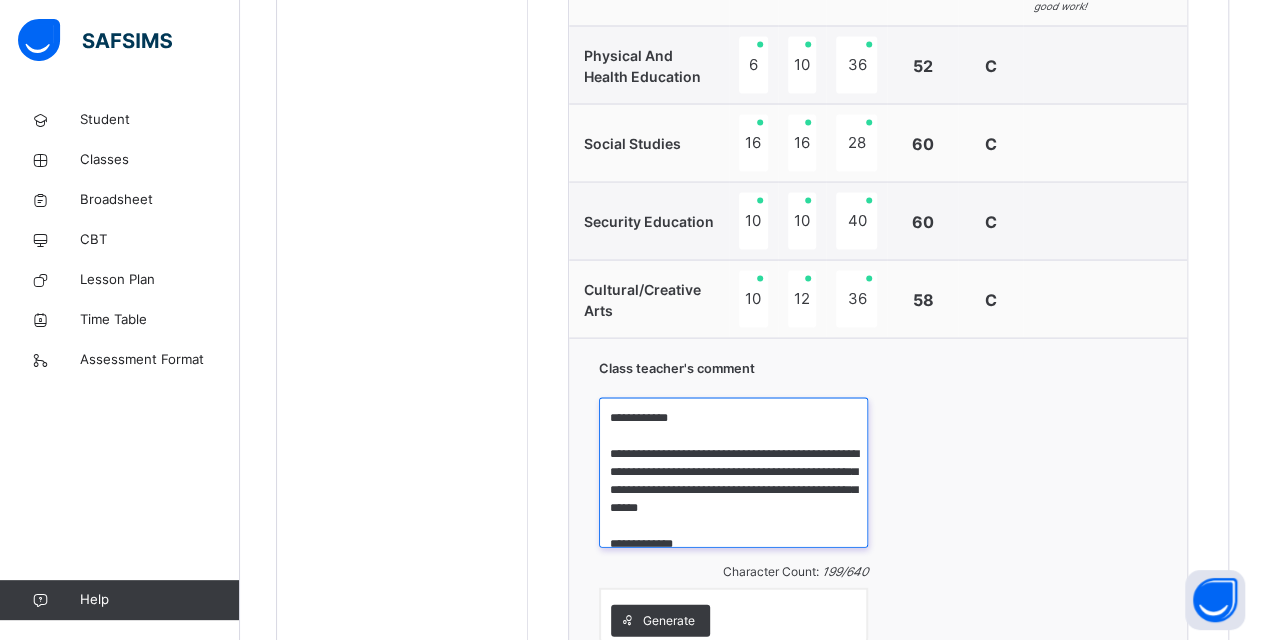 drag, startPoint x: 663, startPoint y: 427, endPoint x: 786, endPoint y: 420, distance: 123.19903 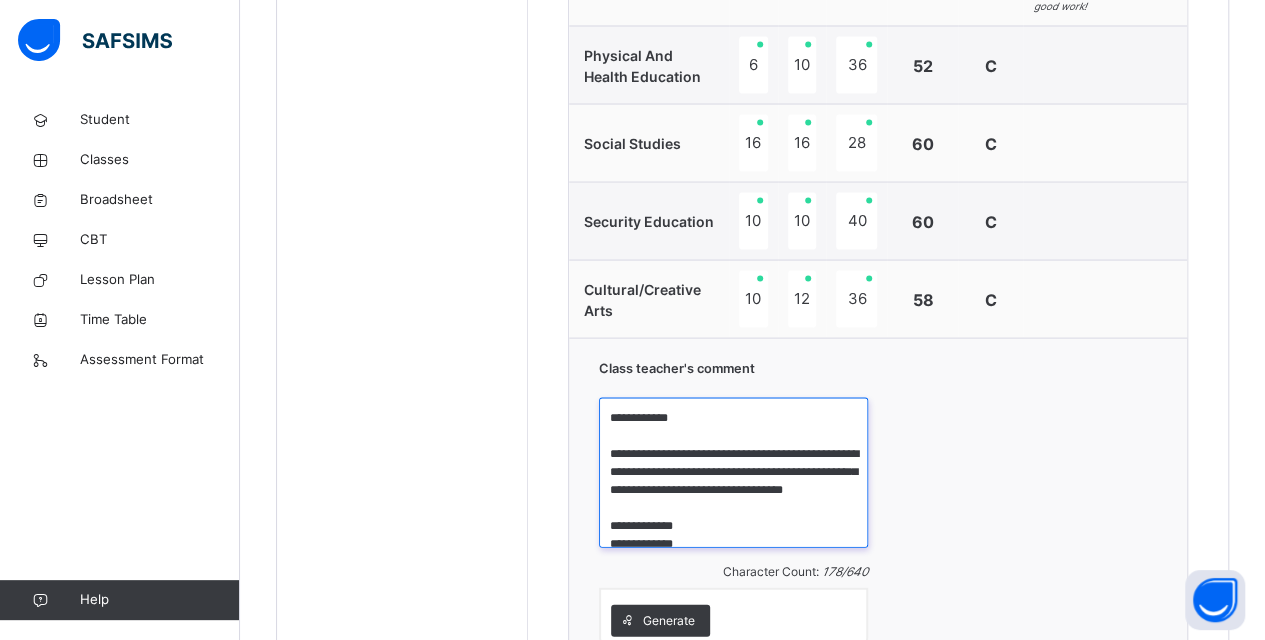 click on "**********" at bounding box center [733, 472] 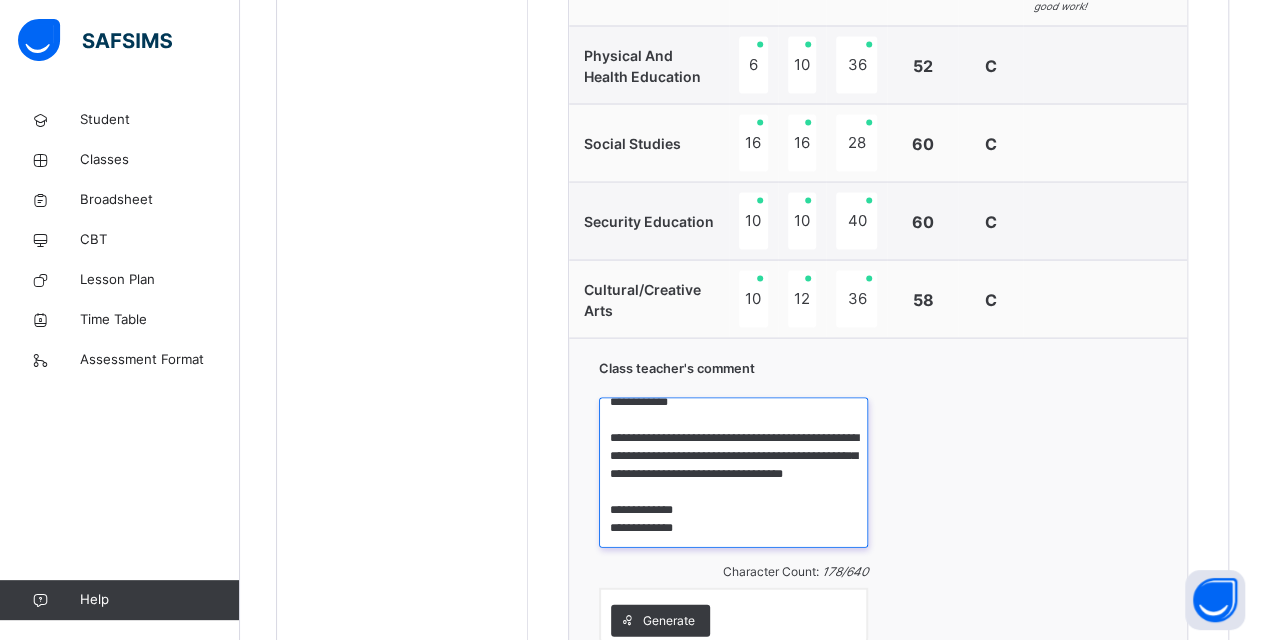 type on "**********" 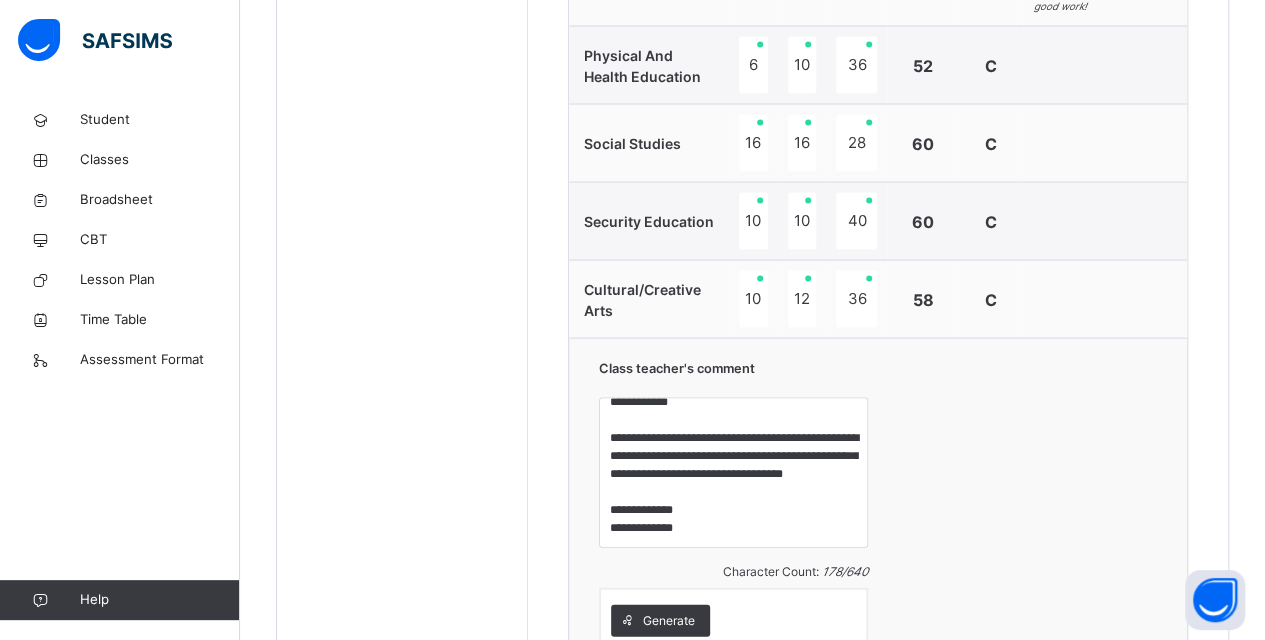 click on "Save Comment" at bounding box center (1099, 705) 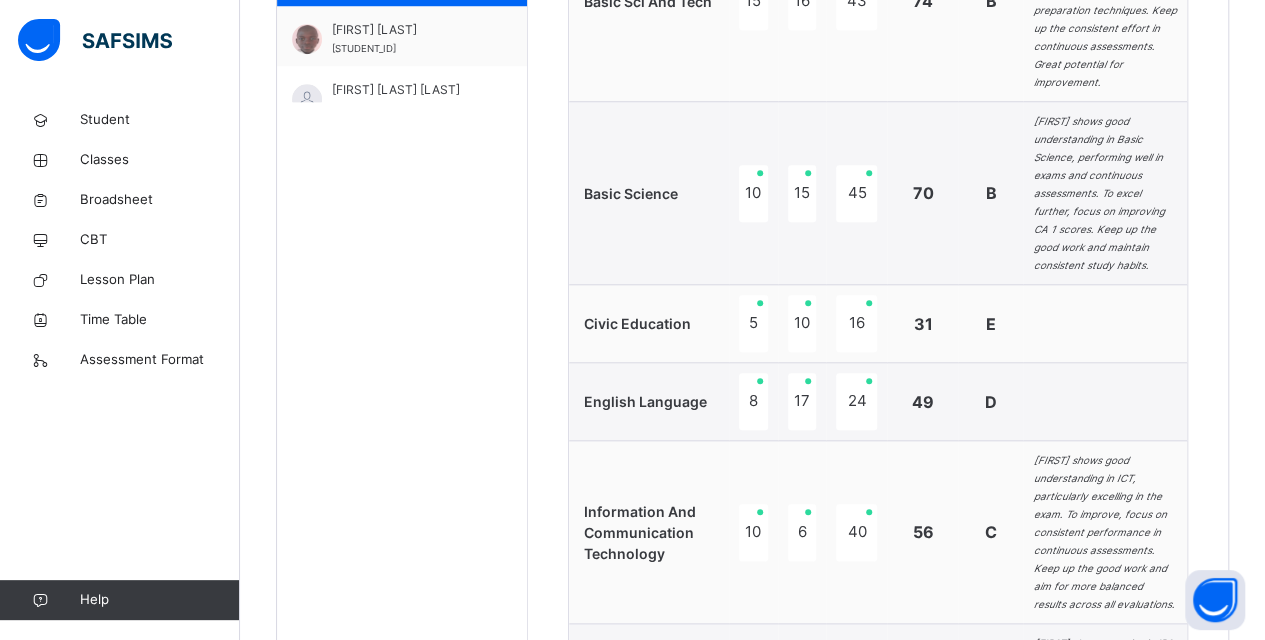 scroll, scrollTop: 790, scrollLeft: 0, axis: vertical 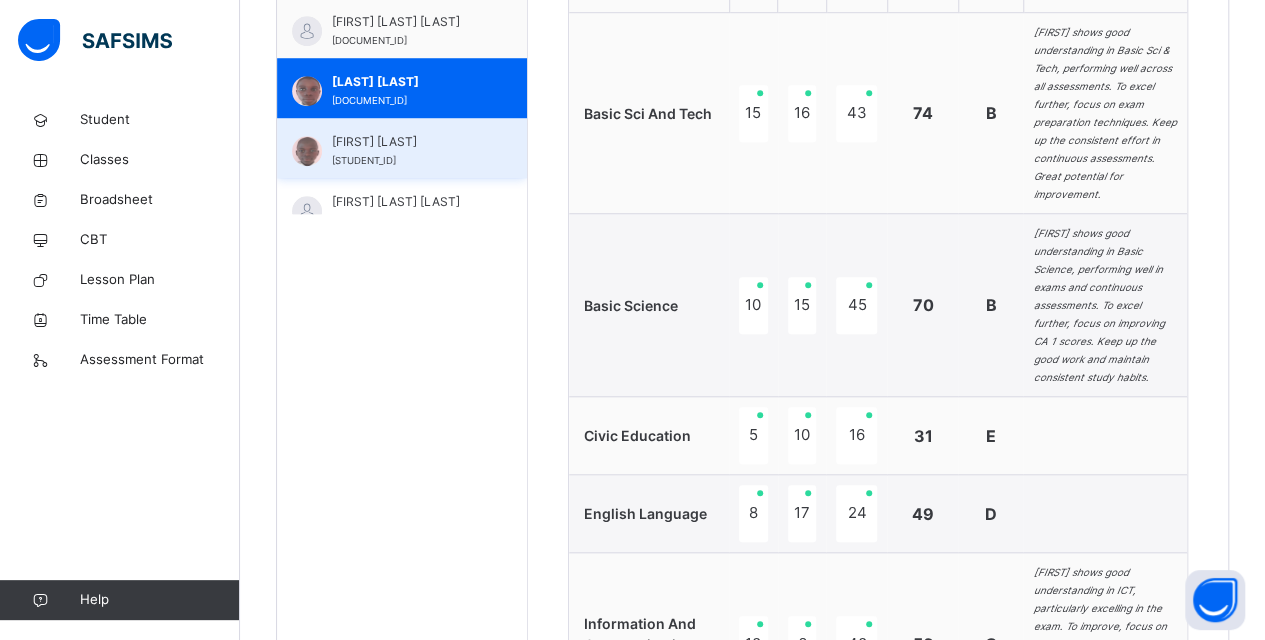click on "[FIRST] [LAST]" at bounding box center (407, 142) 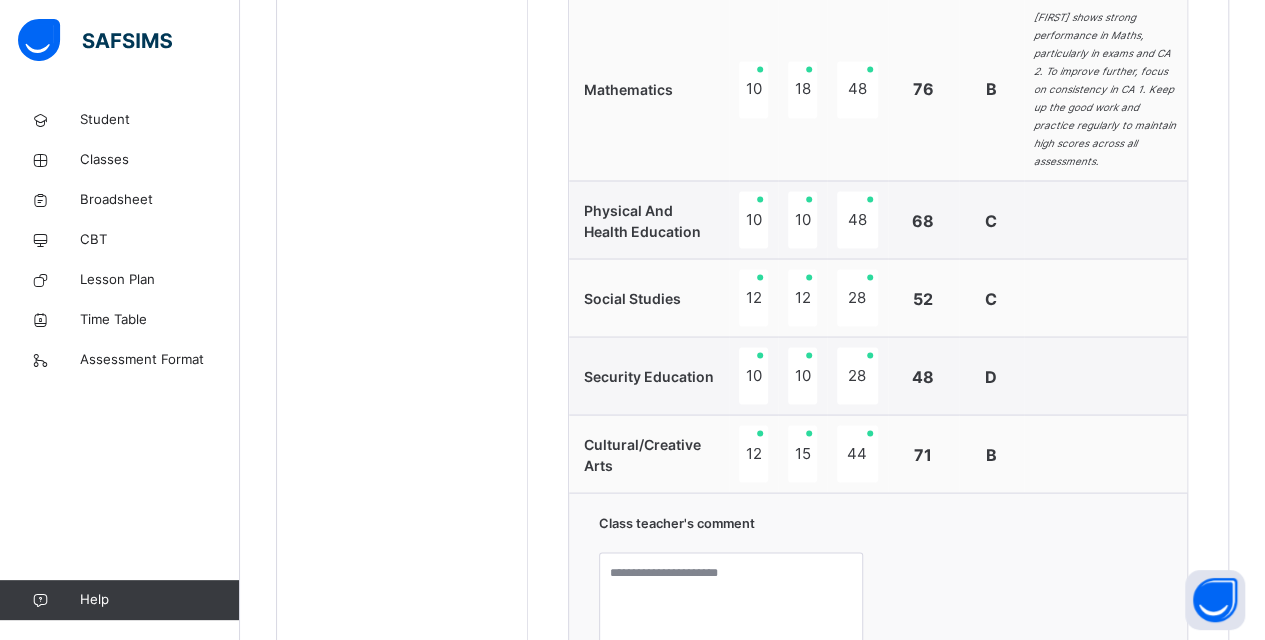 scroll, scrollTop: 1890, scrollLeft: 0, axis: vertical 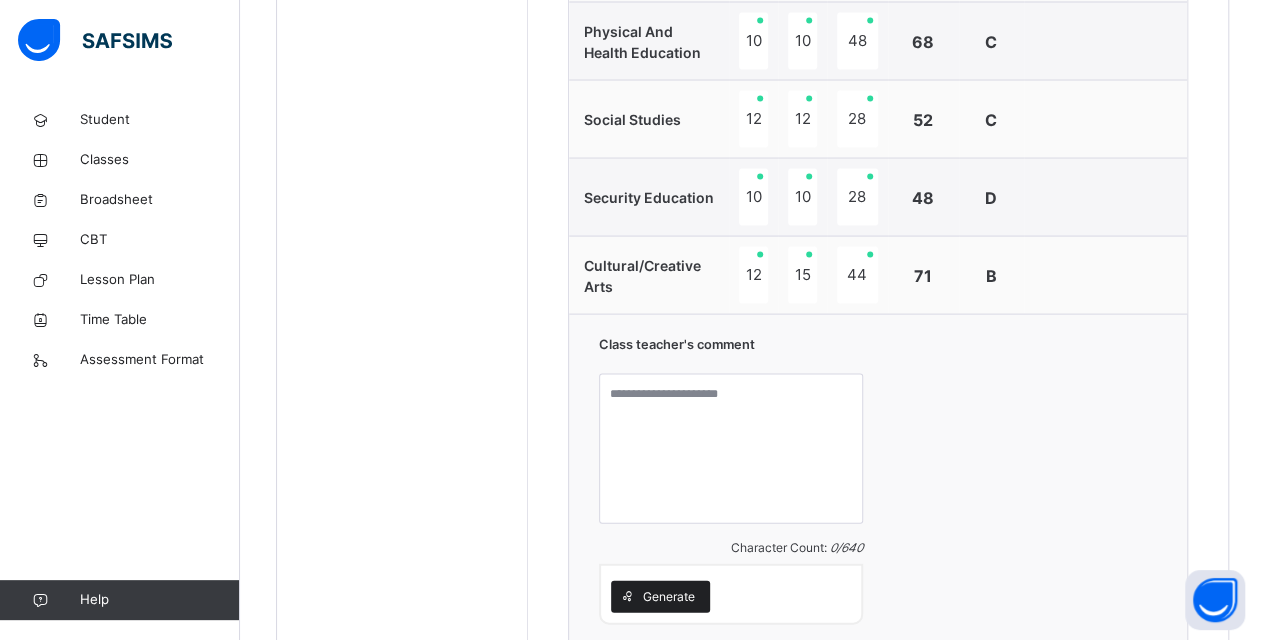 click on "Generate" at bounding box center [669, 596] 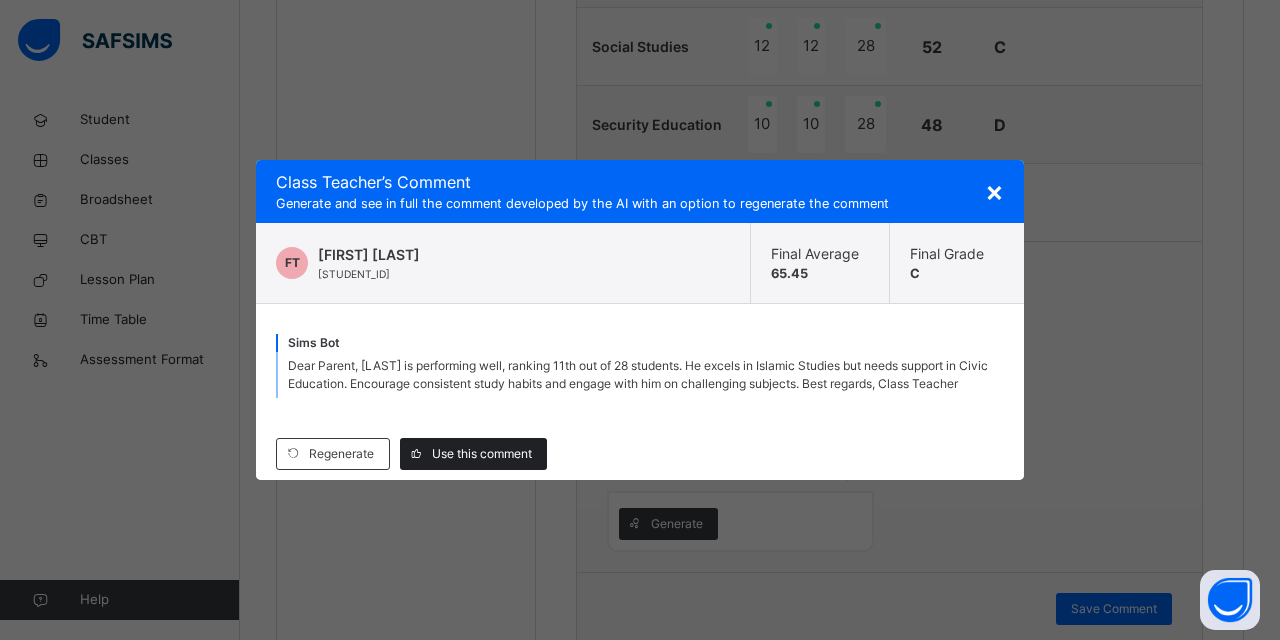 click on "Use this comment" at bounding box center [482, 454] 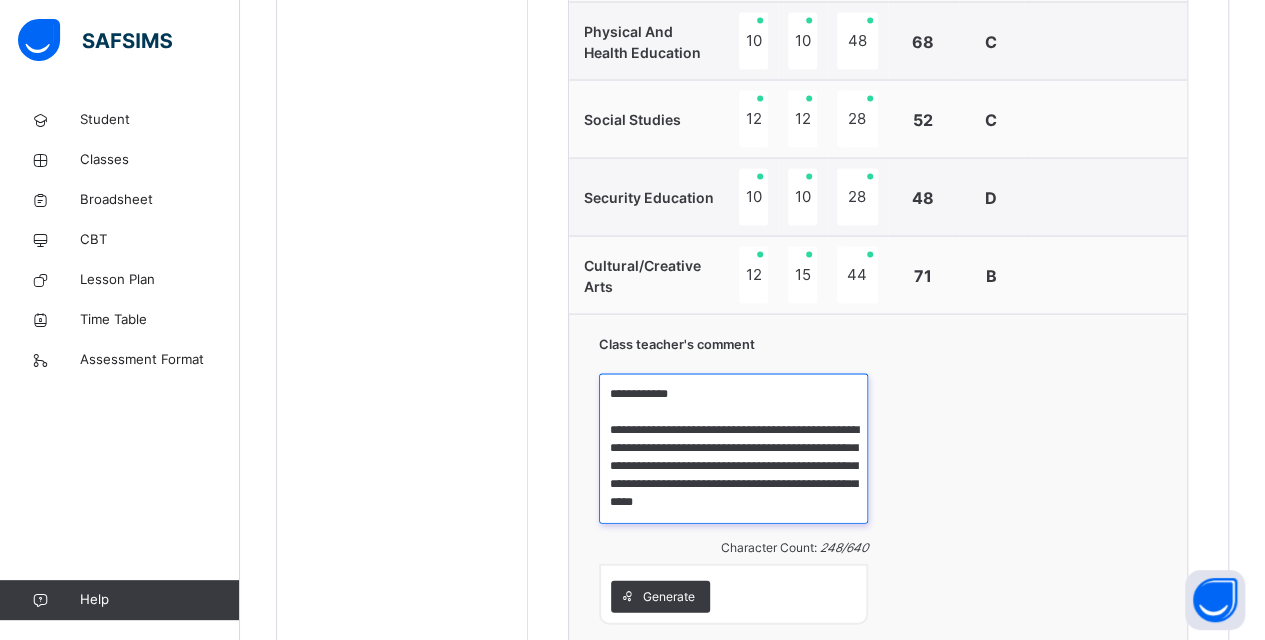 drag, startPoint x: 726, startPoint y: 334, endPoint x: 660, endPoint y: 350, distance: 67.911705 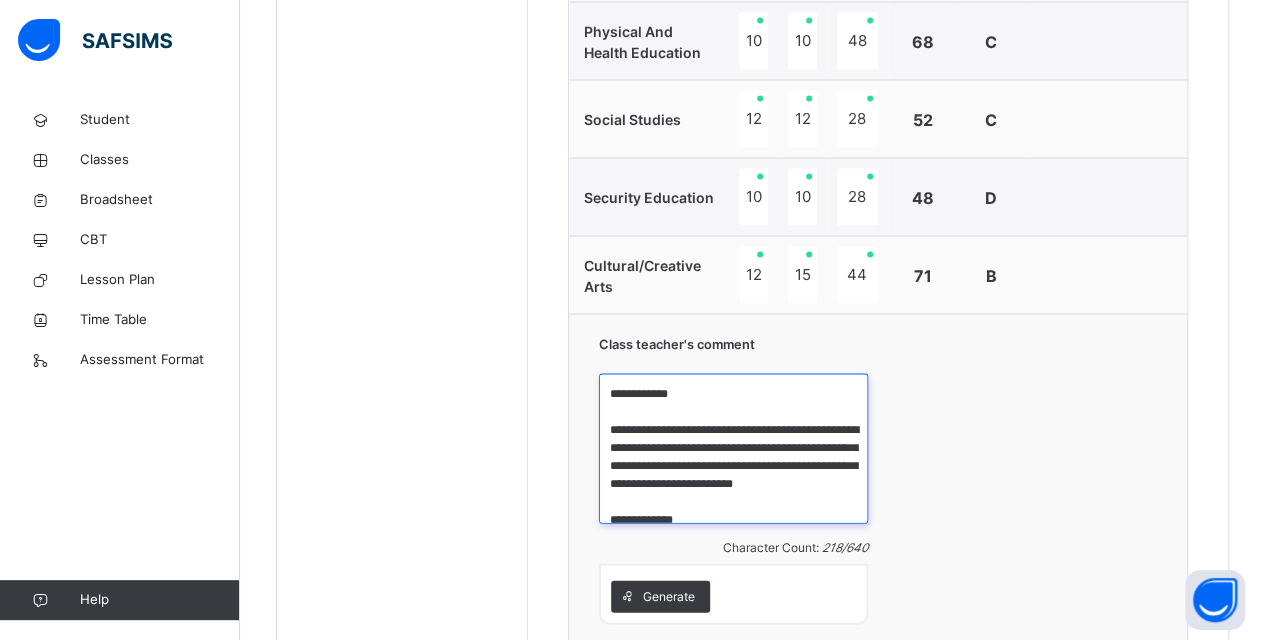 drag, startPoint x: 639, startPoint y: 348, endPoint x: 619, endPoint y: 350, distance: 20.09975 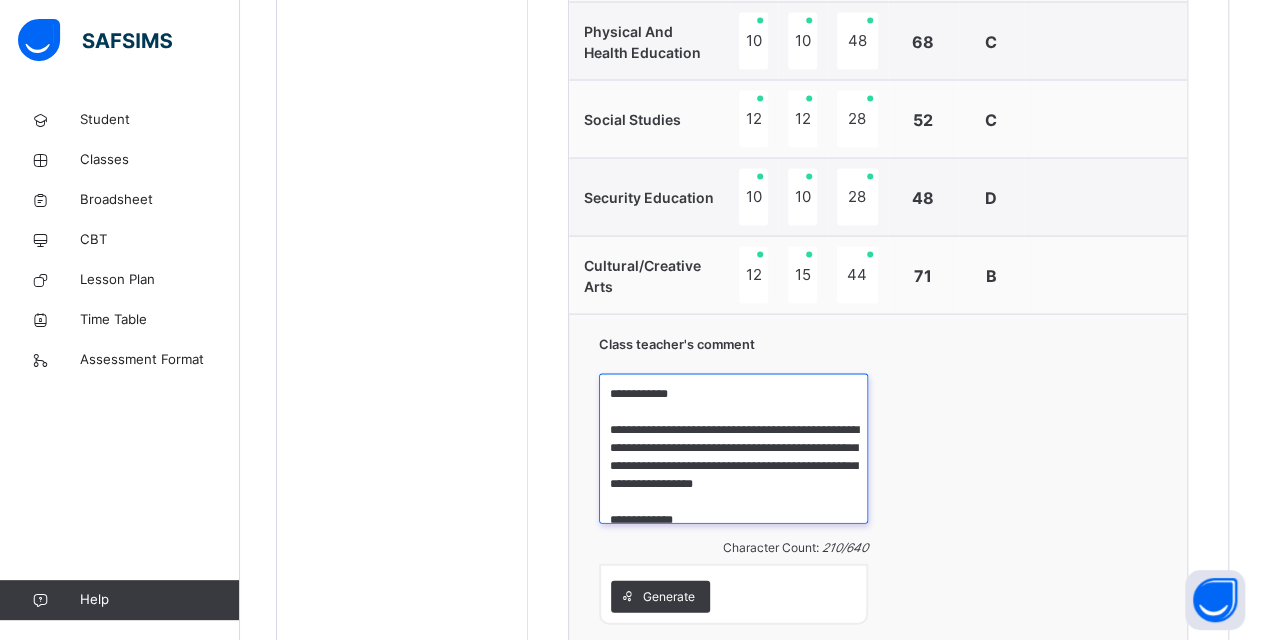 drag, startPoint x: 672, startPoint y: 373, endPoint x: 658, endPoint y: 373, distance: 14 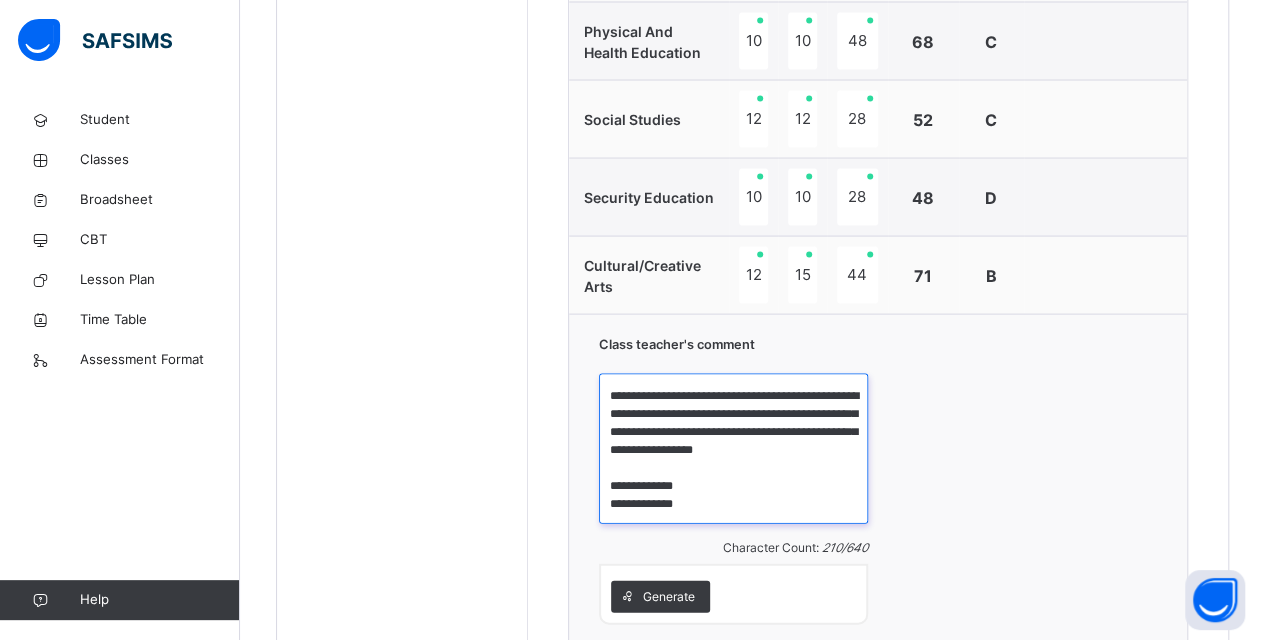 drag, startPoint x: 655, startPoint y: 374, endPoint x: 676, endPoint y: 402, distance: 35 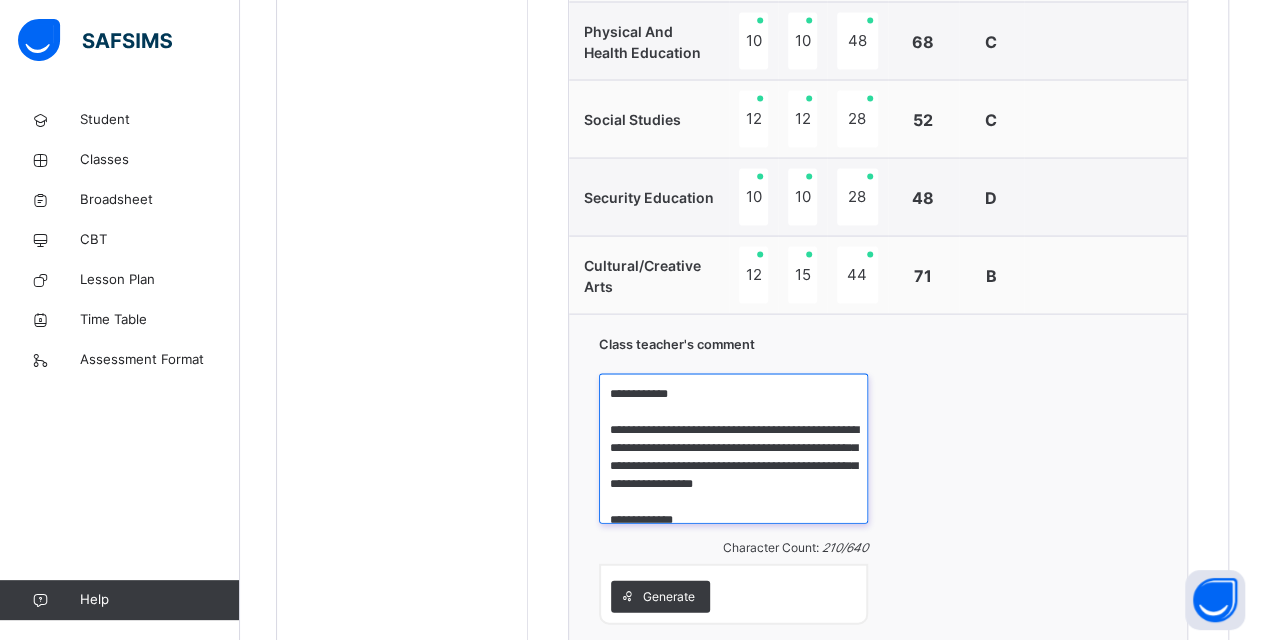 scroll, scrollTop: 51, scrollLeft: 0, axis: vertical 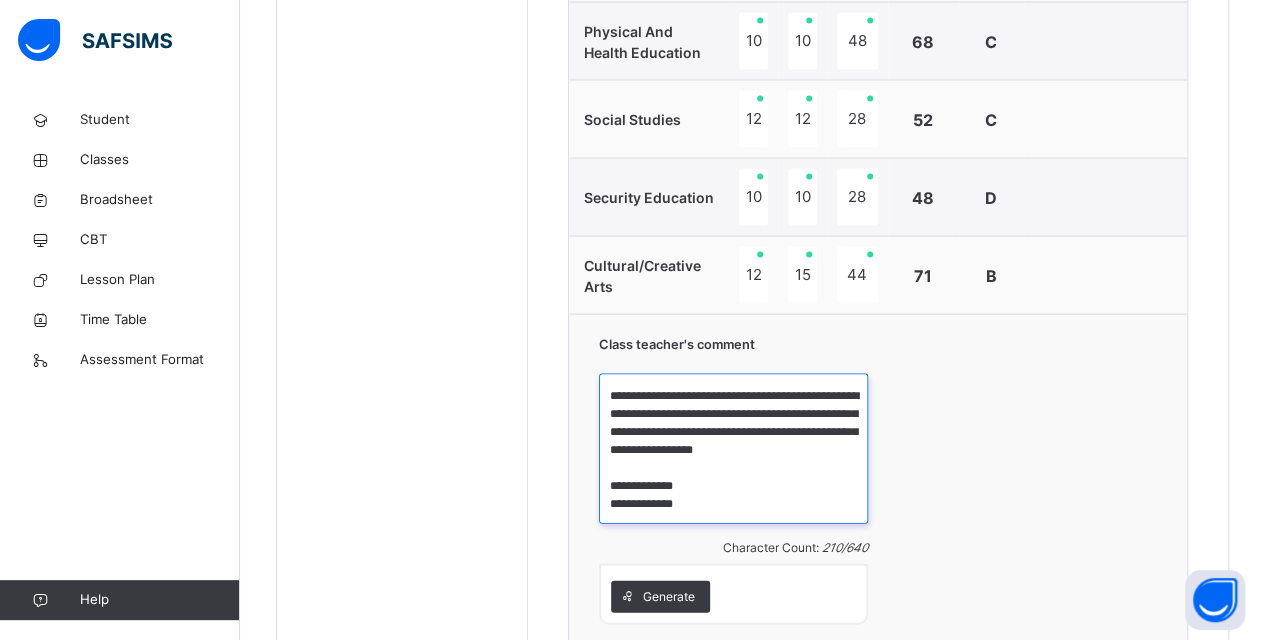 drag, startPoint x: 725, startPoint y: 320, endPoint x: 728, endPoint y: 342, distance: 22.203604 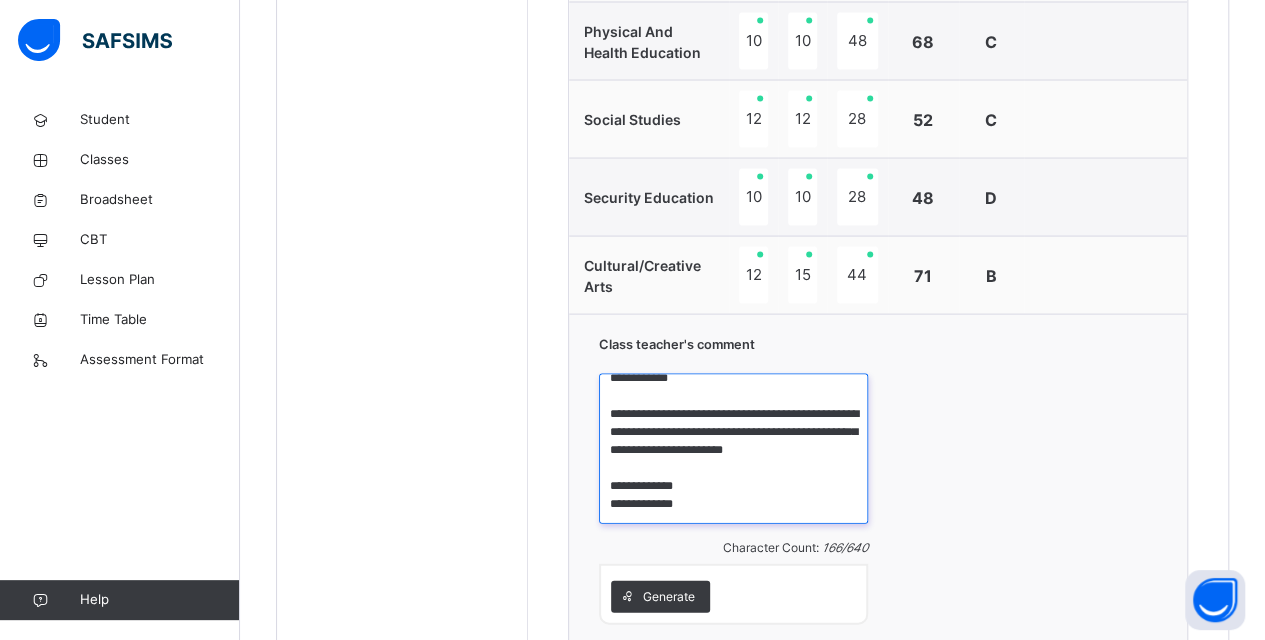 scroll, scrollTop: 0, scrollLeft: 0, axis: both 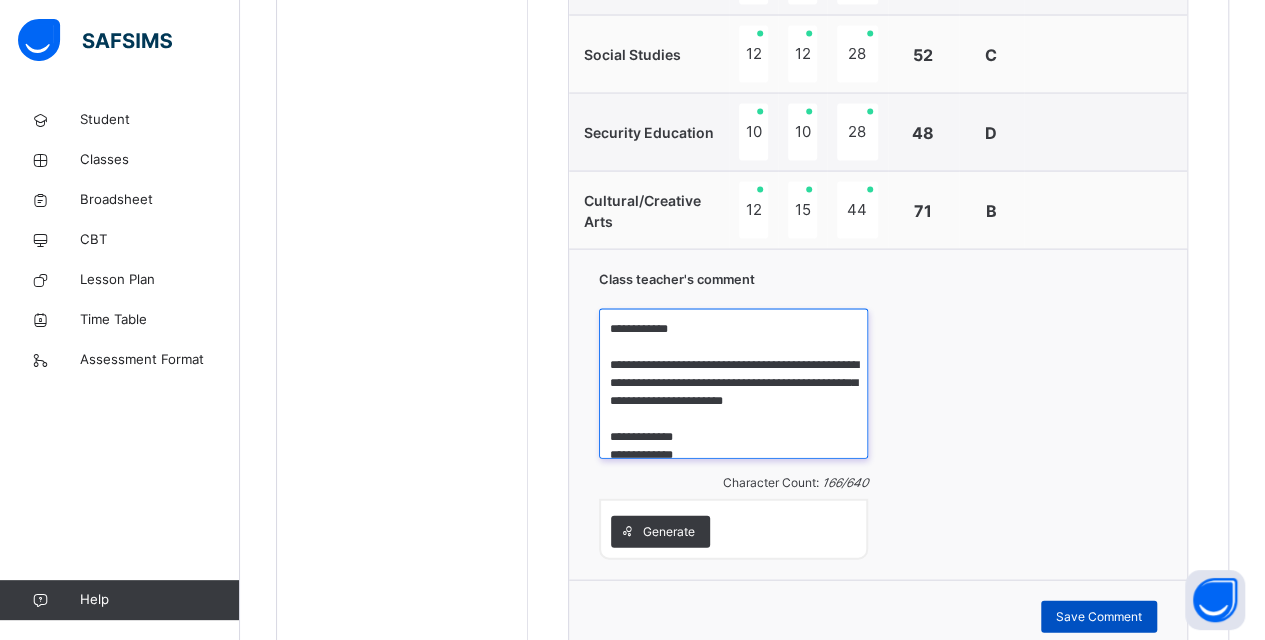 type on "**********" 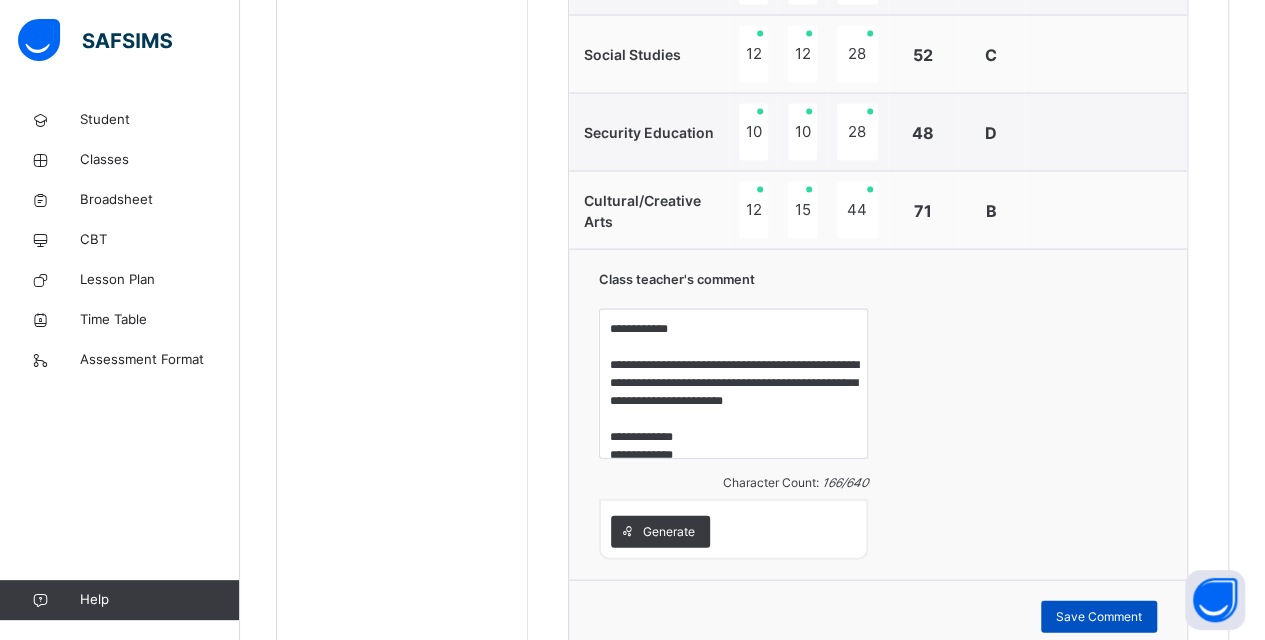 click on "Save Comment" at bounding box center (1099, 617) 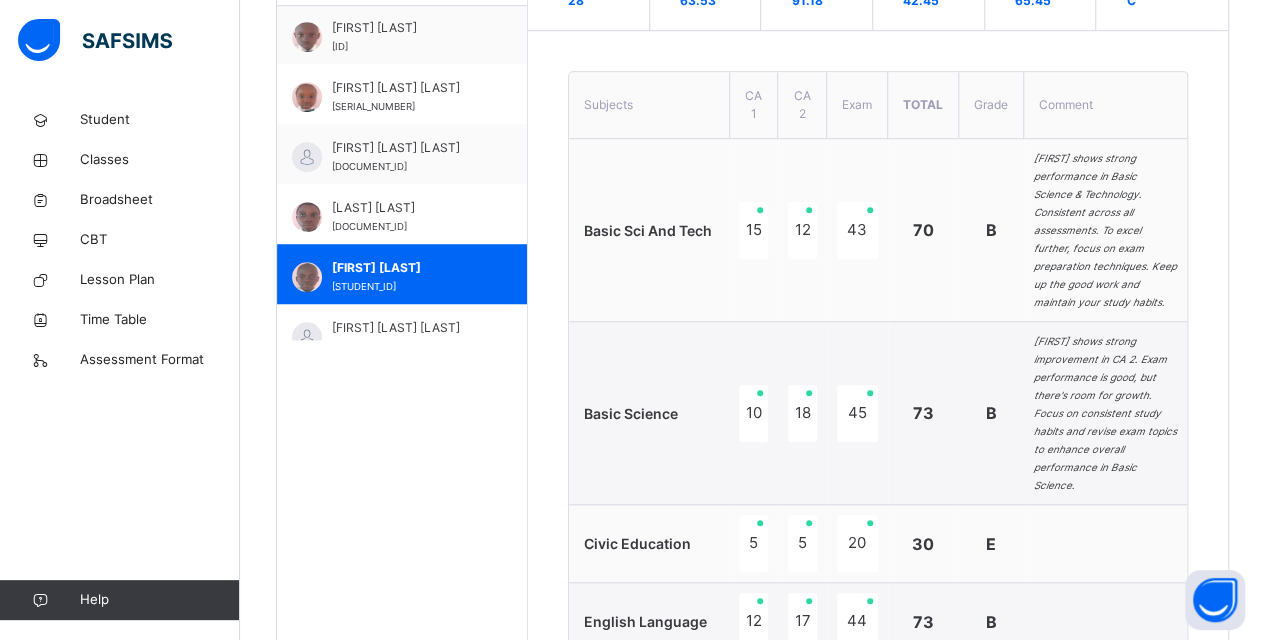 scroll, scrollTop: 654, scrollLeft: 0, axis: vertical 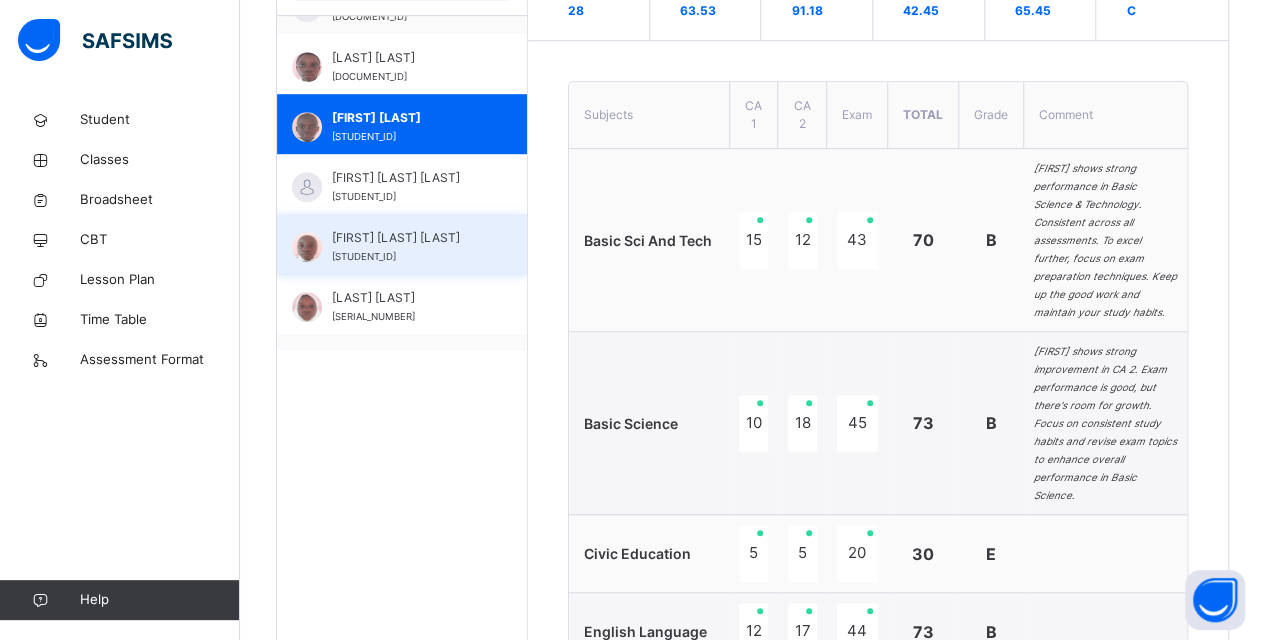 click on "[FIRST] [LAST] [LAST]" at bounding box center (407, 238) 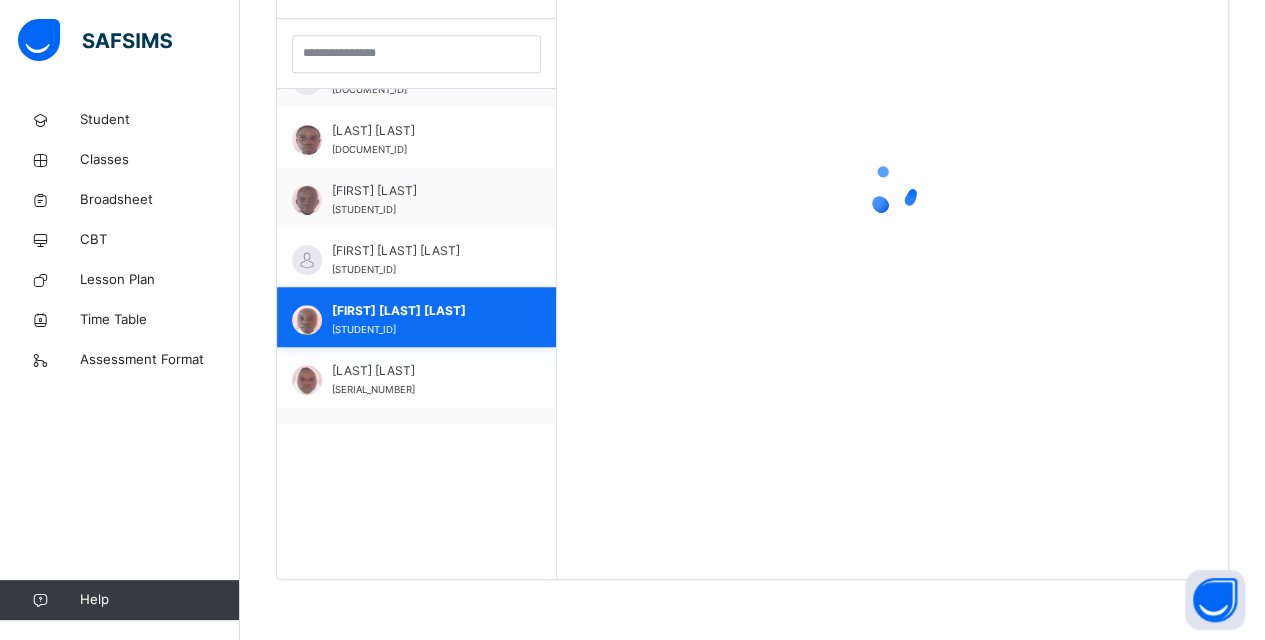 scroll, scrollTop: 579, scrollLeft: 0, axis: vertical 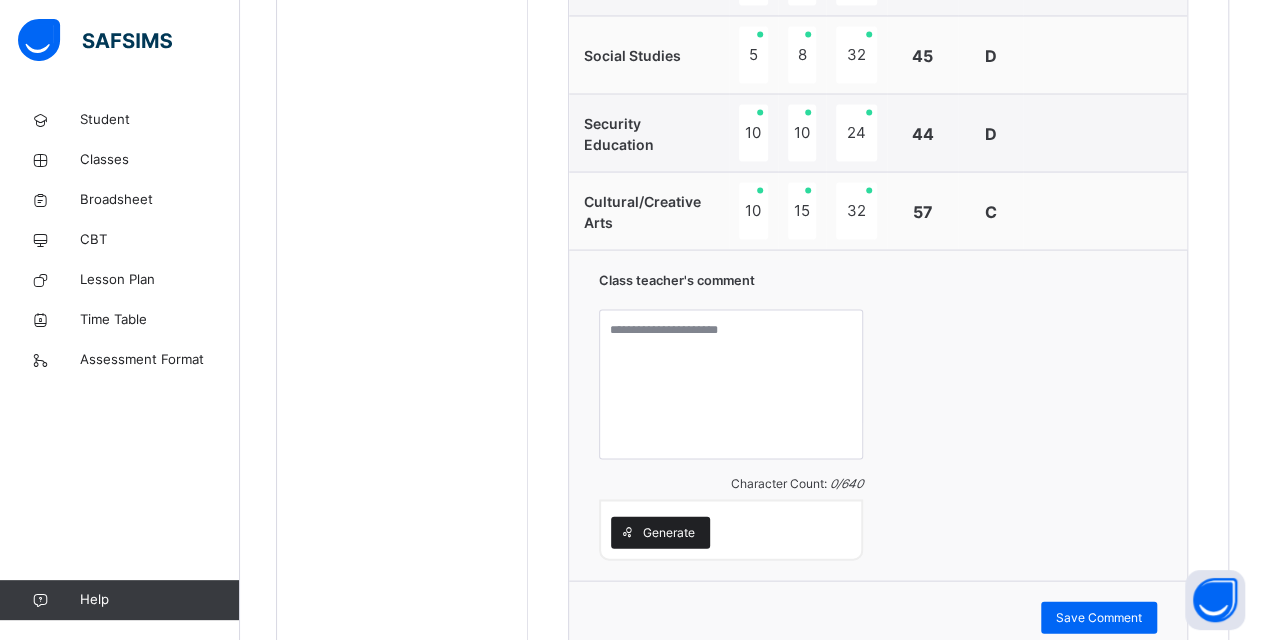 click on "Generate" at bounding box center [669, 532] 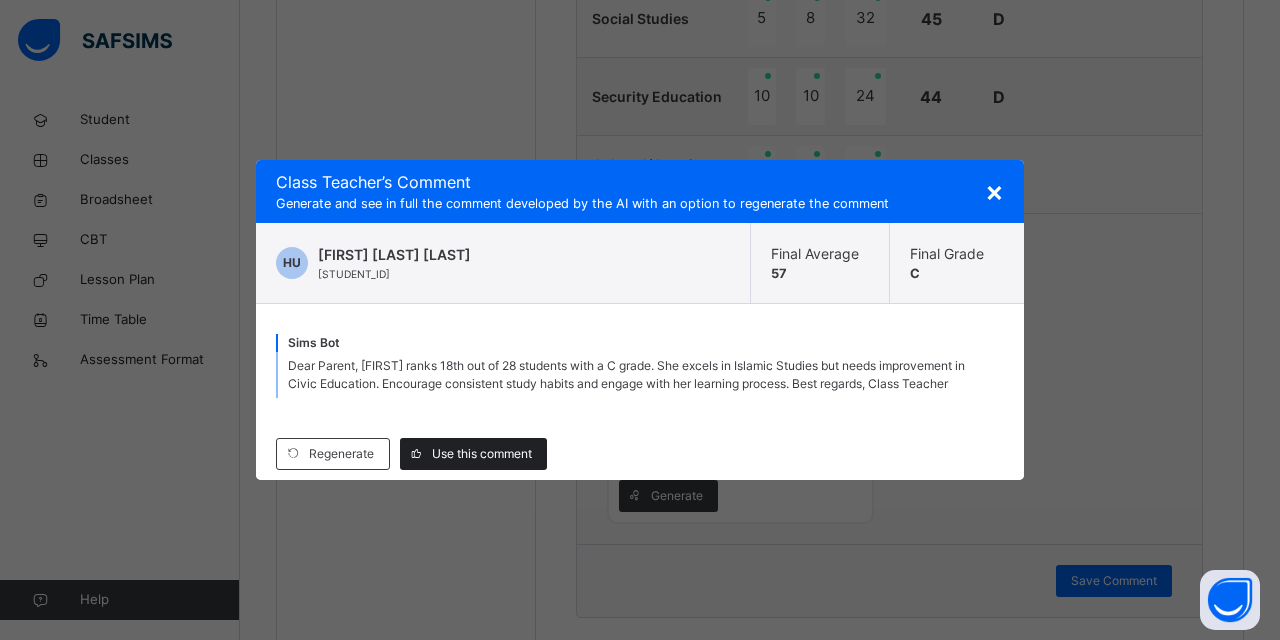 click on "Use this comment" at bounding box center (473, 454) 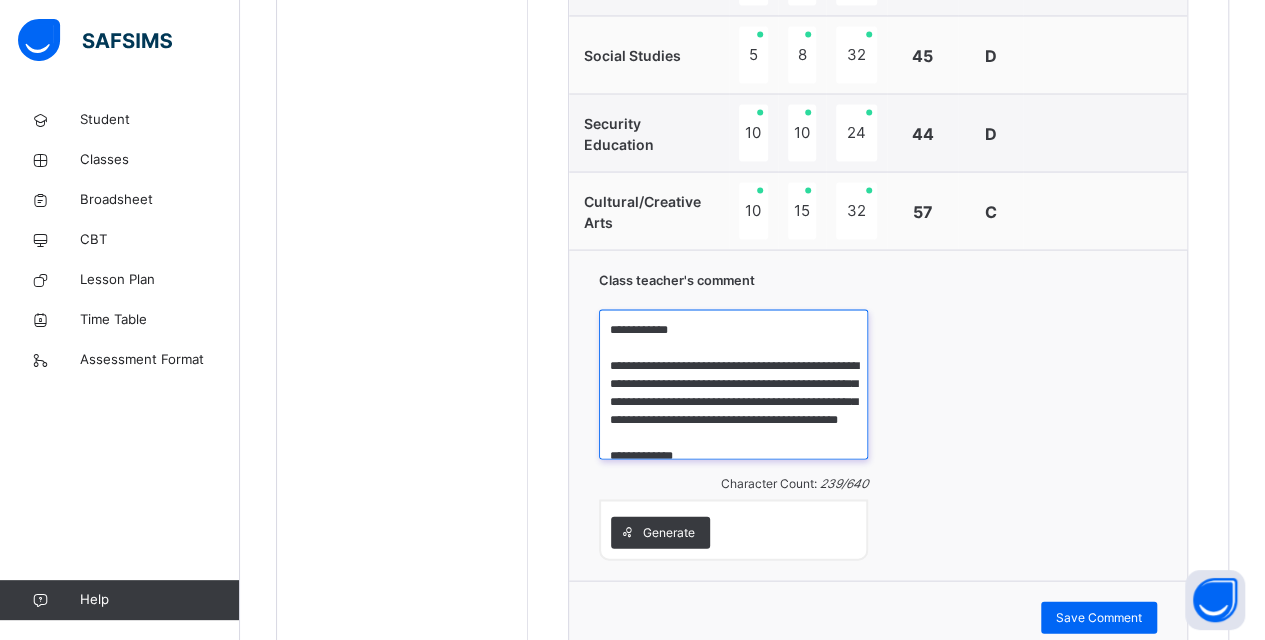 drag, startPoint x: 708, startPoint y: 262, endPoint x: 675, endPoint y: 308, distance: 56.61272 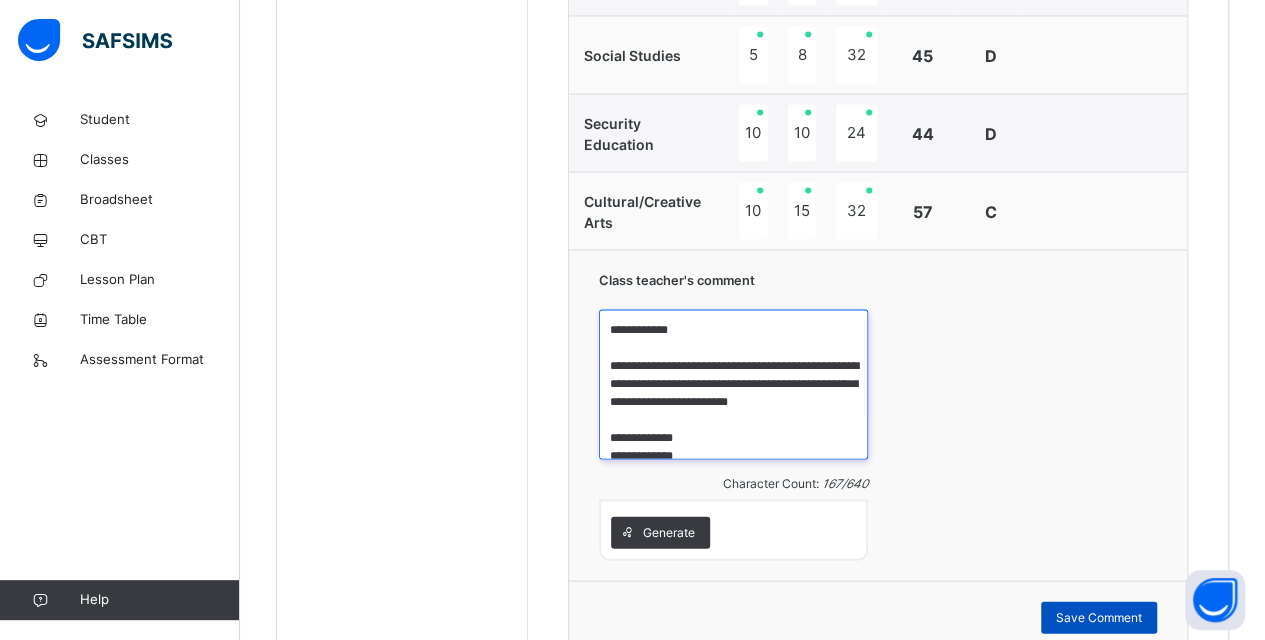 type on "**********" 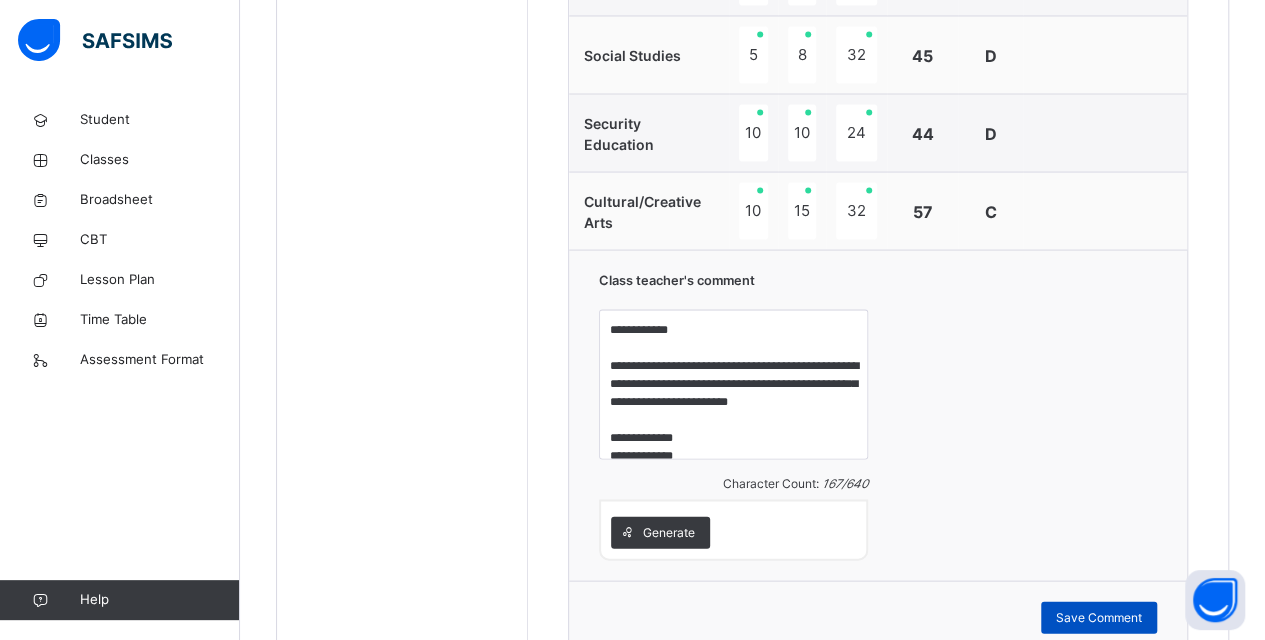 click on "Save Comment" at bounding box center [1099, 617] 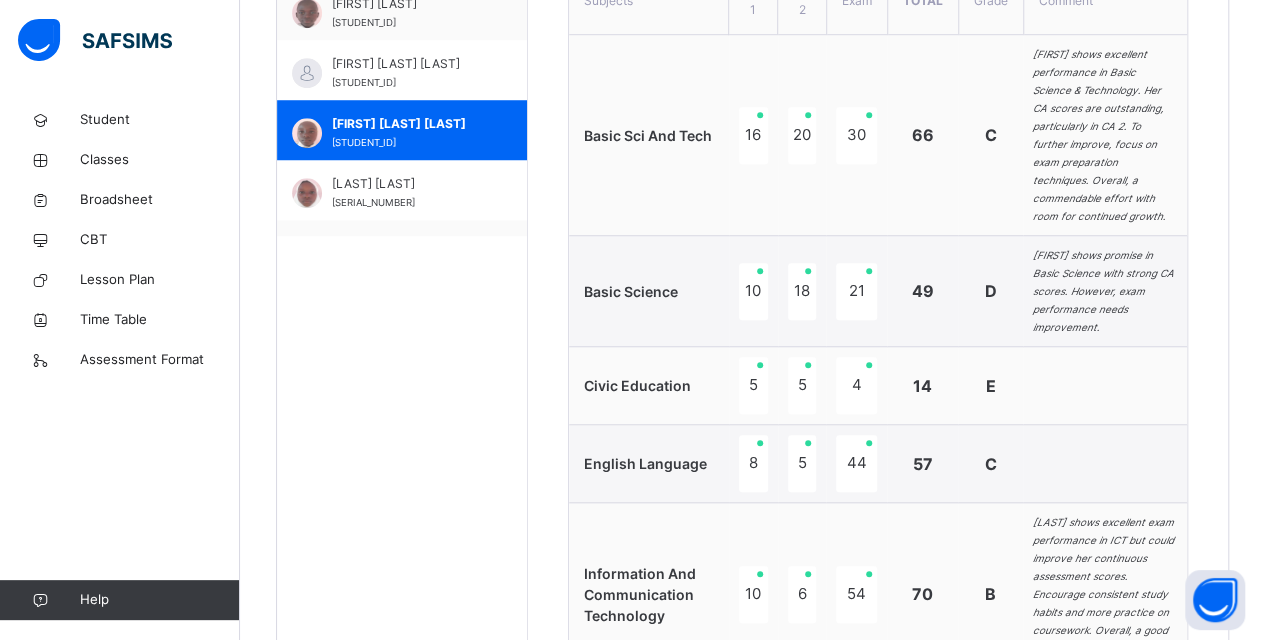 scroll, scrollTop: 764, scrollLeft: 0, axis: vertical 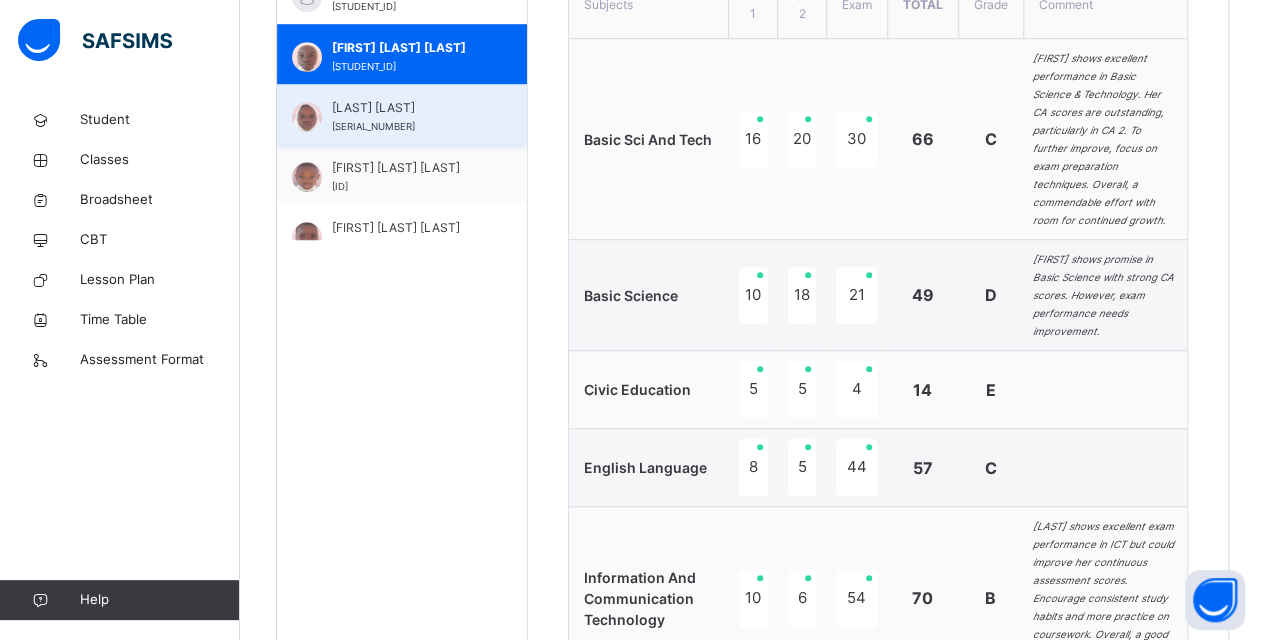click on "[LAST] [LAST]" at bounding box center (407, 108) 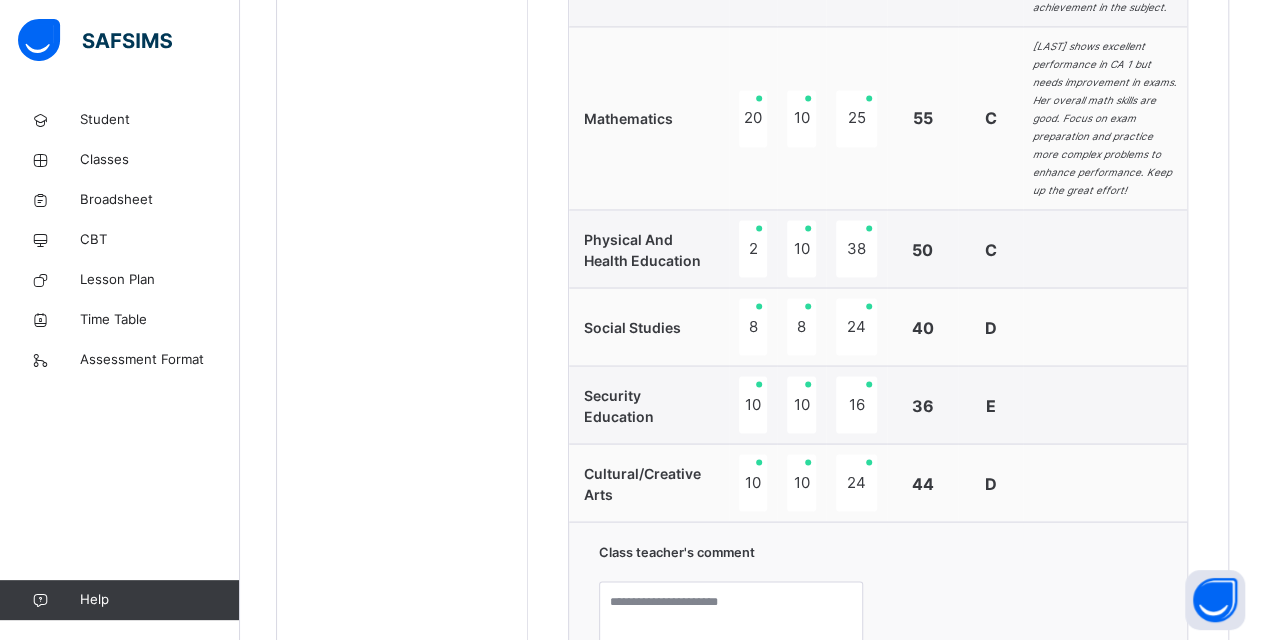 scroll, scrollTop: 1864, scrollLeft: 0, axis: vertical 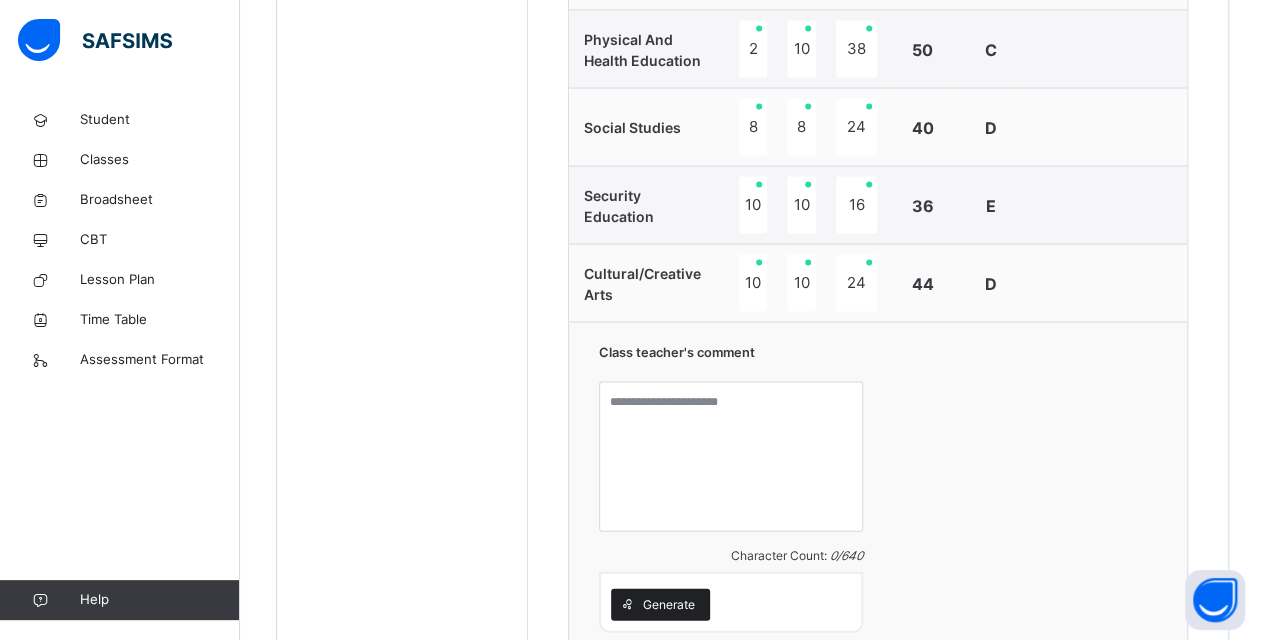 click on "Generate" at bounding box center [669, 604] 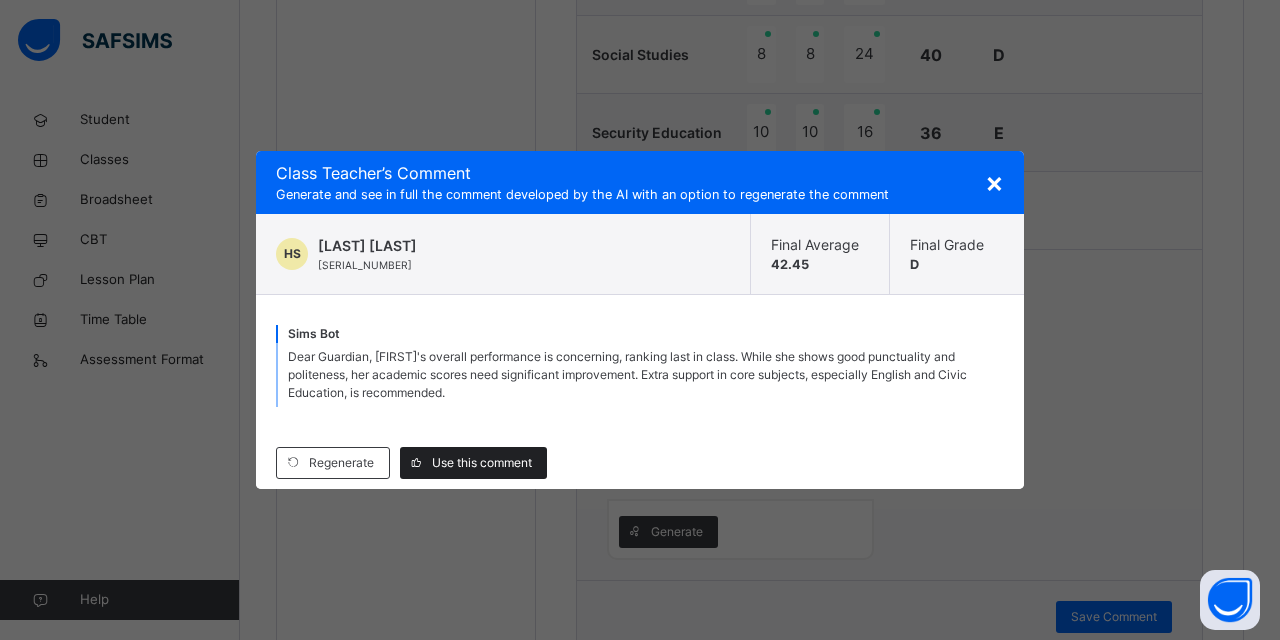 click on "Use this comment" at bounding box center (482, 463) 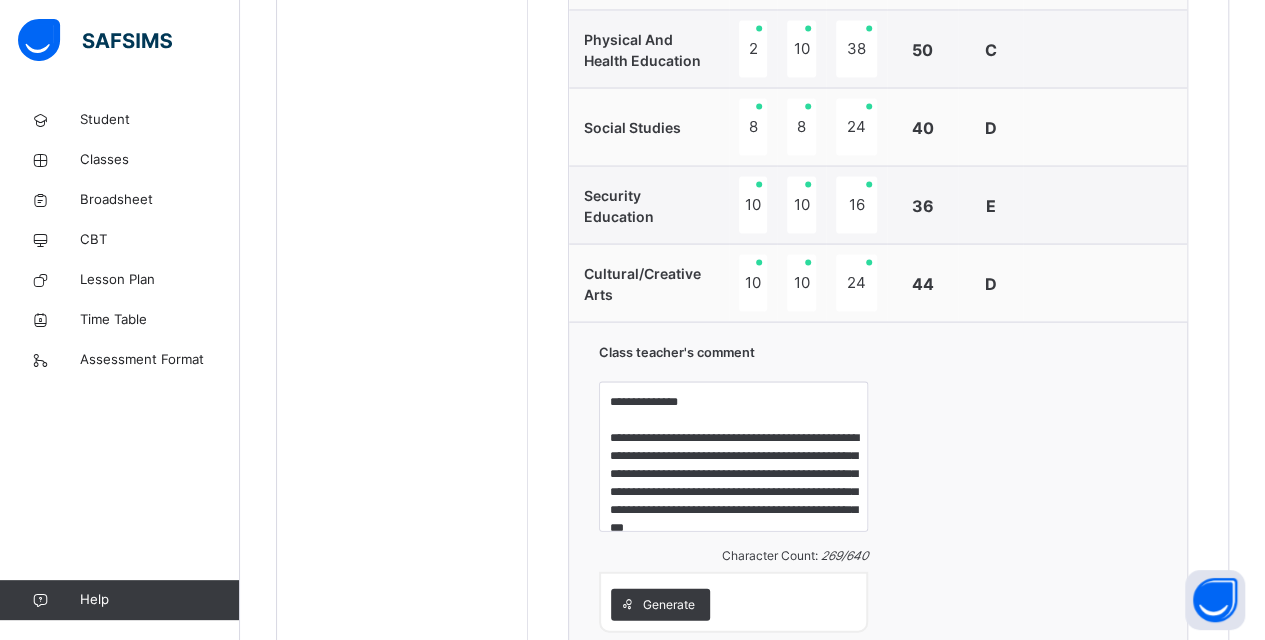 scroll, scrollTop: 1764, scrollLeft: 0, axis: vertical 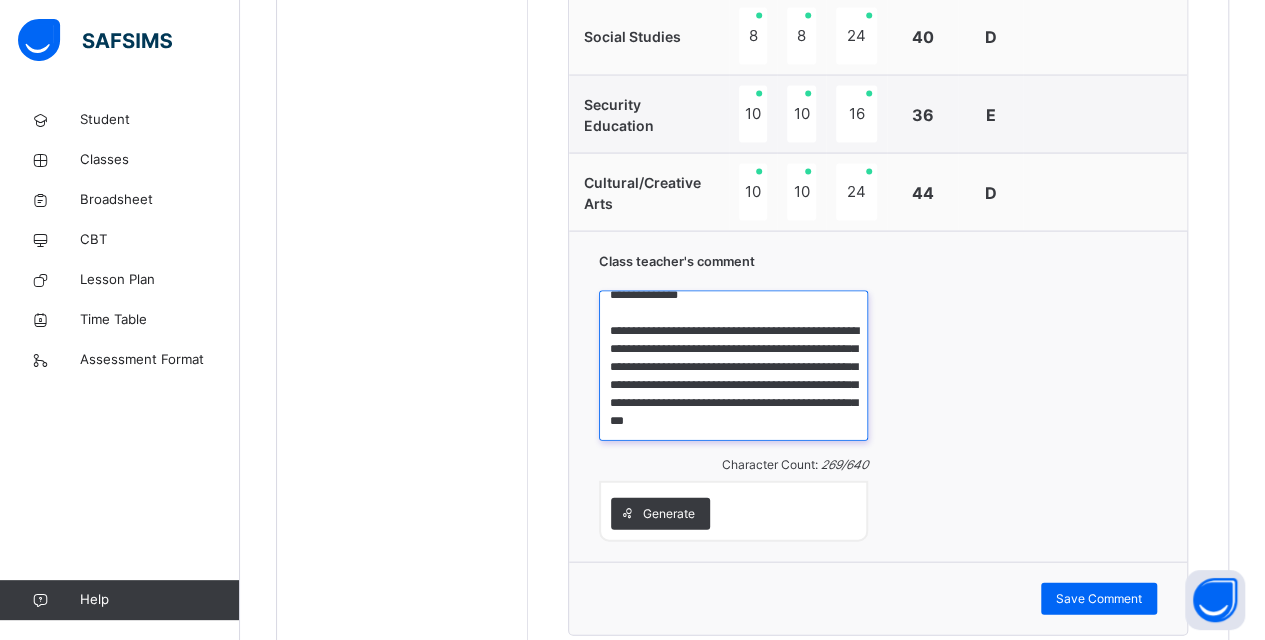 drag, startPoint x: 614, startPoint y: 307, endPoint x: 707, endPoint y: 320, distance: 93.904205 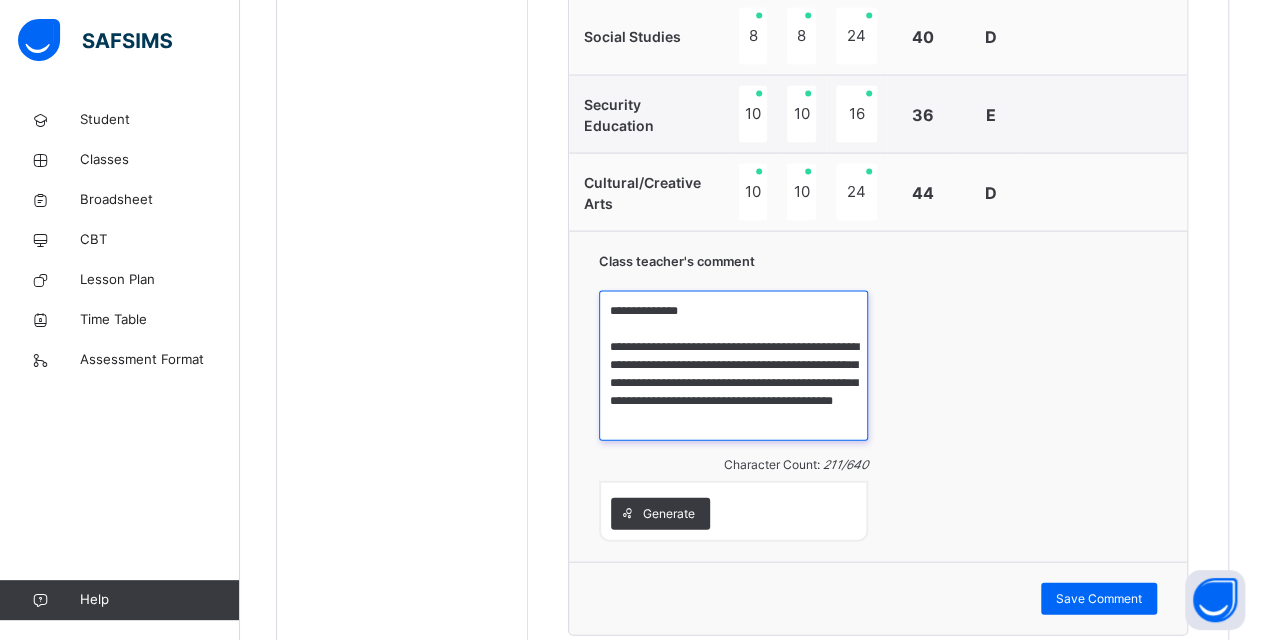 scroll, scrollTop: 15, scrollLeft: 0, axis: vertical 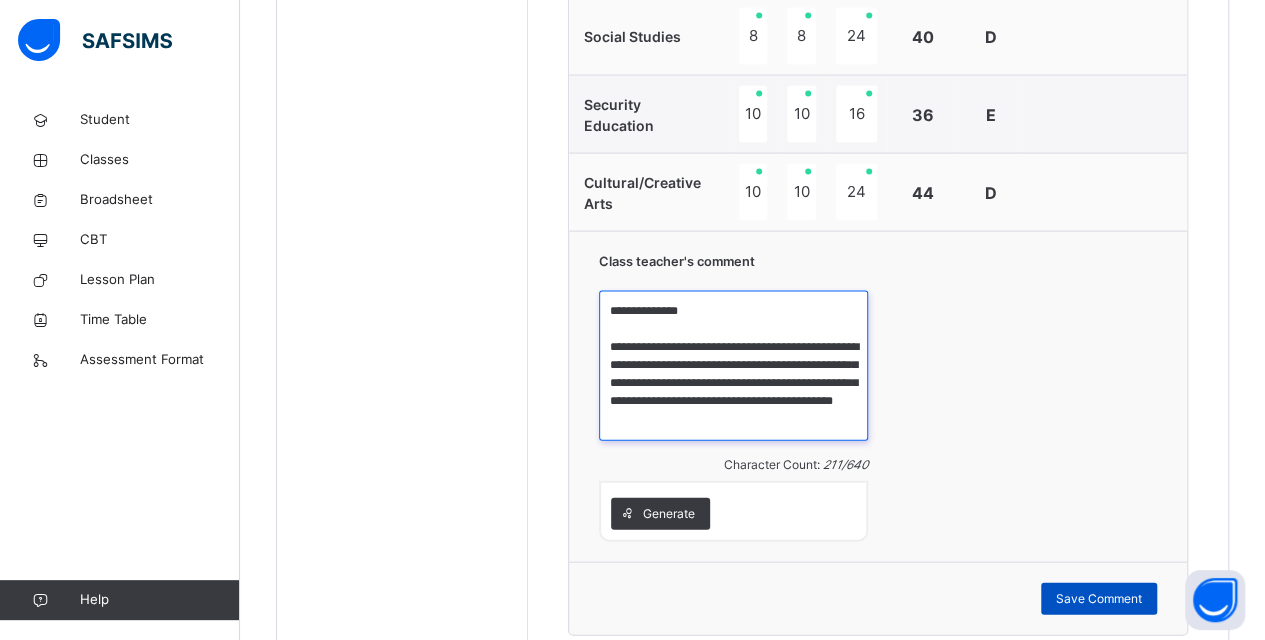 type on "**********" 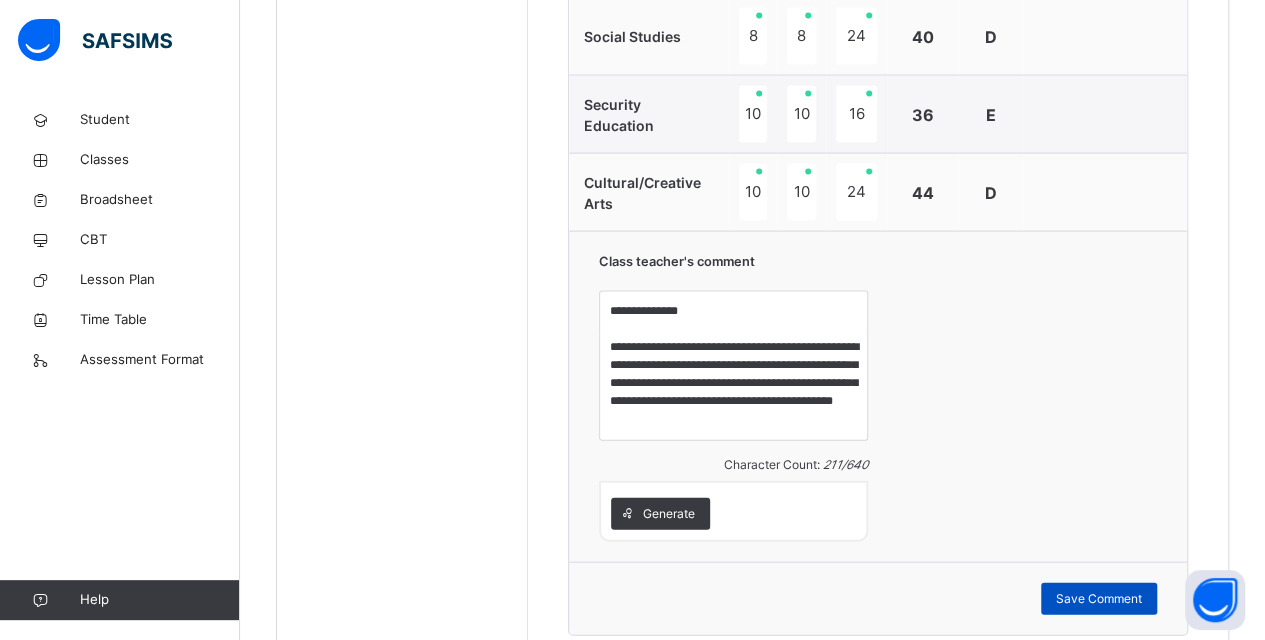click on "Save Comment" at bounding box center (1099, 599) 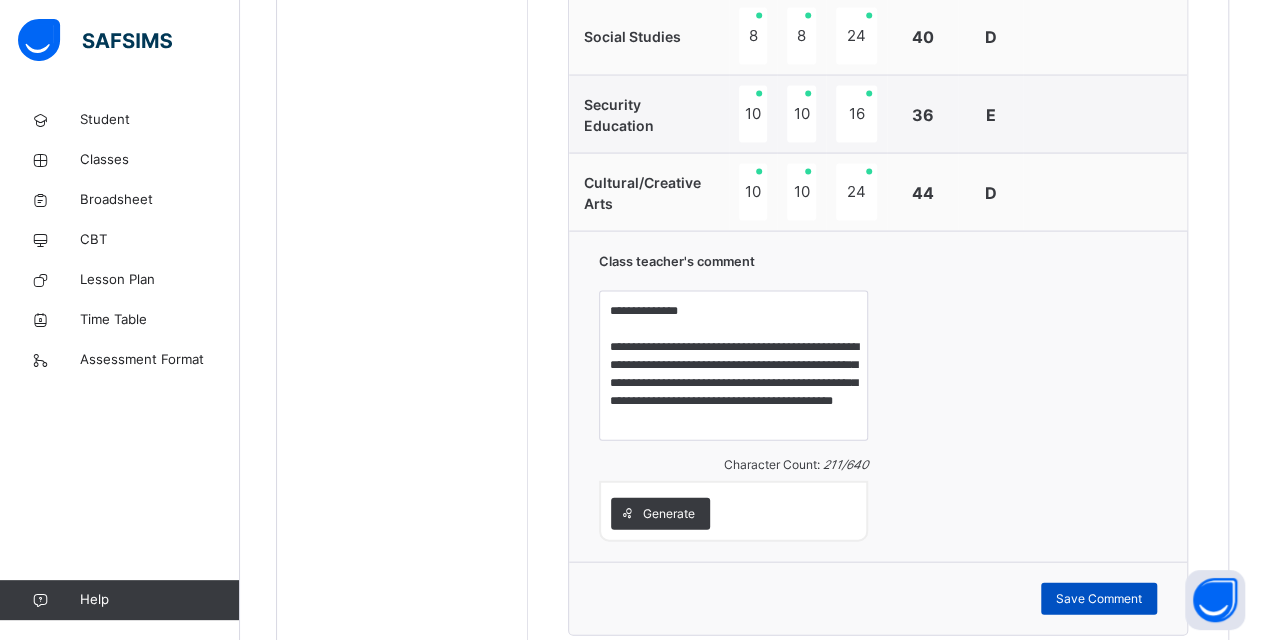 click on "Save Comment" at bounding box center (1099, 599) 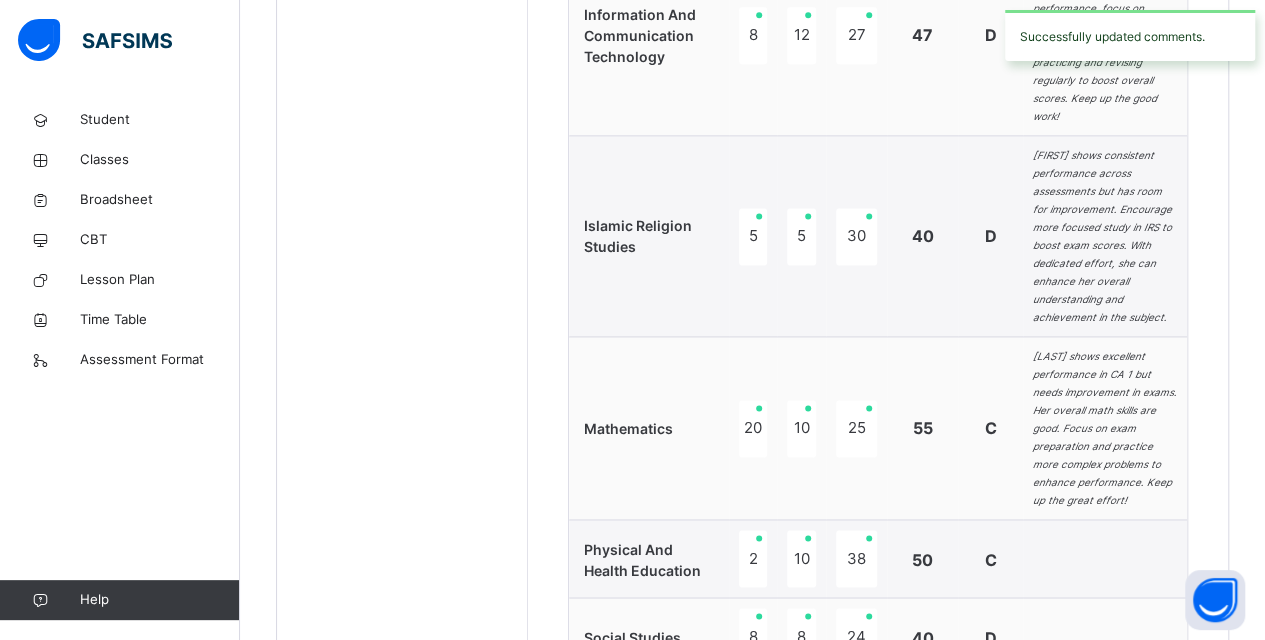 scroll, scrollTop: 954, scrollLeft: 0, axis: vertical 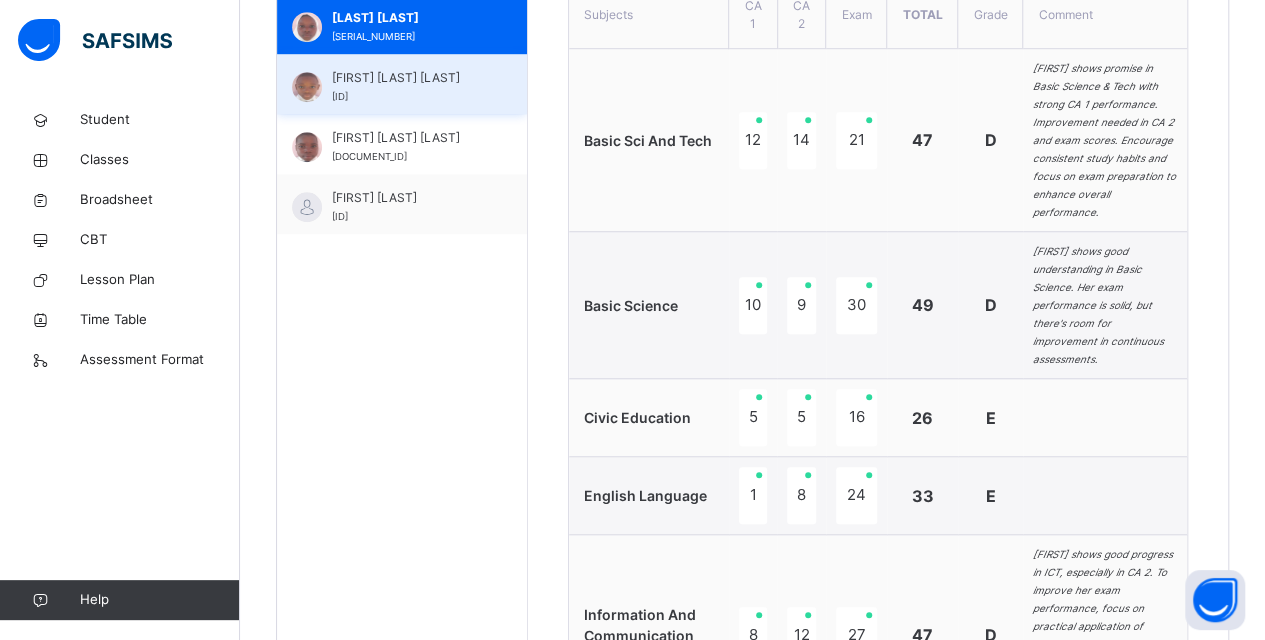 click on "[FIRST] [LAST] [LAST]" at bounding box center [407, 78] 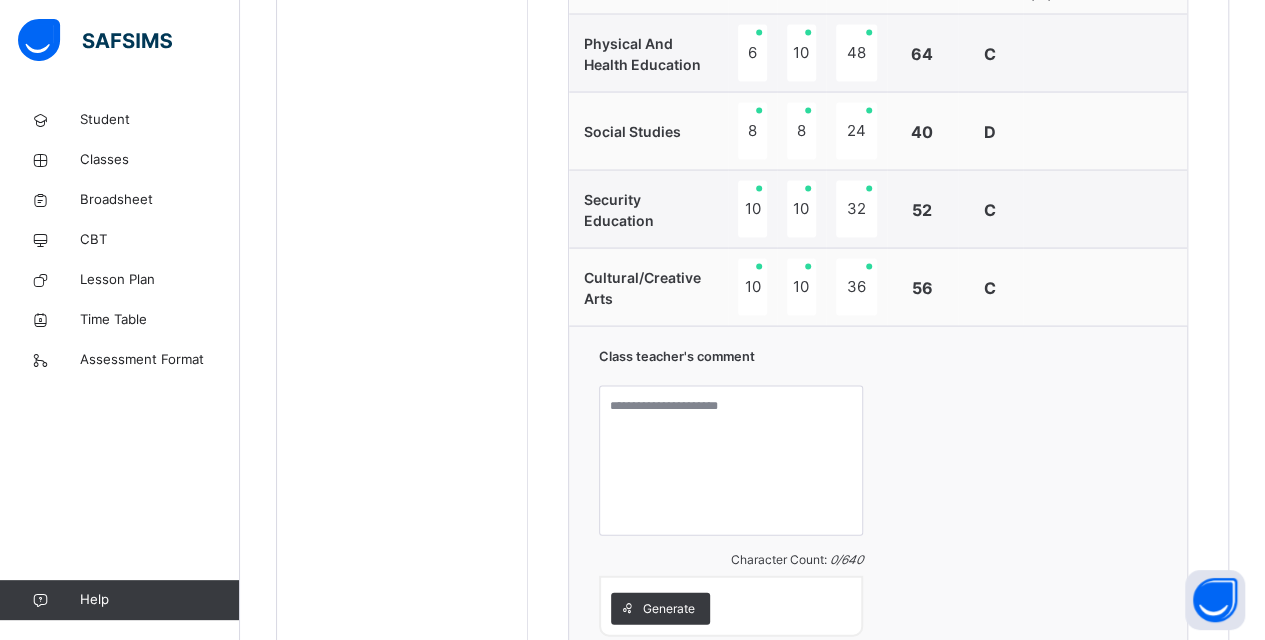 scroll, scrollTop: 1990, scrollLeft: 0, axis: vertical 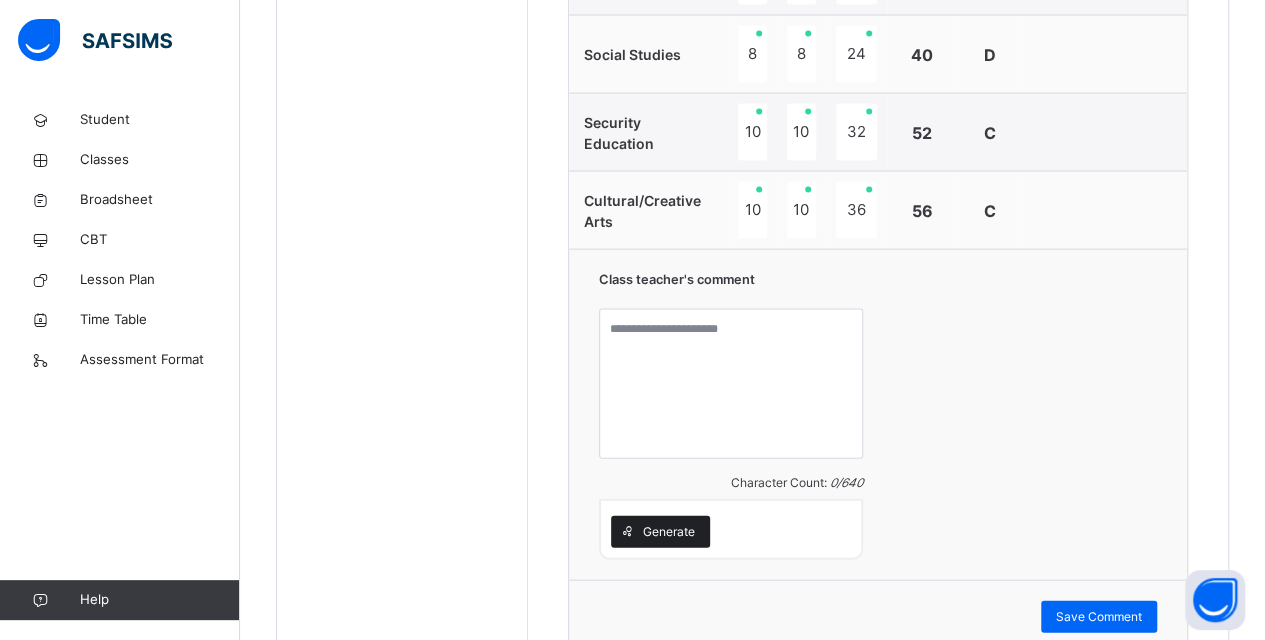 click on "Generate" at bounding box center (669, 532) 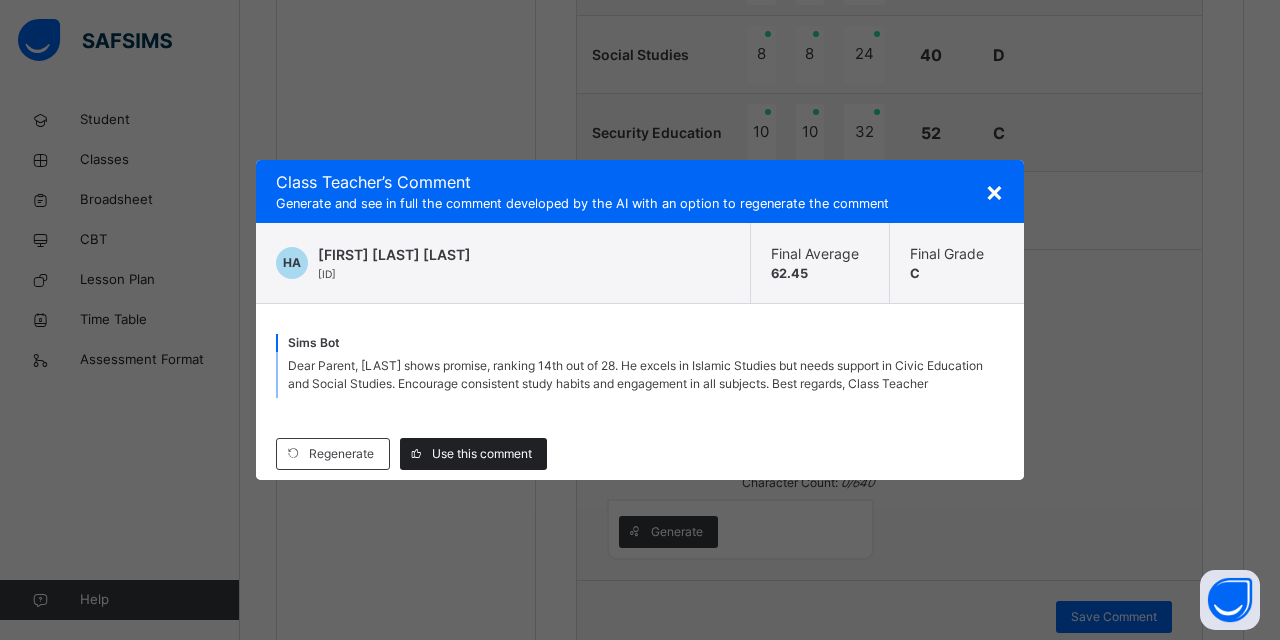 click on "Use this comment" at bounding box center (482, 454) 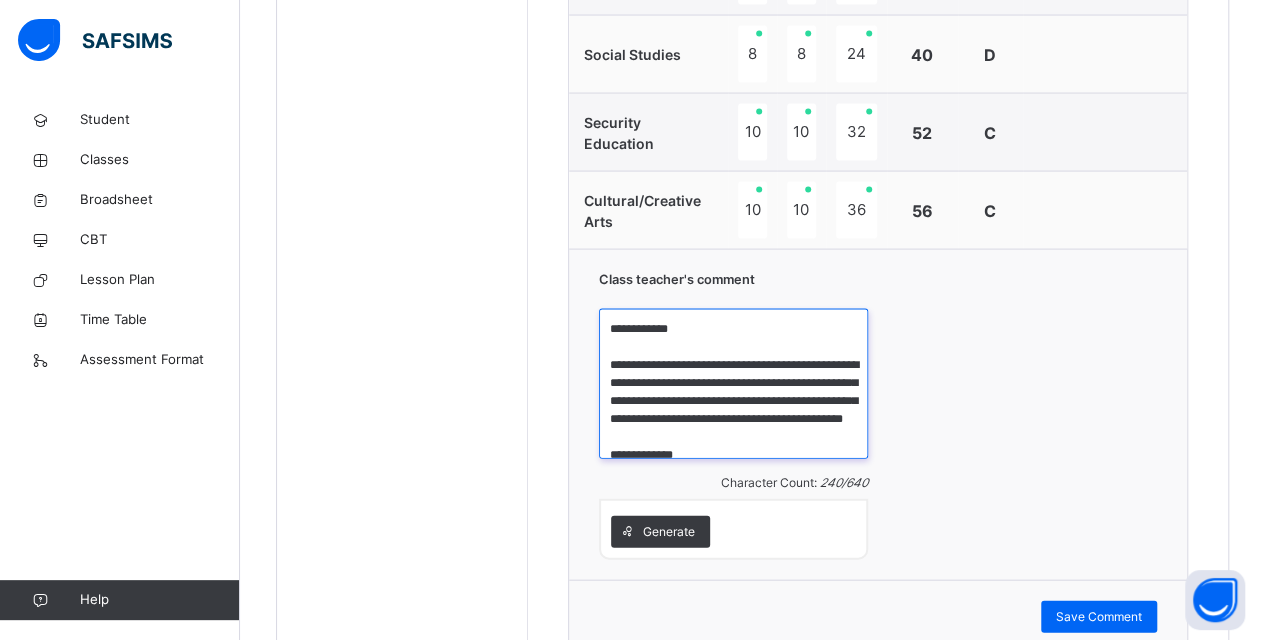 drag, startPoint x: 652, startPoint y: 265, endPoint x: 699, endPoint y: 310, distance: 65.06919 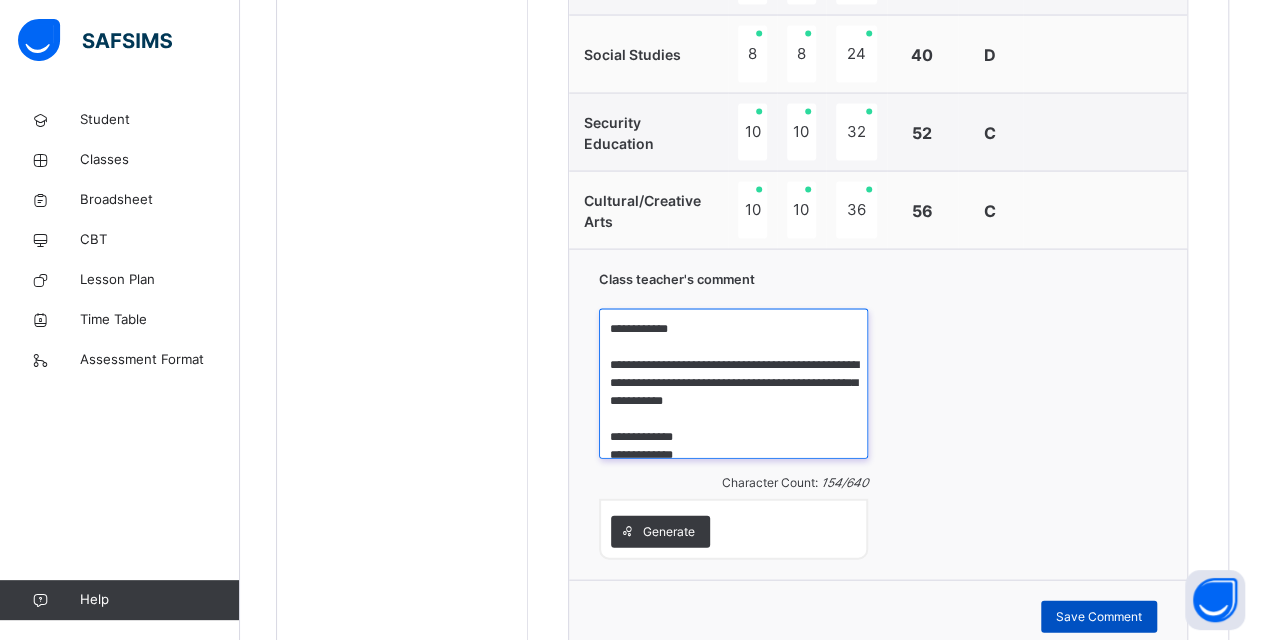 type on "**********" 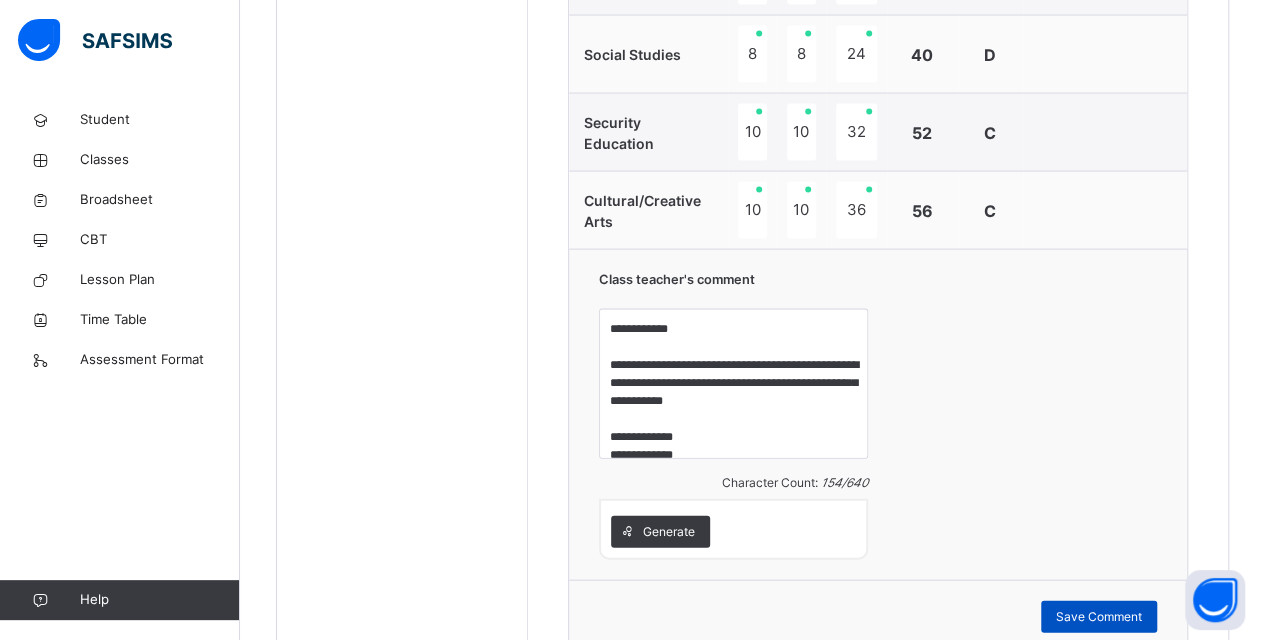 click on "Save Comment" at bounding box center [1099, 617] 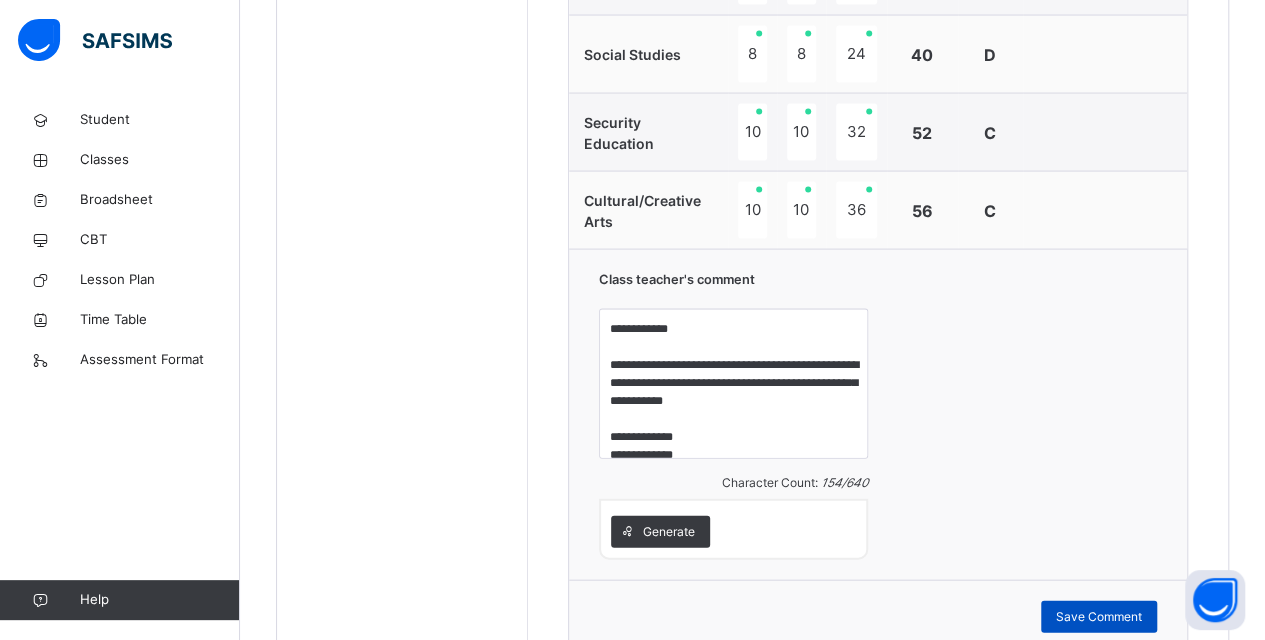 click on "Save Comment" at bounding box center (1099, 617) 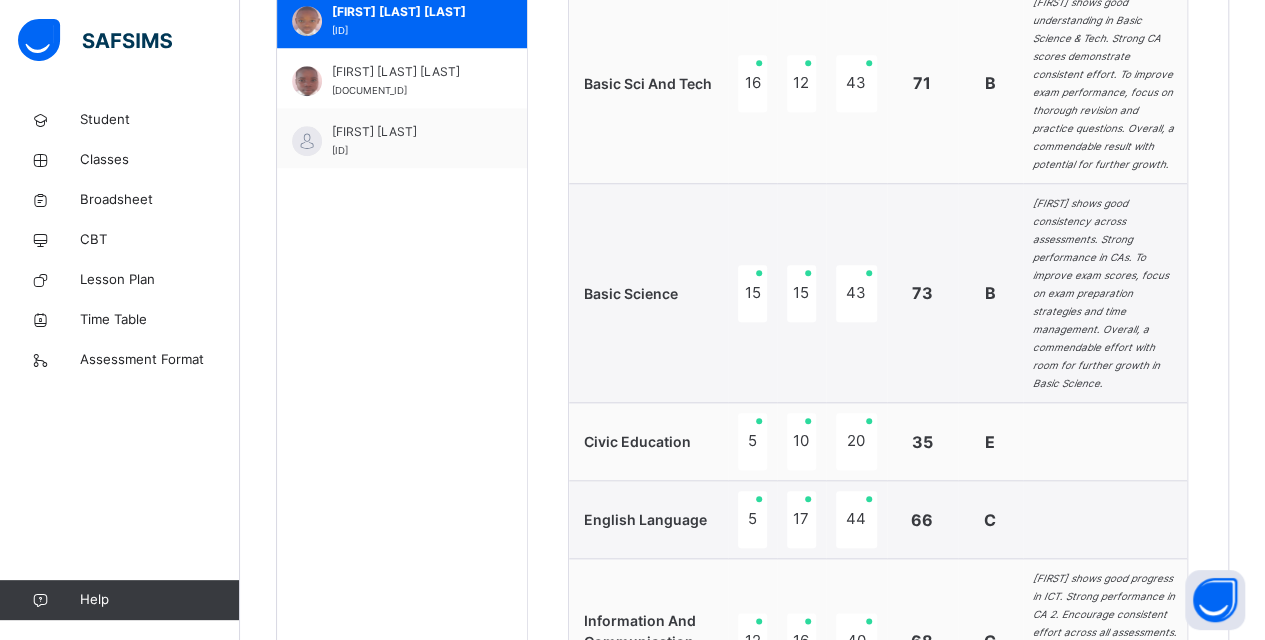 scroll, scrollTop: 790, scrollLeft: 0, axis: vertical 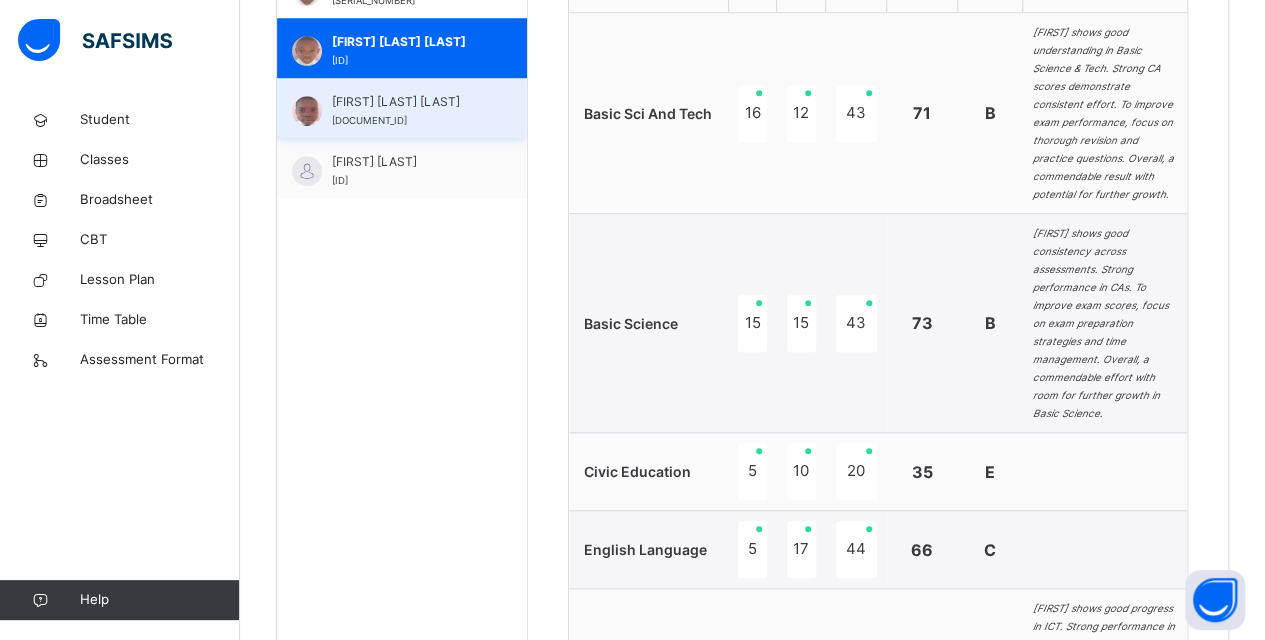 click on "[FIRST] [LAST] [LAST]" at bounding box center (407, 102) 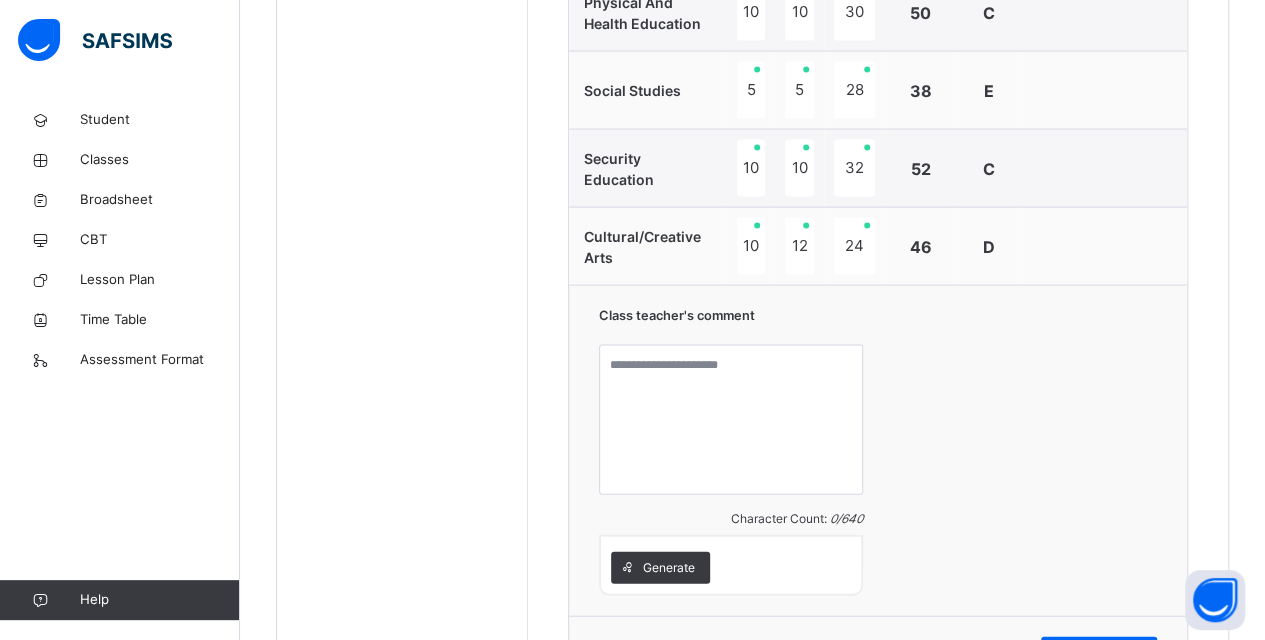 scroll, scrollTop: 1990, scrollLeft: 0, axis: vertical 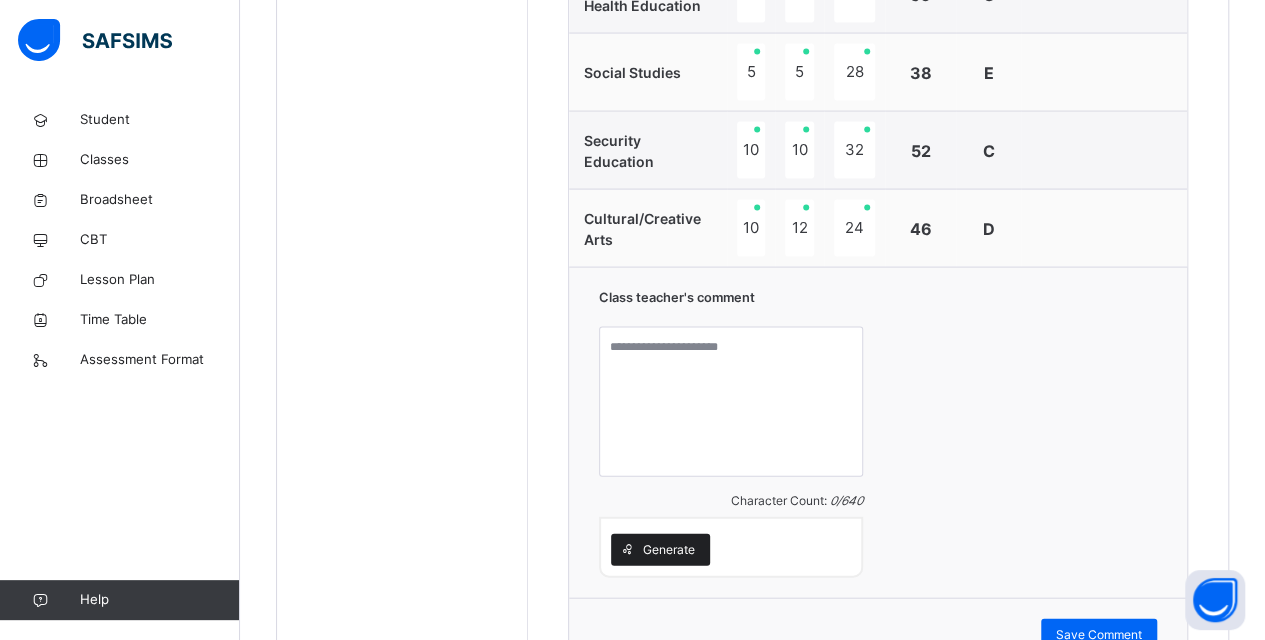 click on "Generate" at bounding box center (669, 550) 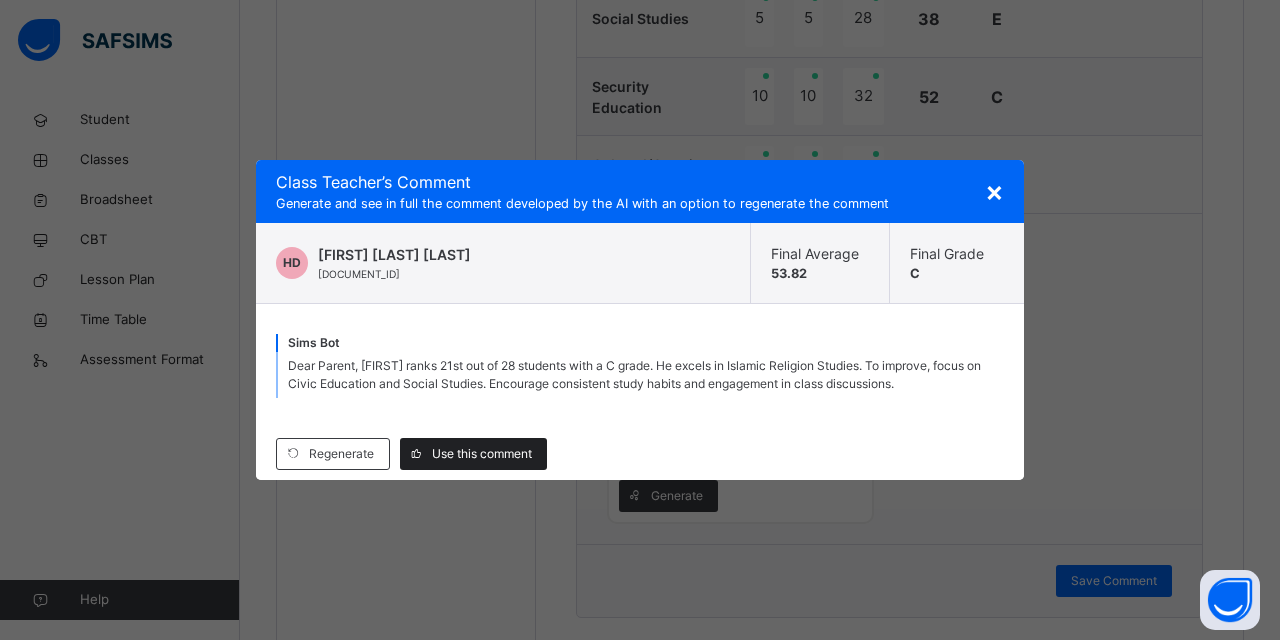 click on "Use this comment" at bounding box center [482, 454] 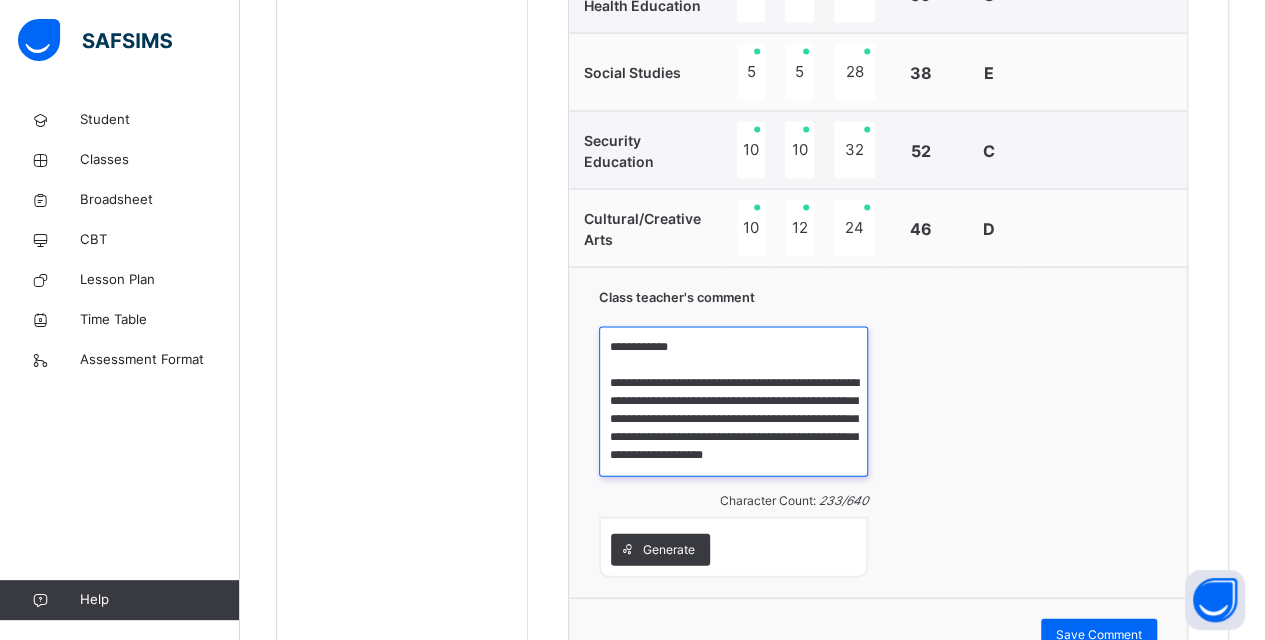 drag, startPoint x: 704, startPoint y: 301, endPoint x: 706, endPoint y: 323, distance: 22.090721 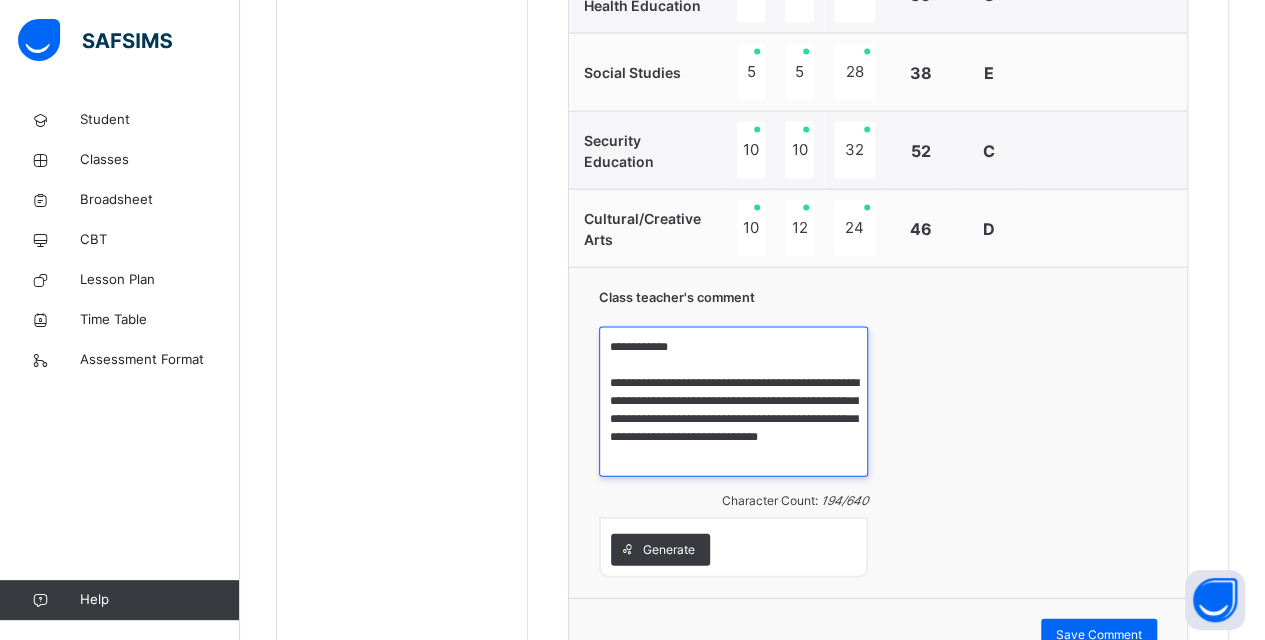 drag, startPoint x: 744, startPoint y: 303, endPoint x: 778, endPoint y: 325, distance: 40.496914 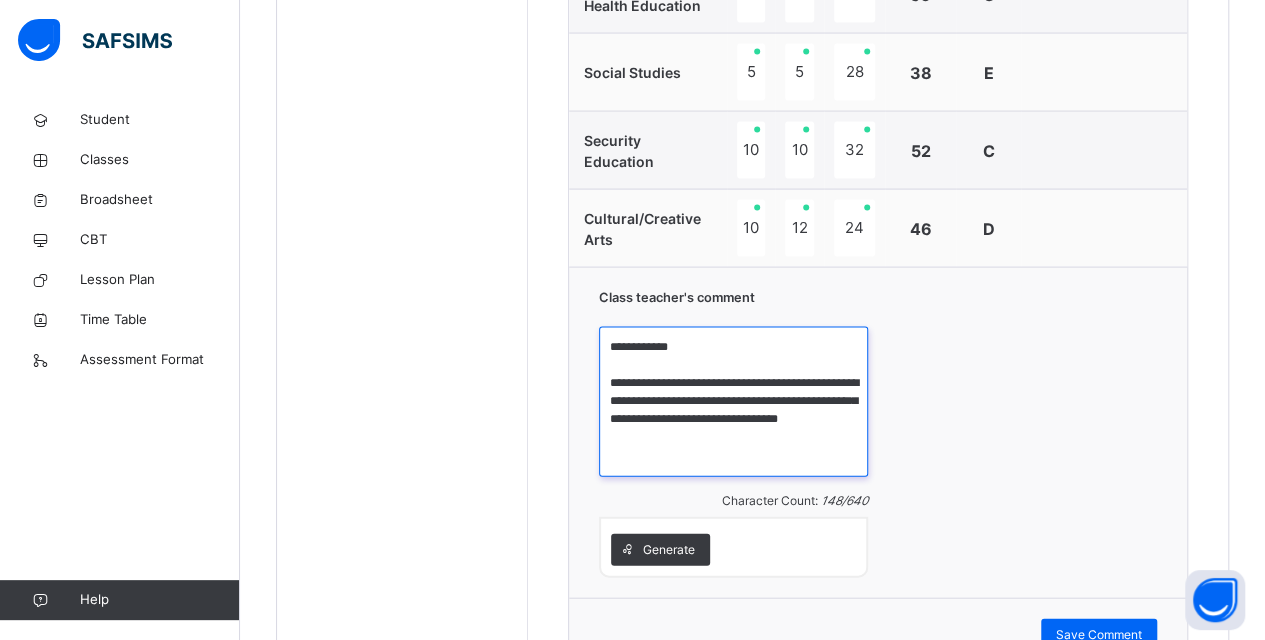 click on "**********" at bounding box center (733, 402) 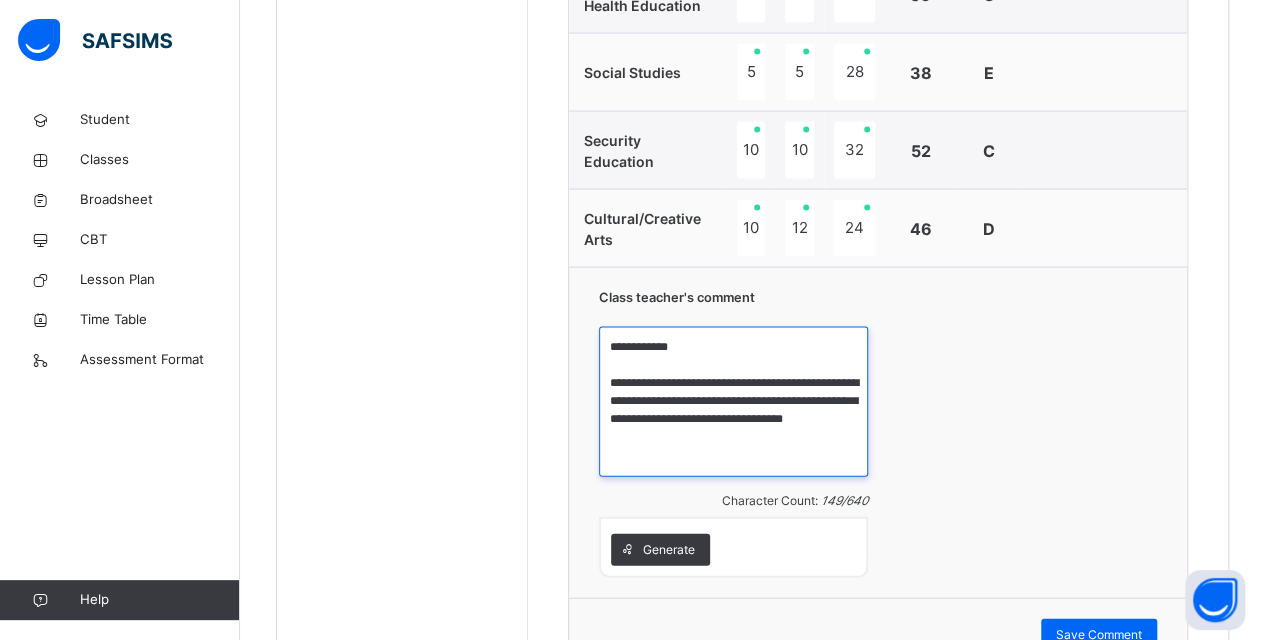 drag, startPoint x: 751, startPoint y: 326, endPoint x: 770, endPoint y: 364, distance: 42.48529 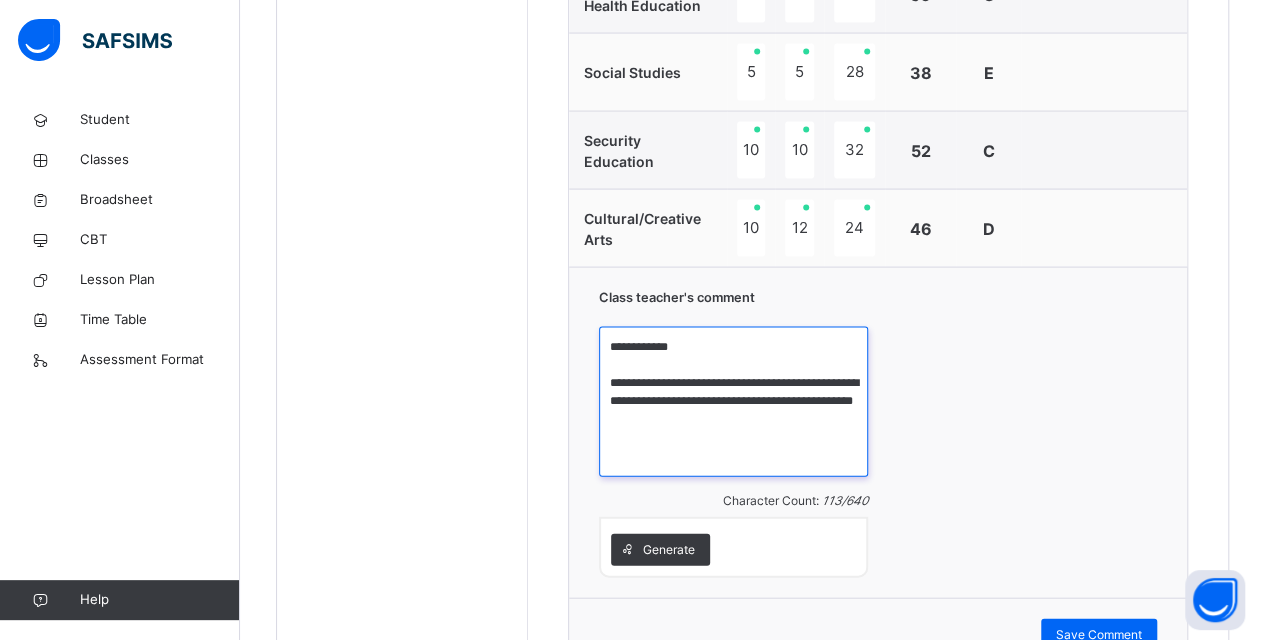 drag, startPoint x: 748, startPoint y: 323, endPoint x: 783, endPoint y: 328, distance: 35.35534 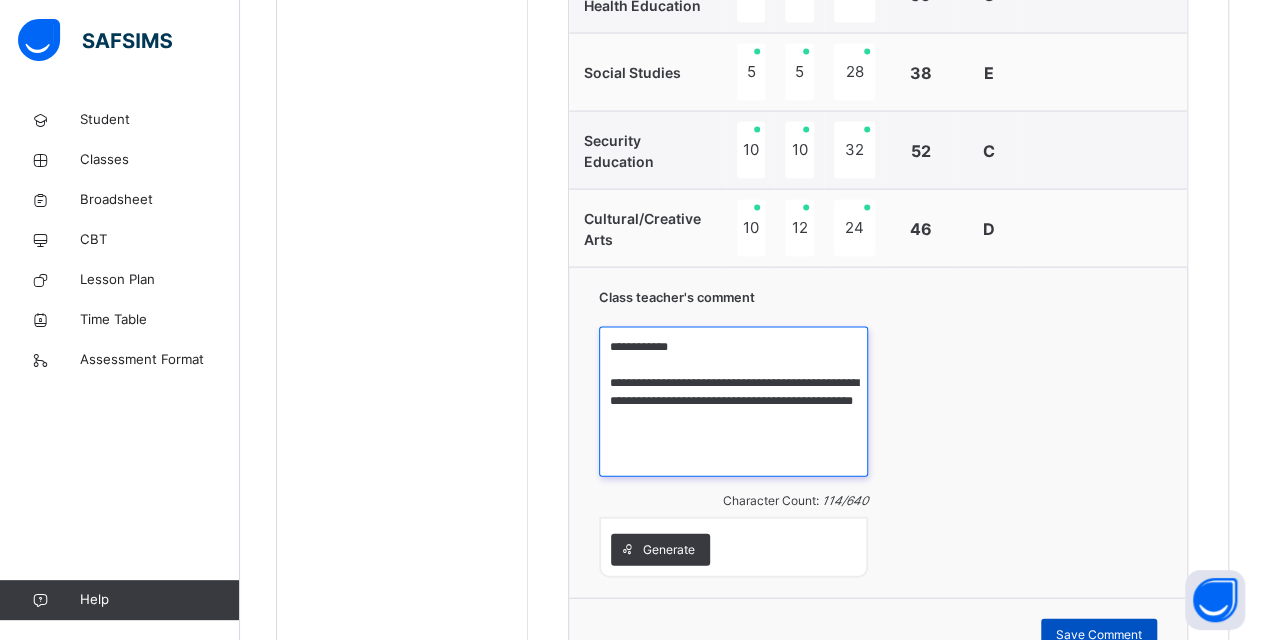 type on "**********" 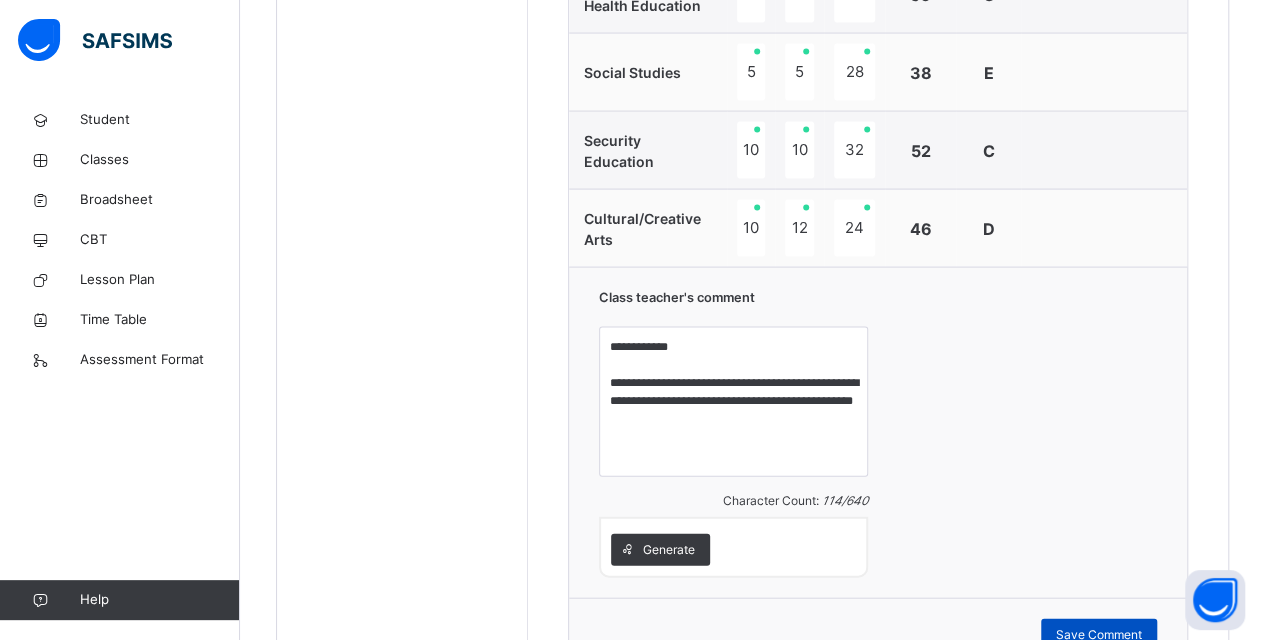 click on "Save Comment" at bounding box center (1099, 635) 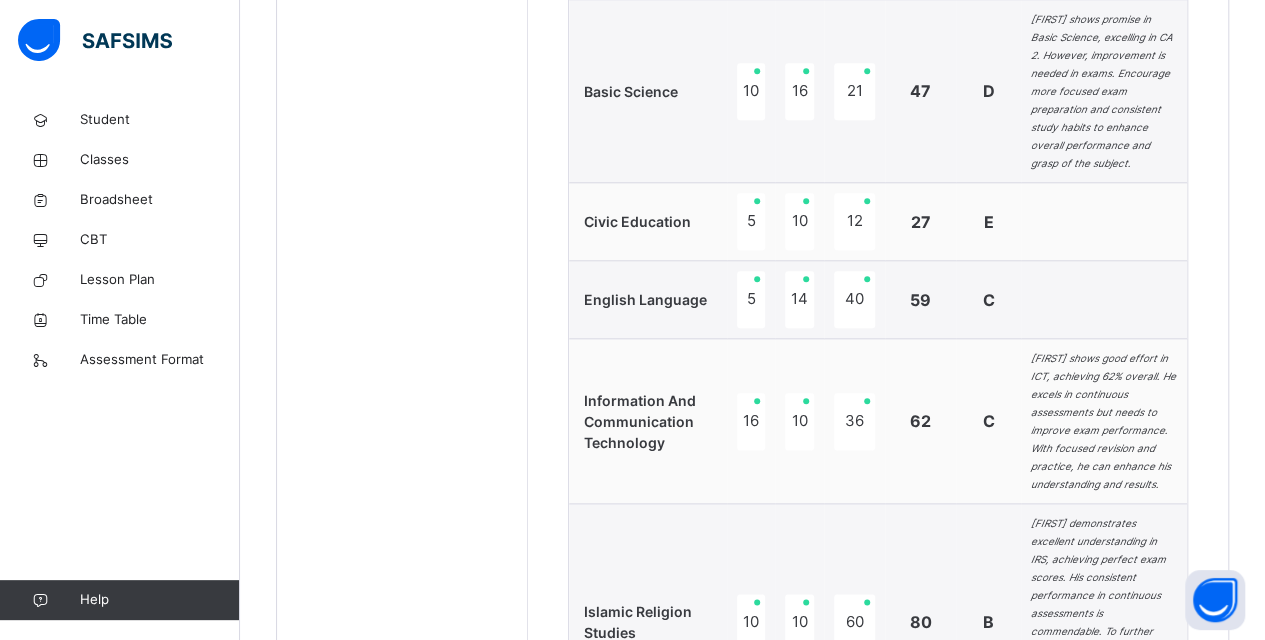 scroll, scrollTop: 890, scrollLeft: 0, axis: vertical 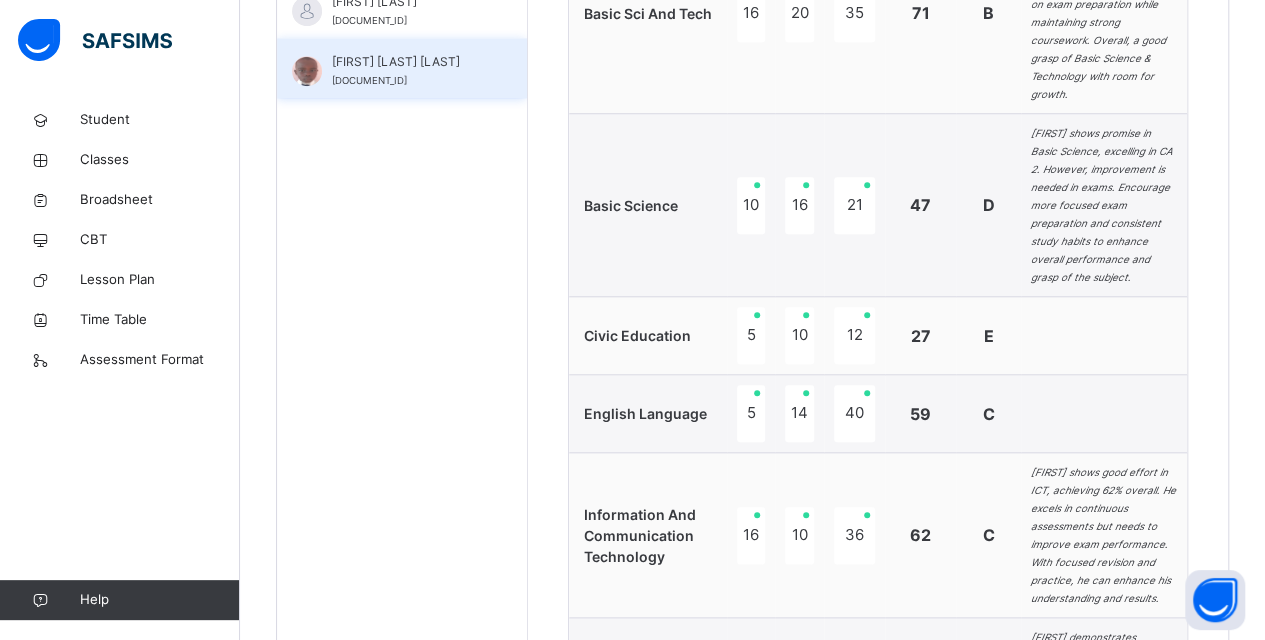 click on "[FIRST] [LAST] [STUDENT_ID]" at bounding box center (407, 71) 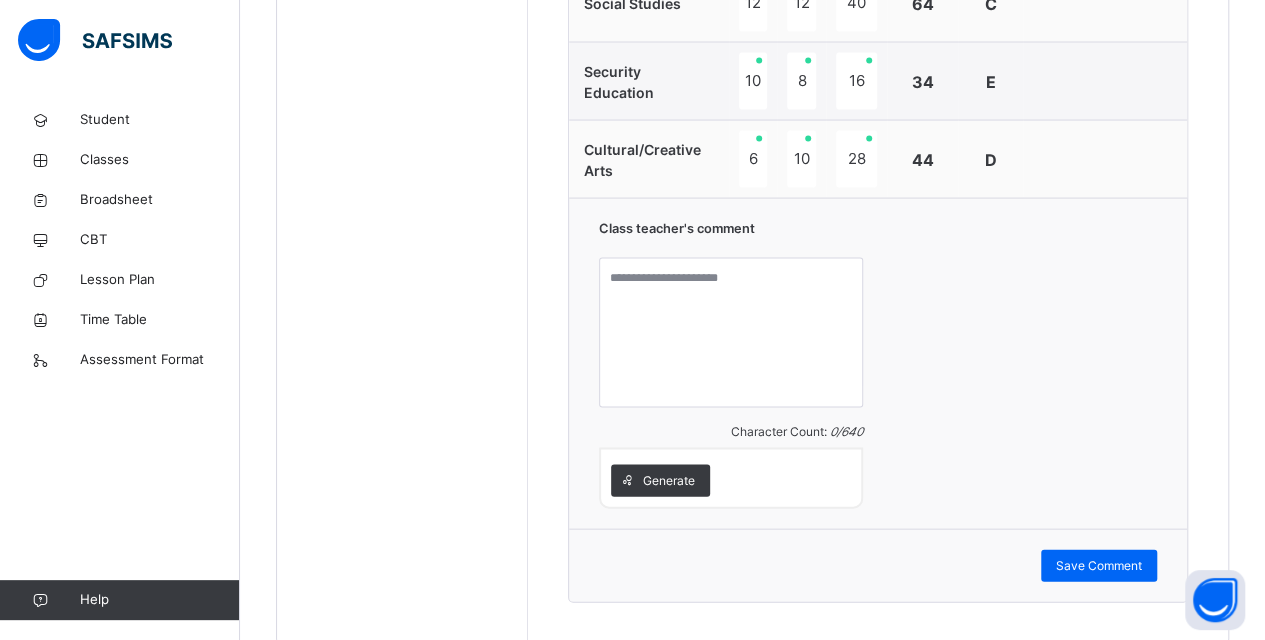 scroll, scrollTop: 1902, scrollLeft: 0, axis: vertical 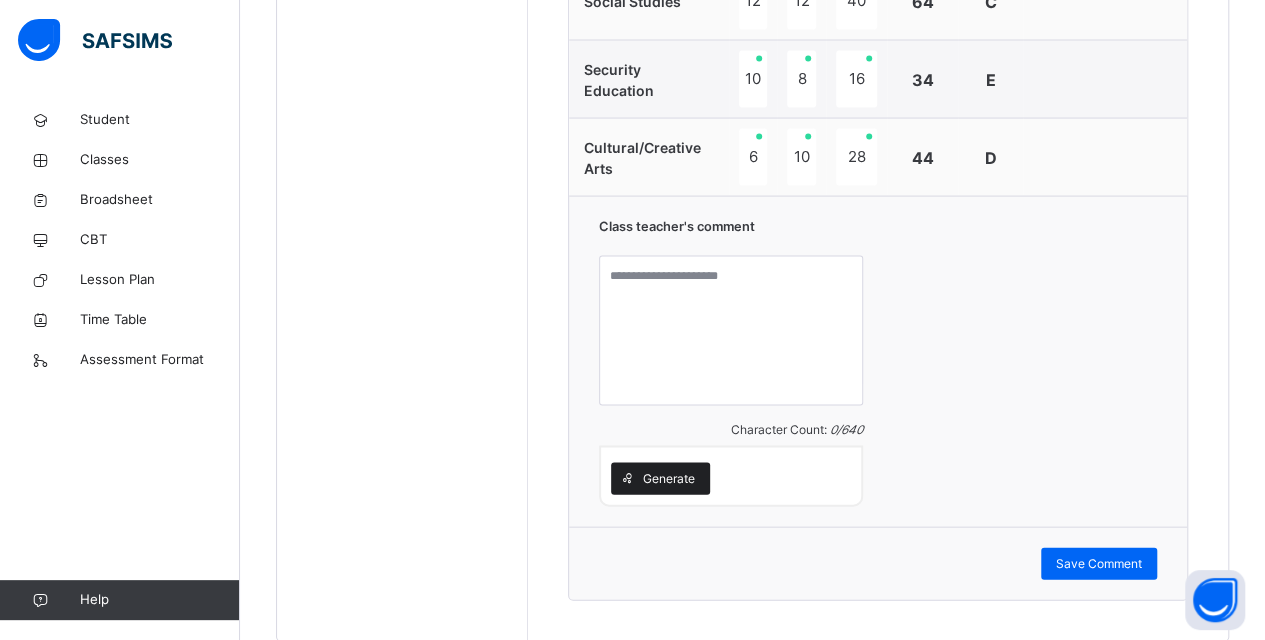 click on "Generate" at bounding box center (669, 479) 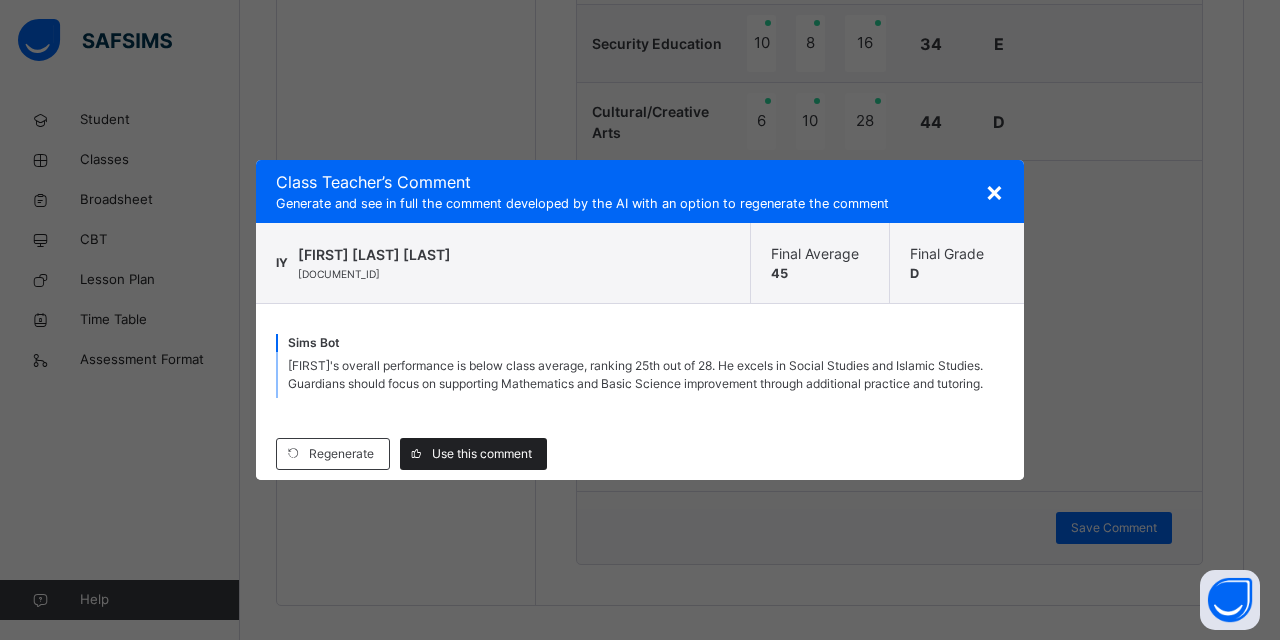 click on "Use this comment" at bounding box center [482, 454] 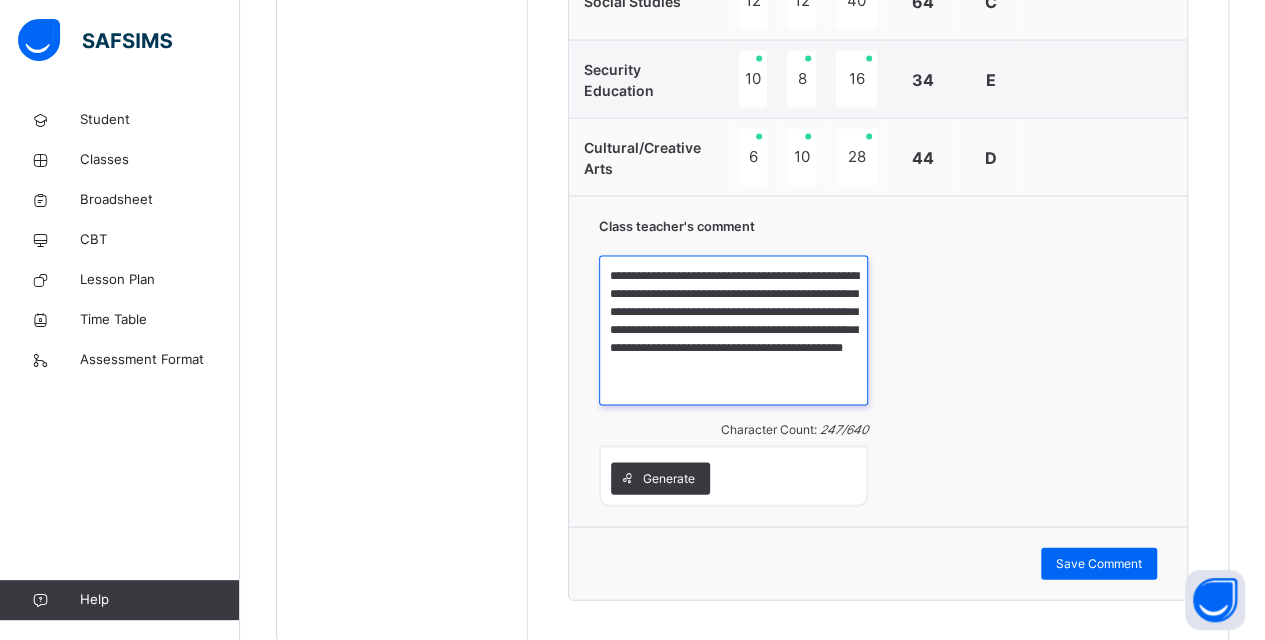drag, startPoint x: 697, startPoint y: 233, endPoint x: 660, endPoint y: 278, distance: 58.258045 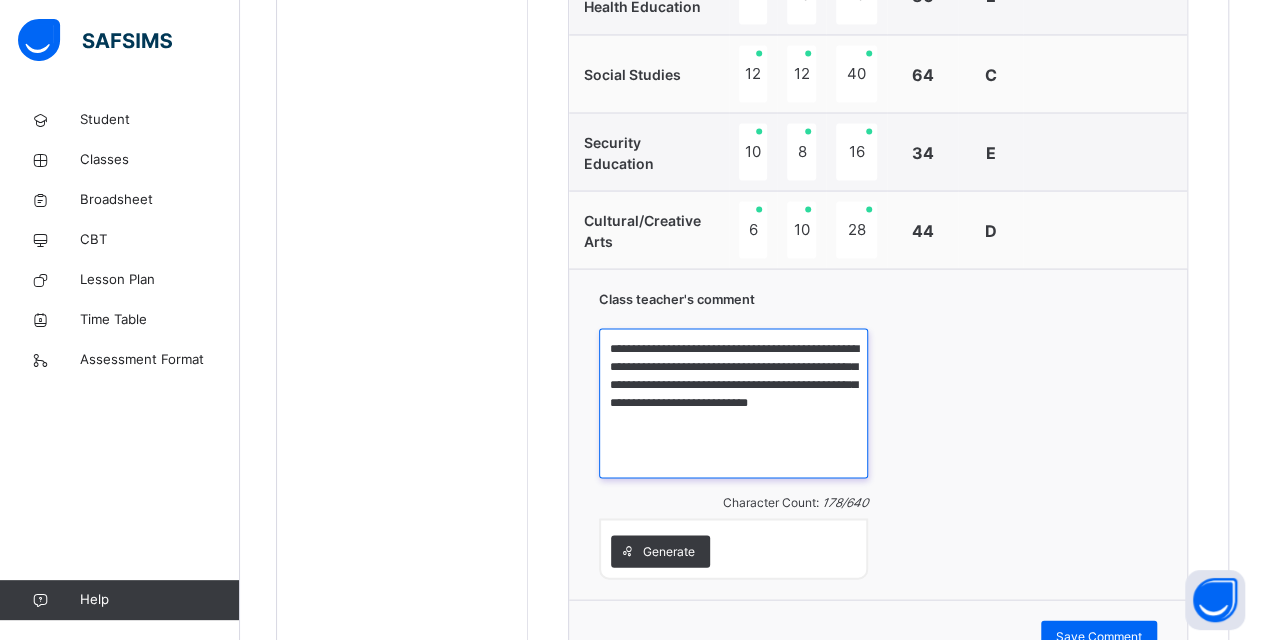 scroll, scrollTop: 1902, scrollLeft: 0, axis: vertical 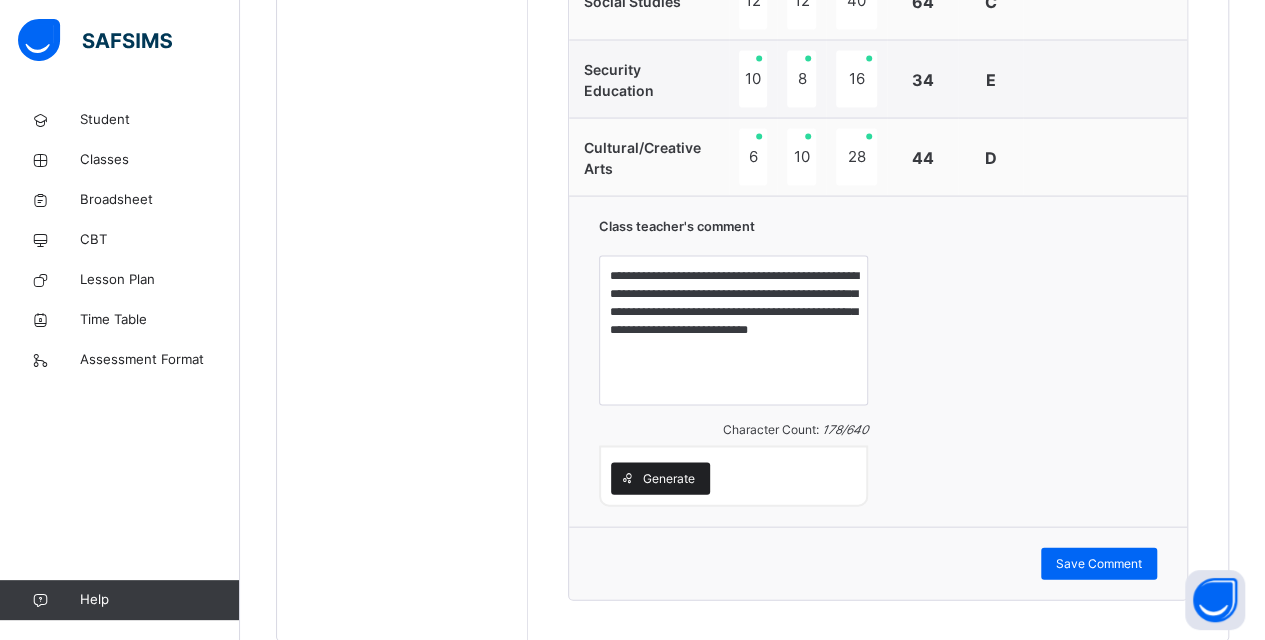 click on "Generate" at bounding box center (669, 479) 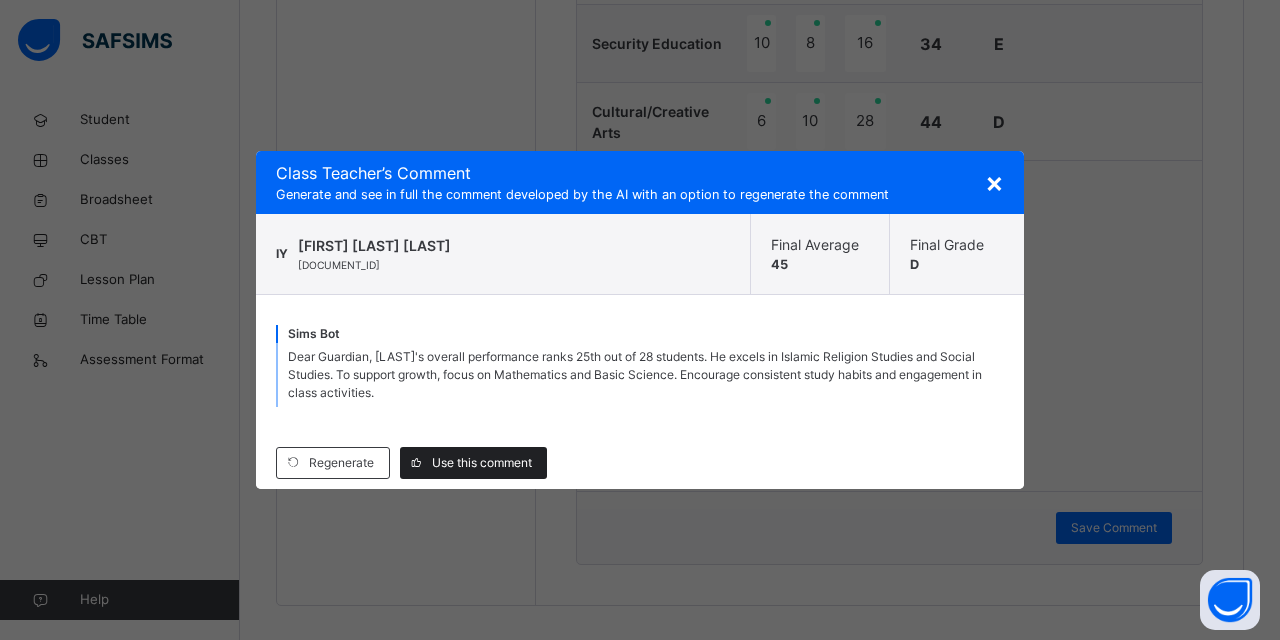 click on "Use this comment" at bounding box center [482, 463] 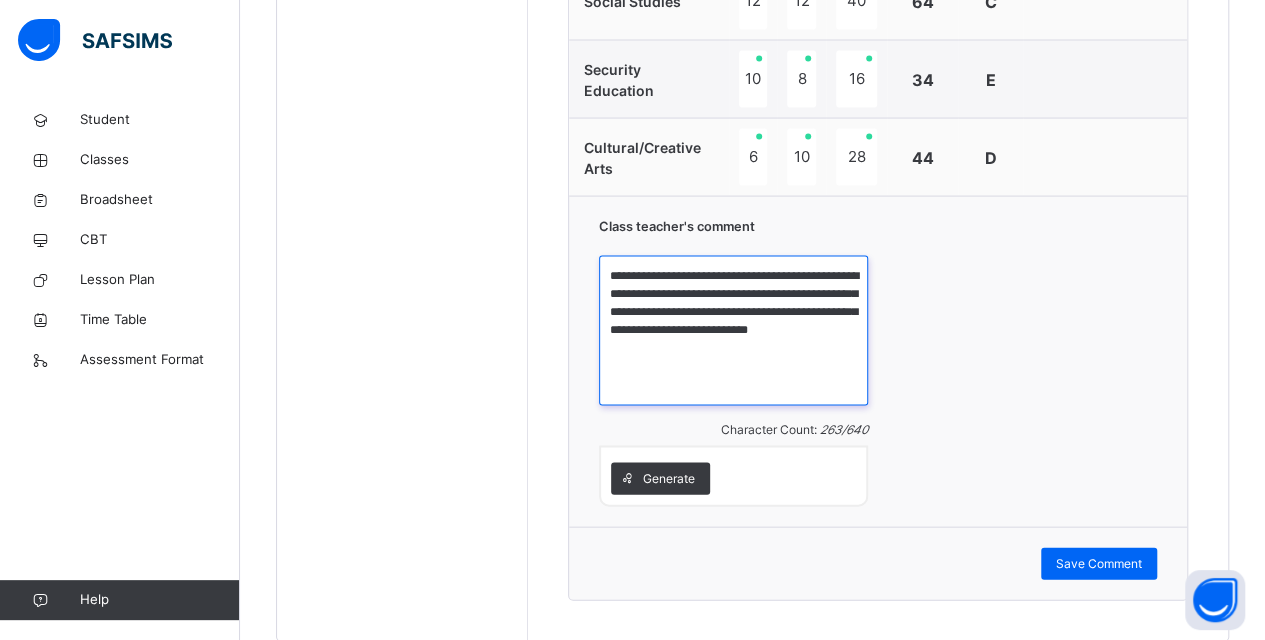 drag, startPoint x: 726, startPoint y: 270, endPoint x: 814, endPoint y: 286, distance: 89.44272 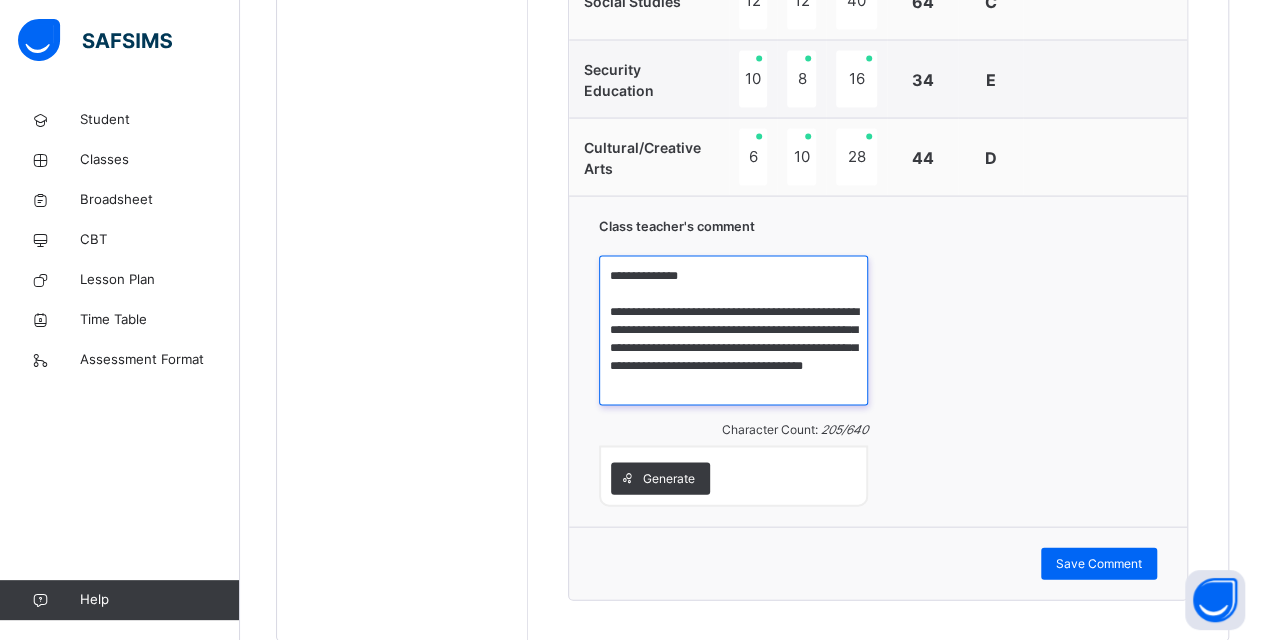 drag, startPoint x: 800, startPoint y: 291, endPoint x: 620, endPoint y: 302, distance: 180.3358 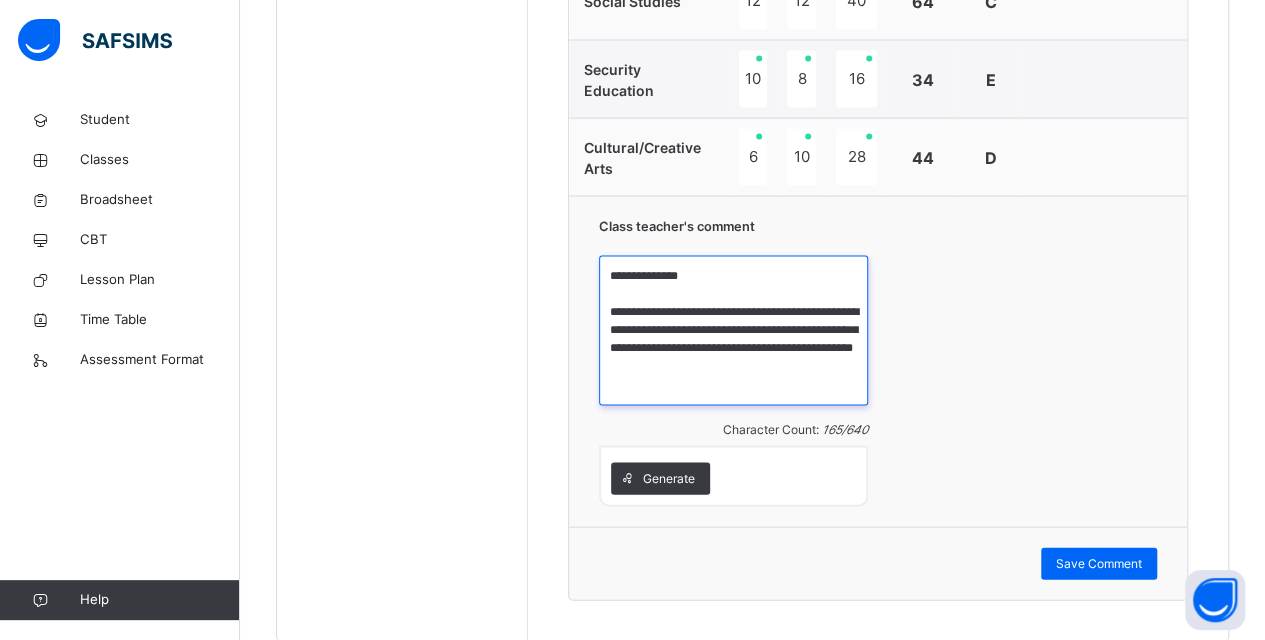 click on "**********" at bounding box center (733, 331) 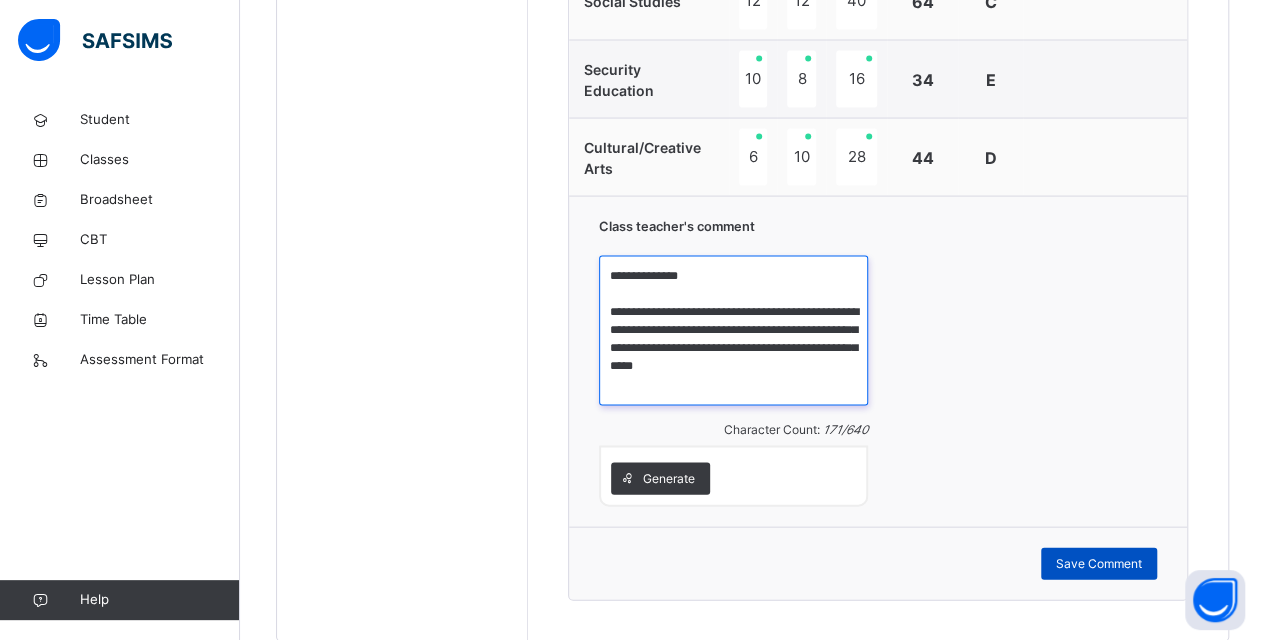 type on "**********" 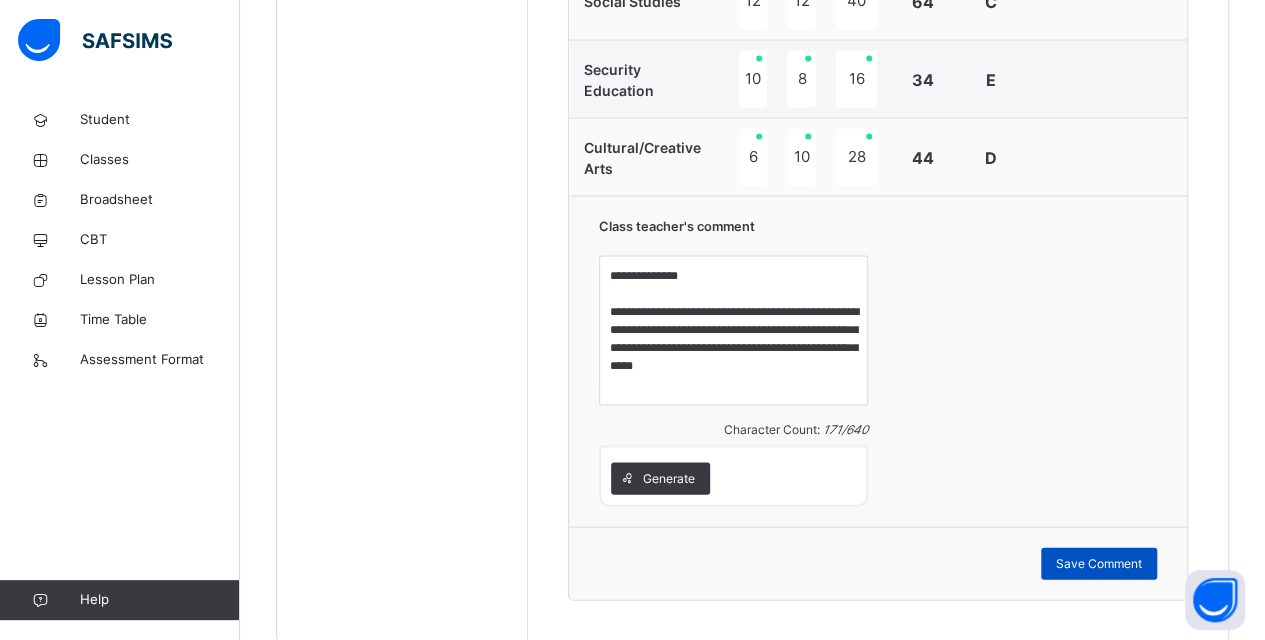 click on "Save Comment" at bounding box center [1099, 564] 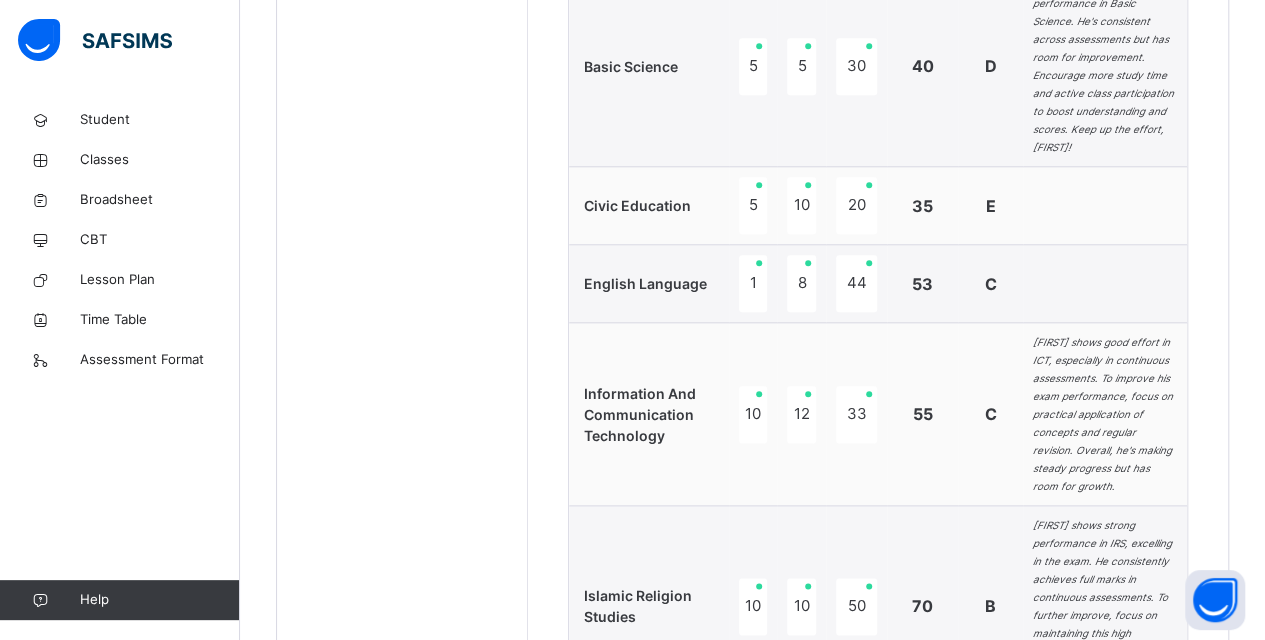 scroll, scrollTop: 702, scrollLeft: 0, axis: vertical 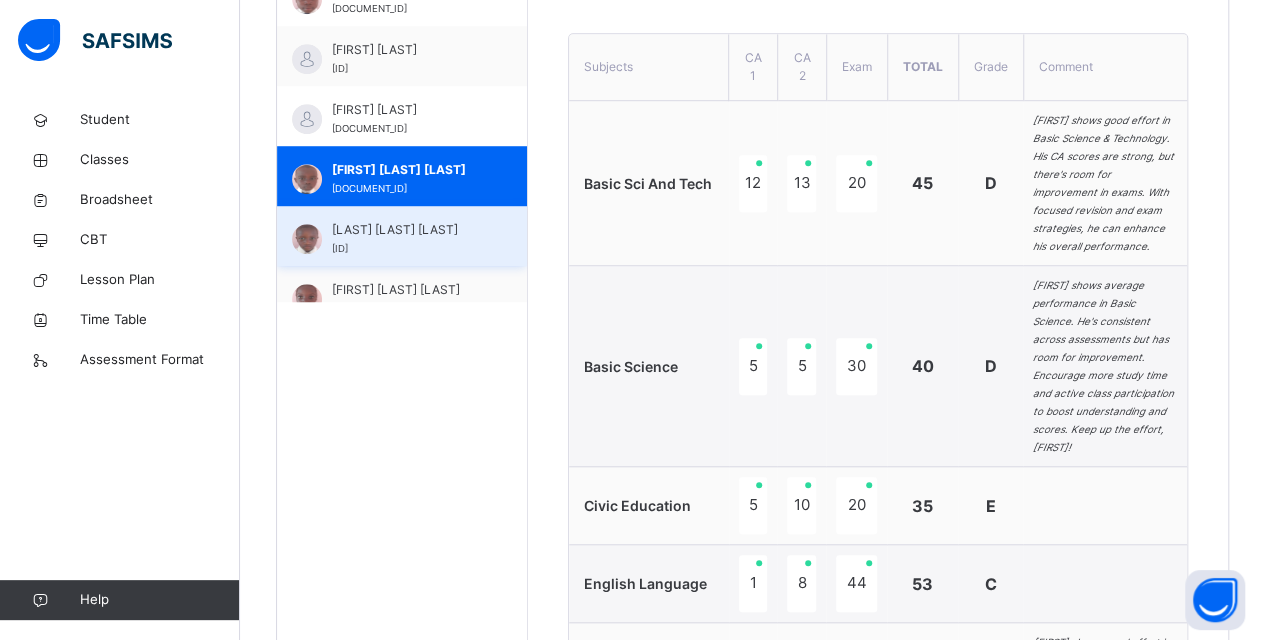 click on "[LAST] [LAST] [LAST]" at bounding box center [407, 230] 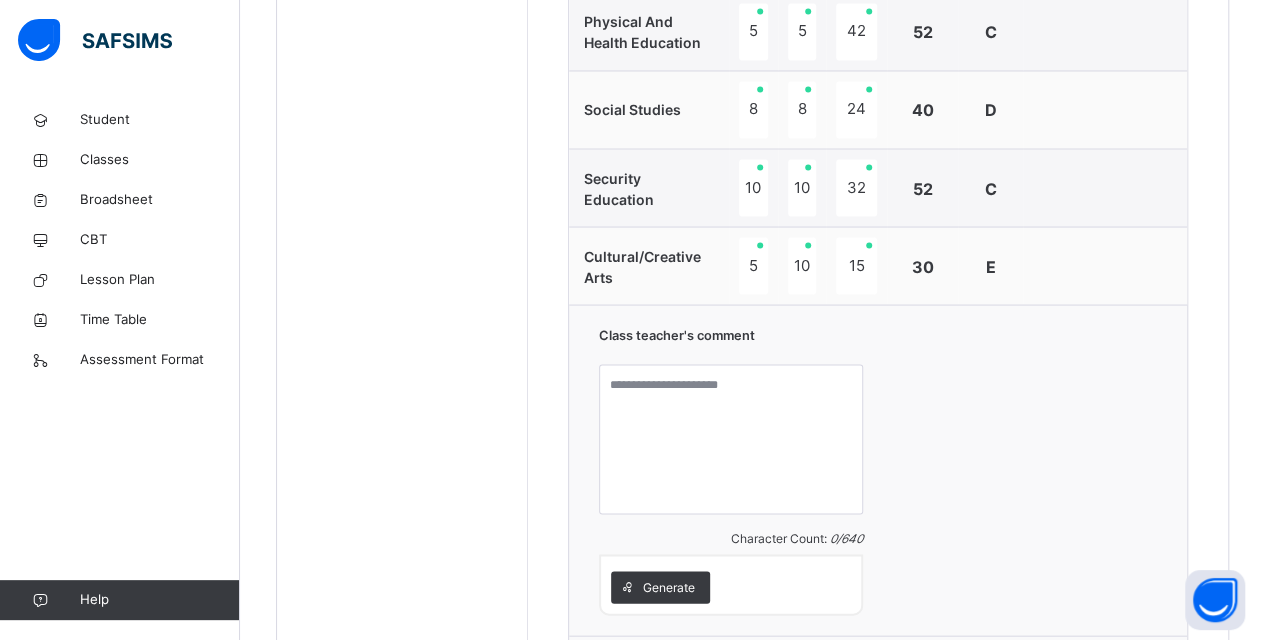 scroll, scrollTop: 1884, scrollLeft: 0, axis: vertical 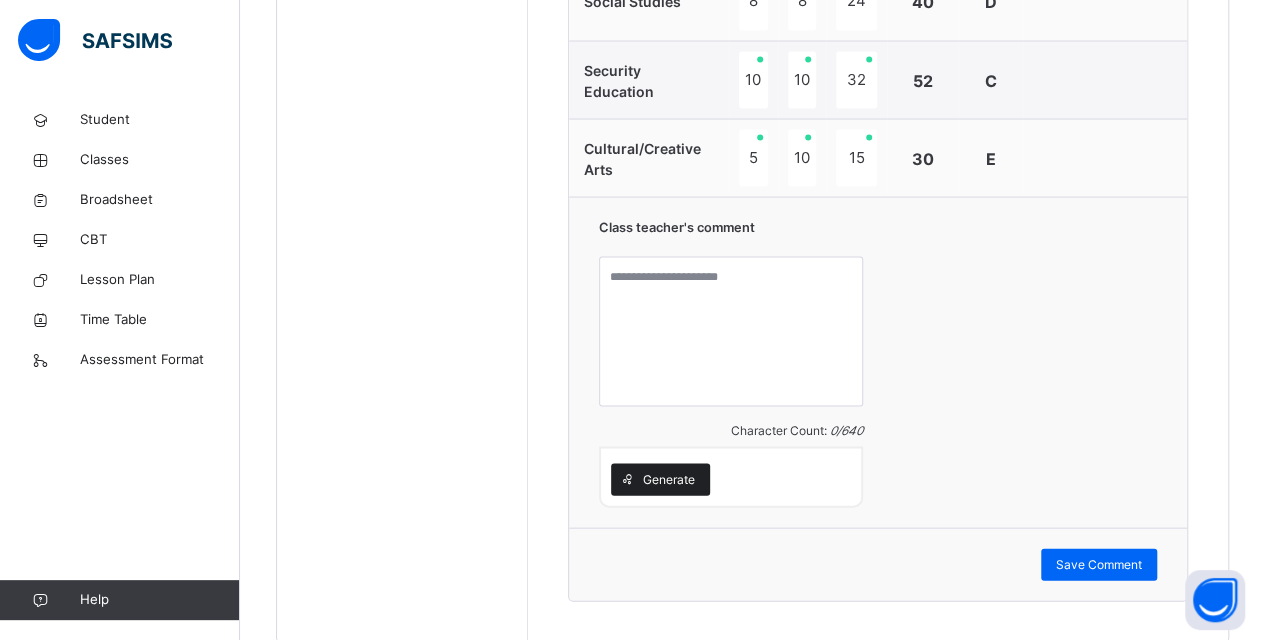 click on "Generate" at bounding box center (669, 479) 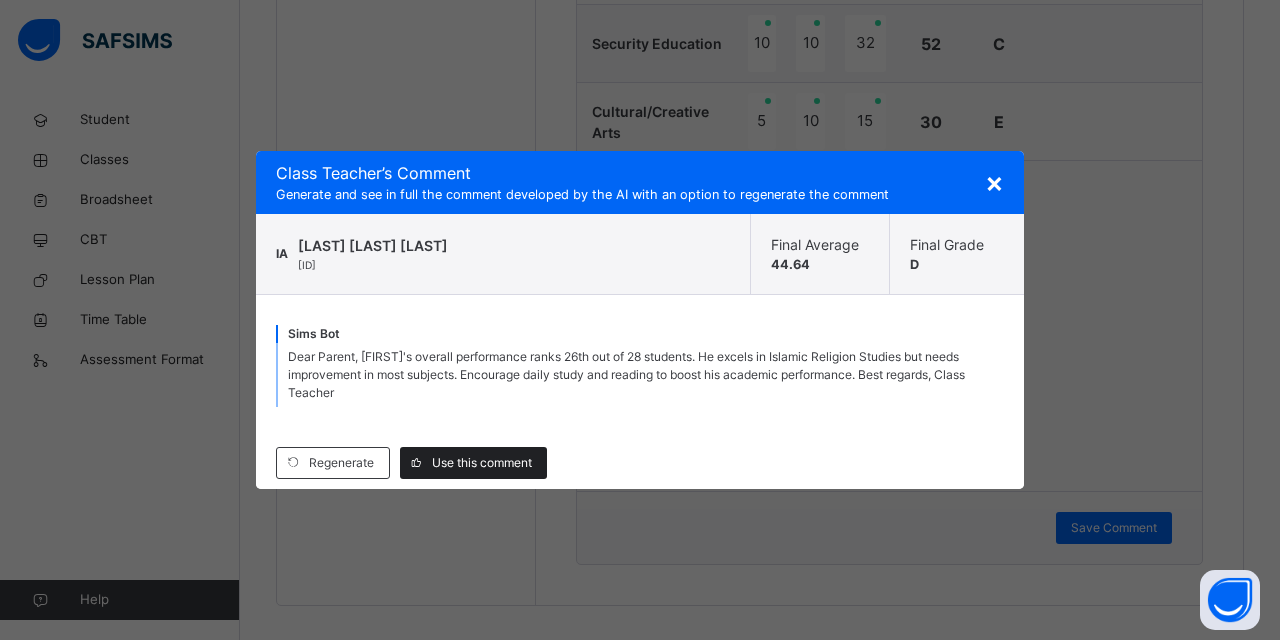 click on "Use this comment" at bounding box center (482, 463) 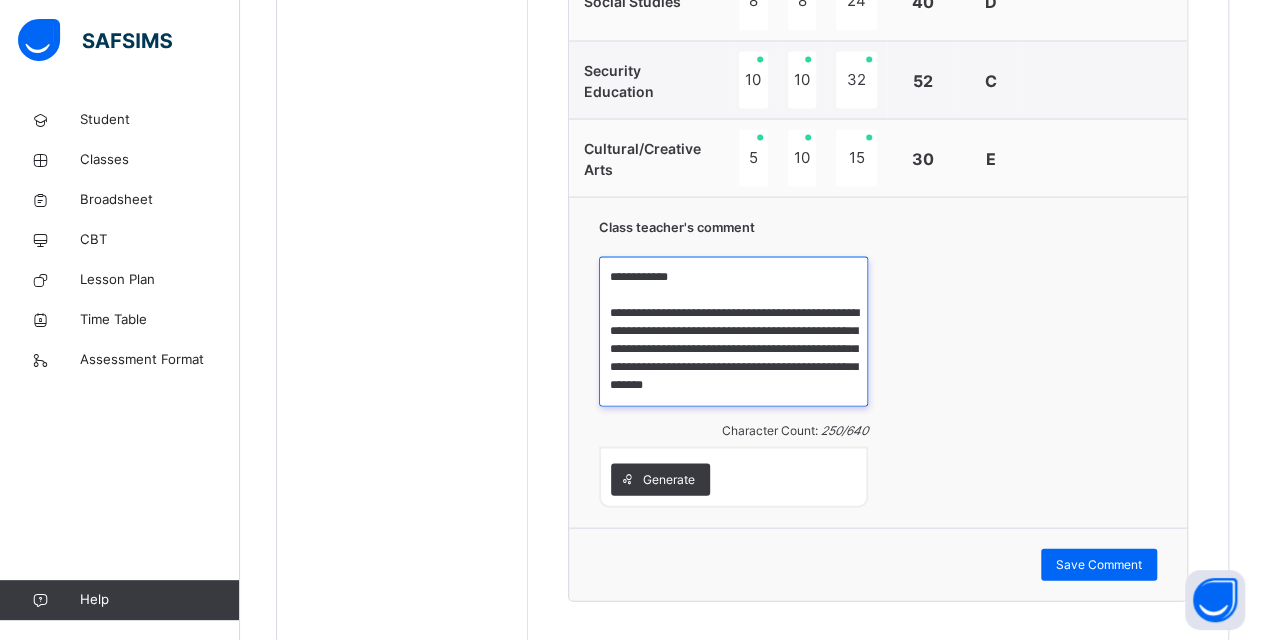 drag, startPoint x: 726, startPoint y: 266, endPoint x: 707, endPoint y: 308, distance: 46.09772 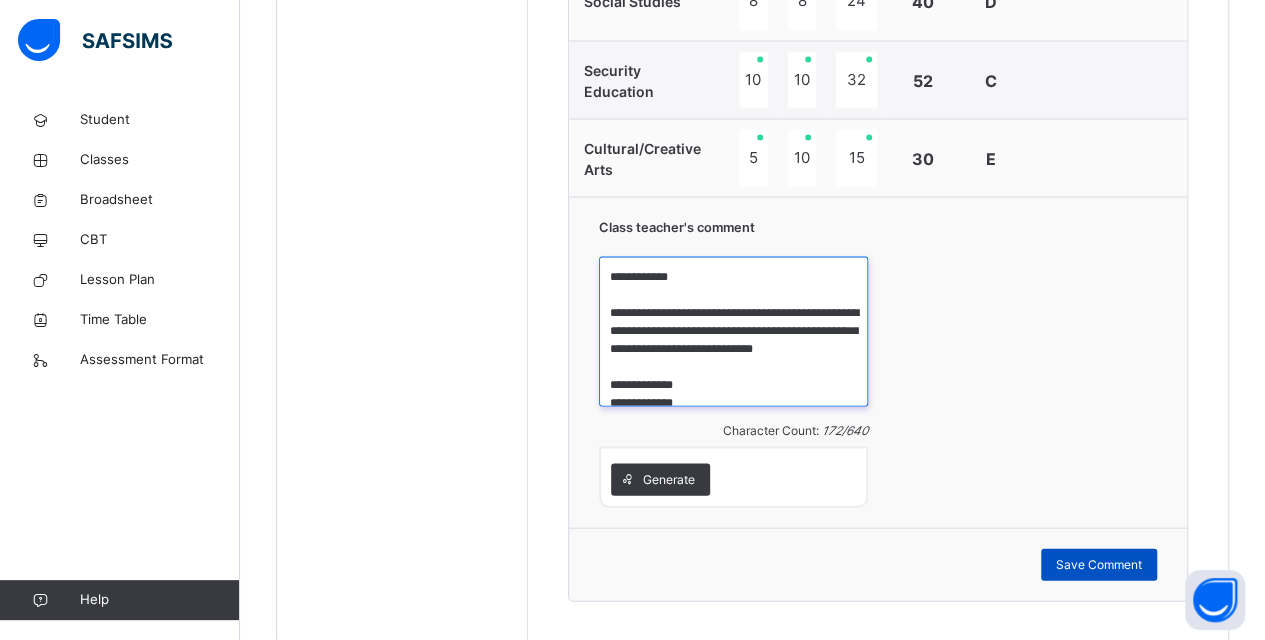 type on "**********" 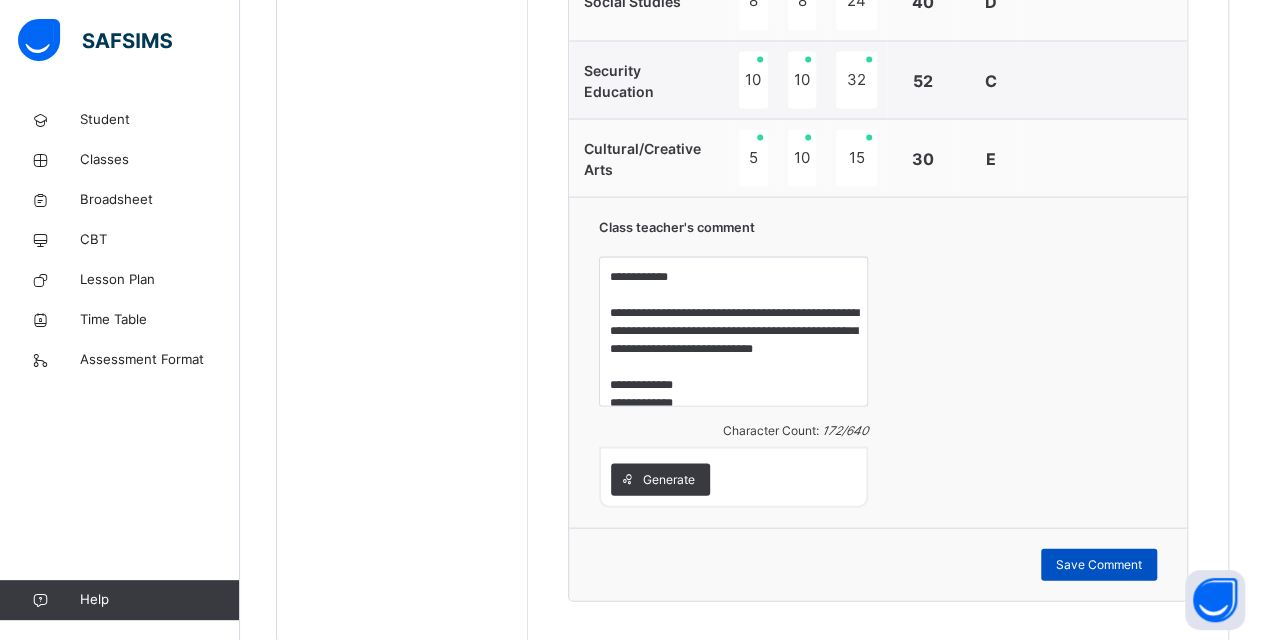 click on "Save Comment" at bounding box center [1099, 564] 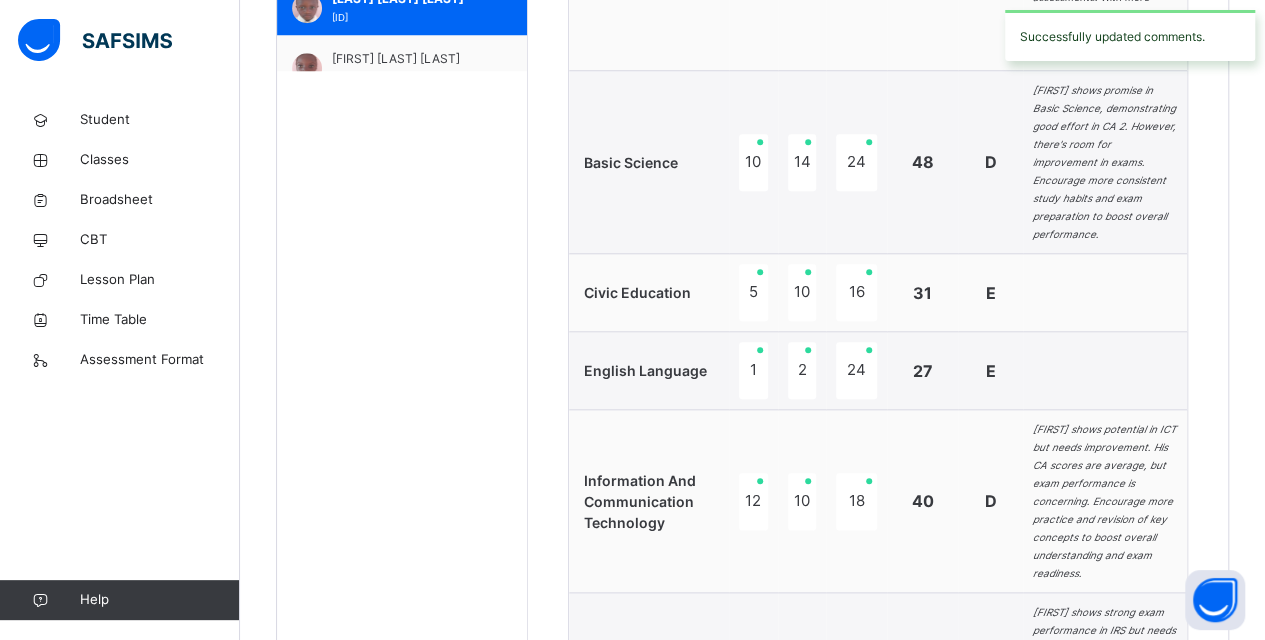 scroll, scrollTop: 784, scrollLeft: 0, axis: vertical 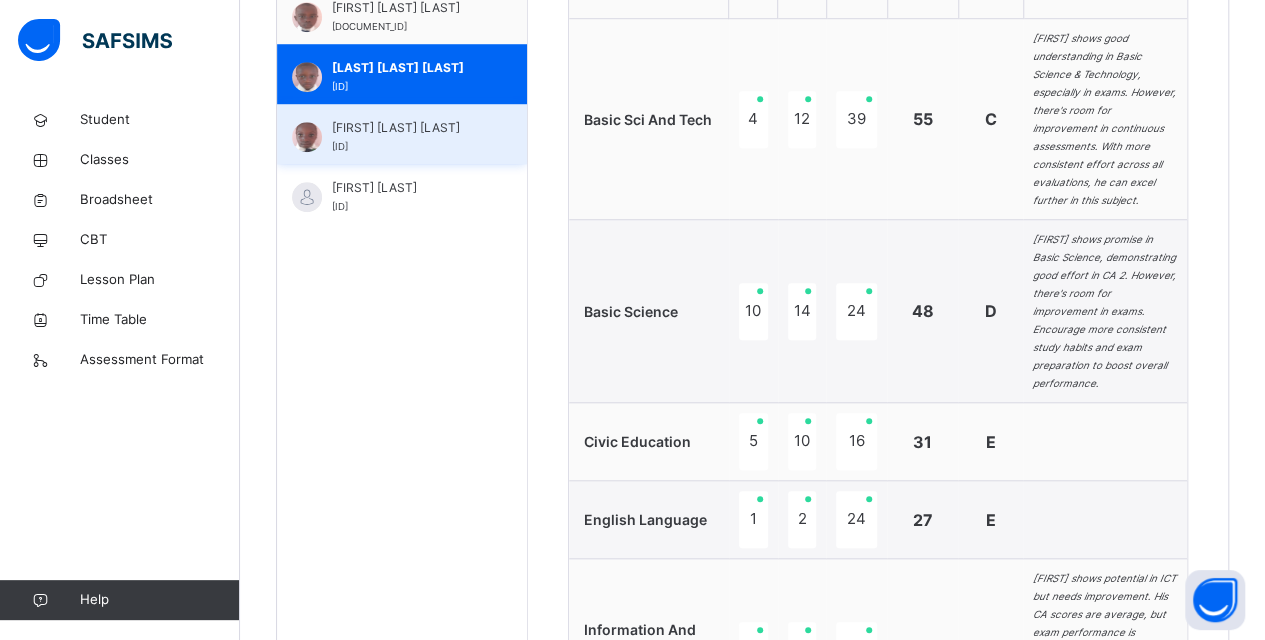 click on "[FIRST] [LAST] [LAST]" at bounding box center (407, 128) 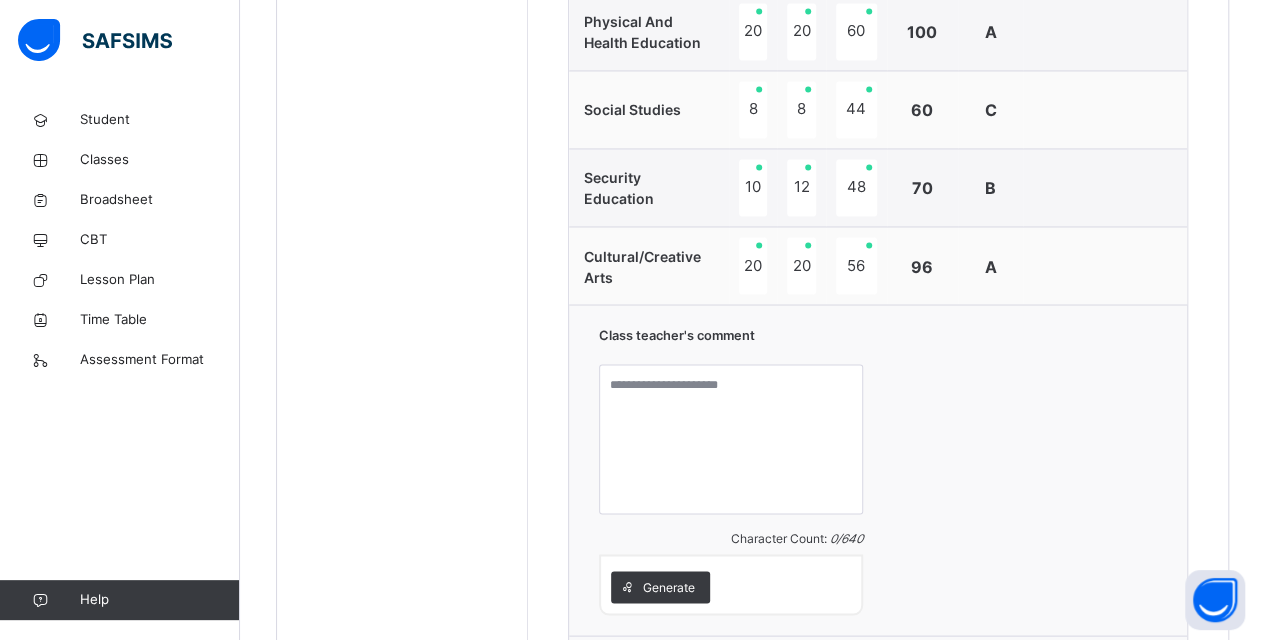 scroll, scrollTop: 1684, scrollLeft: 0, axis: vertical 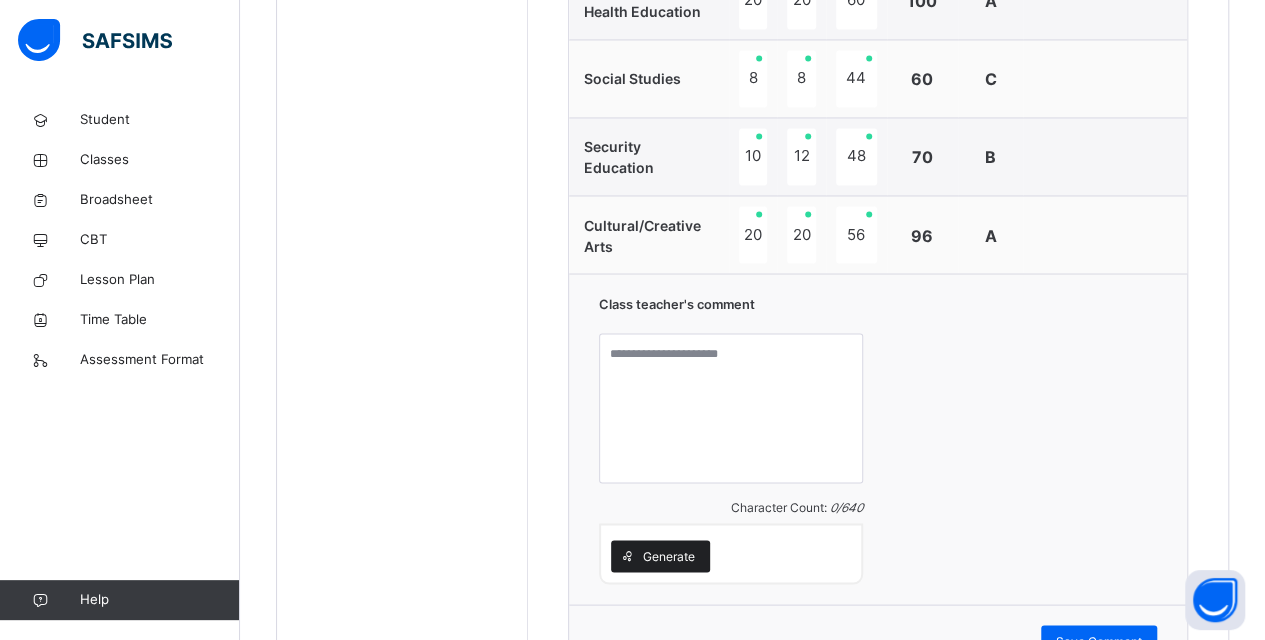 click on "Generate" at bounding box center [669, 556] 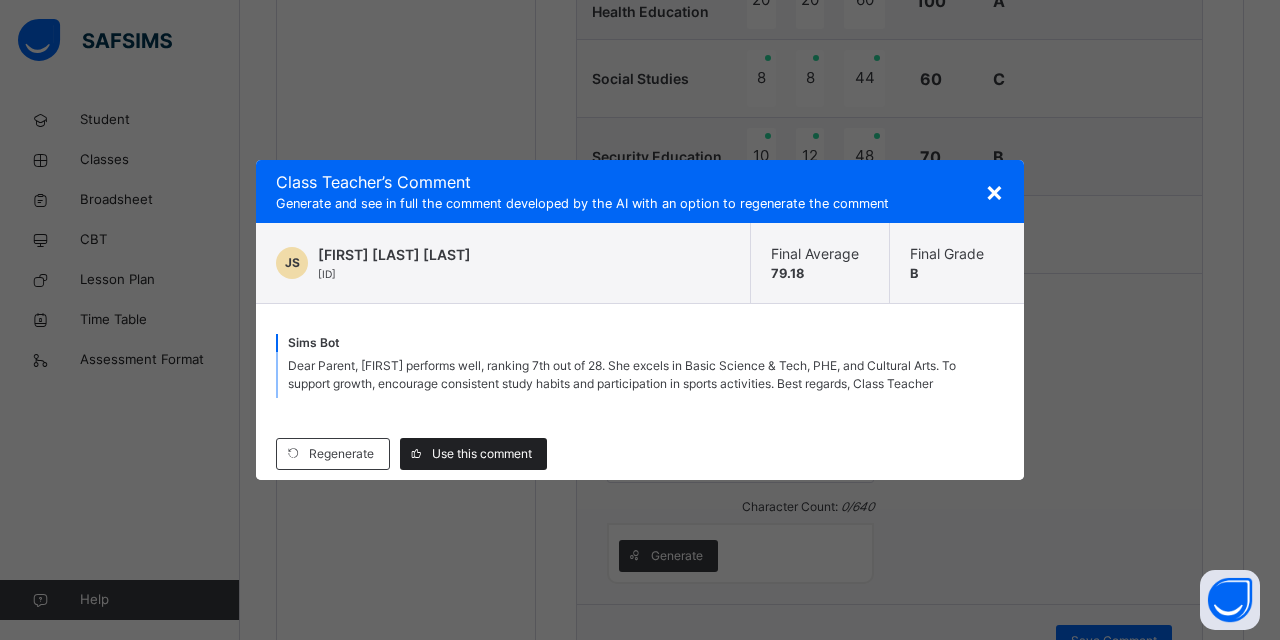 click on "Use this comment" at bounding box center (482, 454) 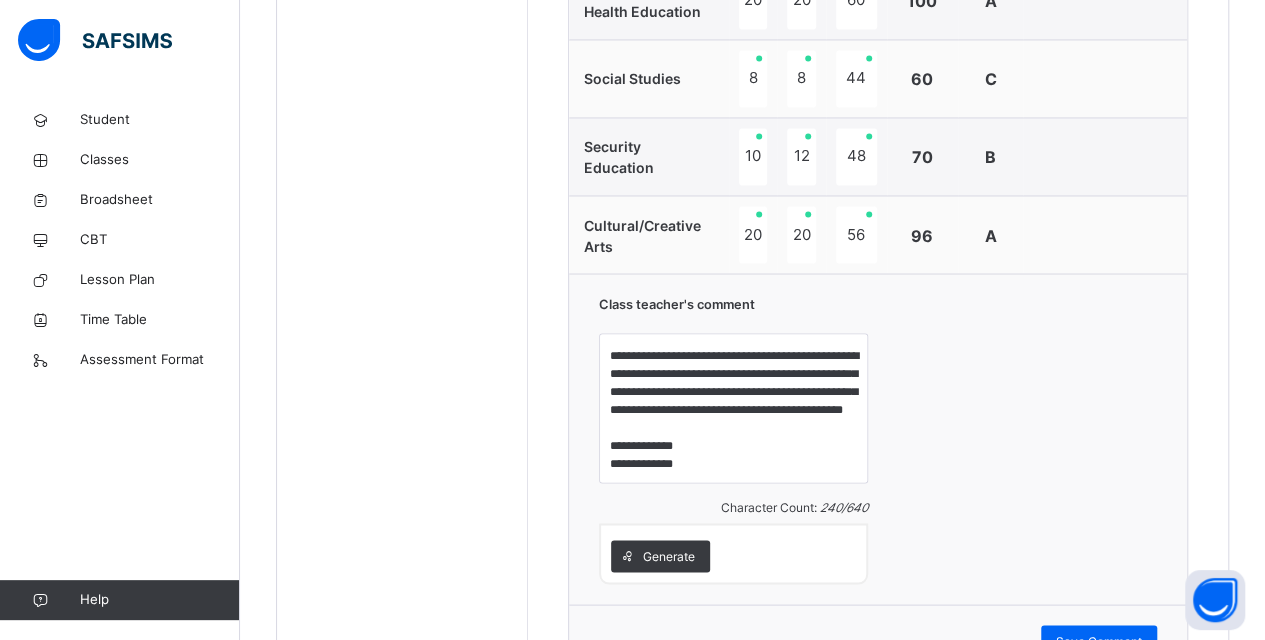 scroll, scrollTop: 0, scrollLeft: 0, axis: both 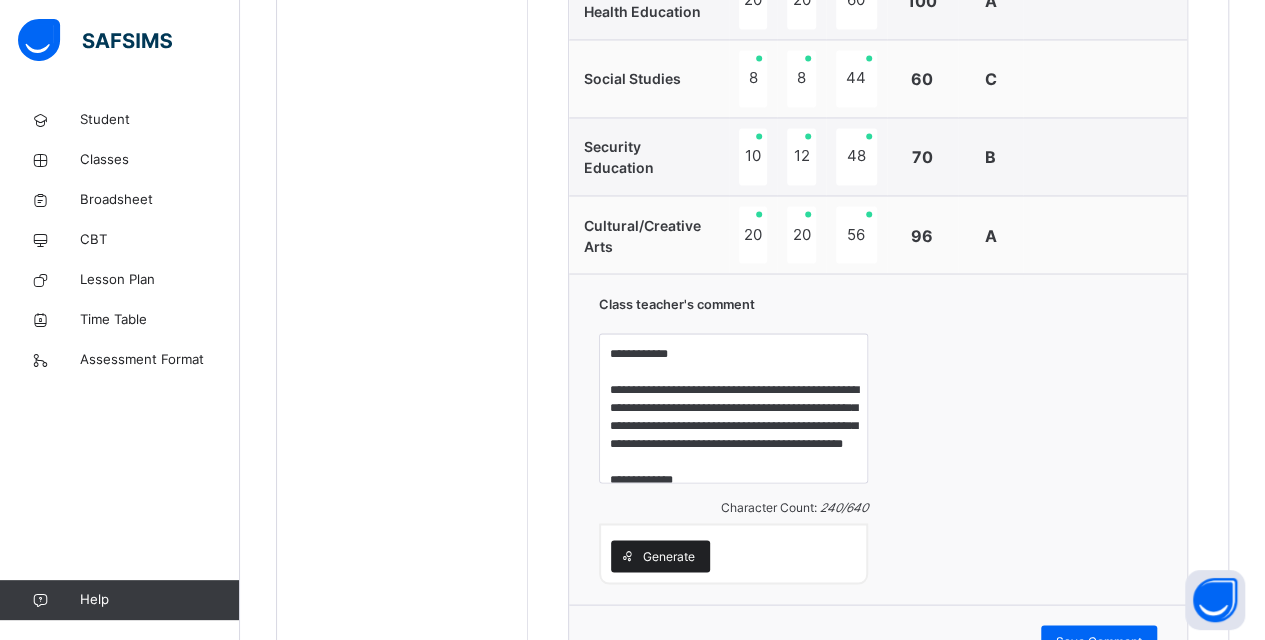 click on "Generate" at bounding box center [669, 556] 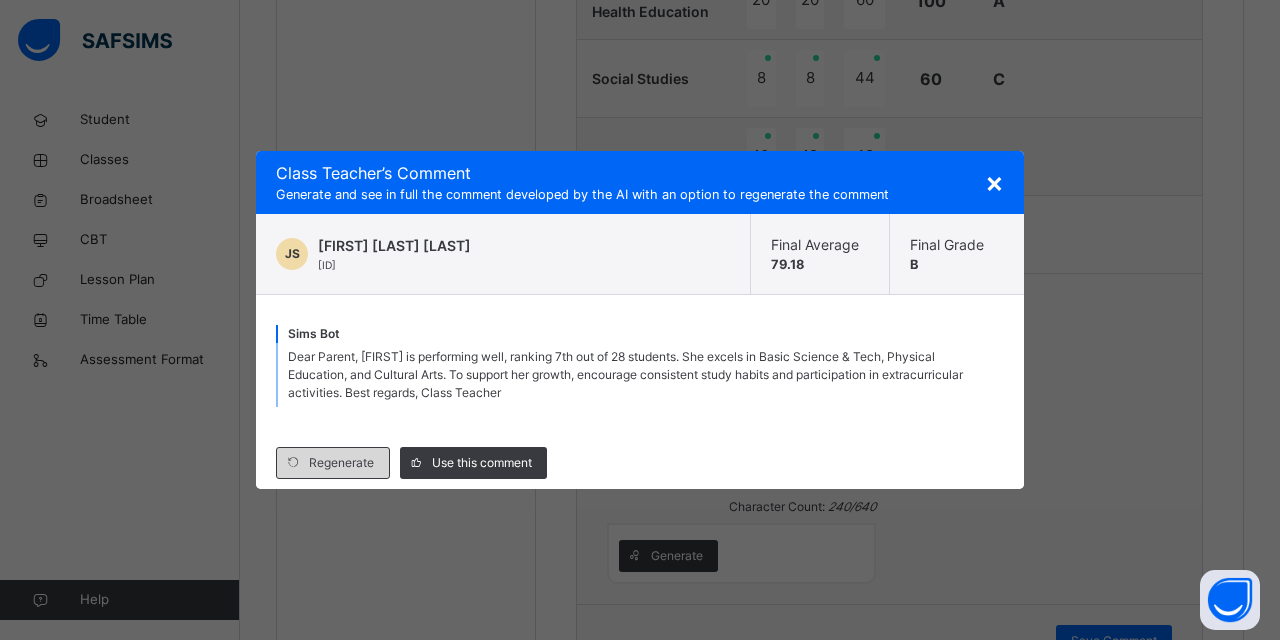 click on "Regenerate" at bounding box center (341, 463) 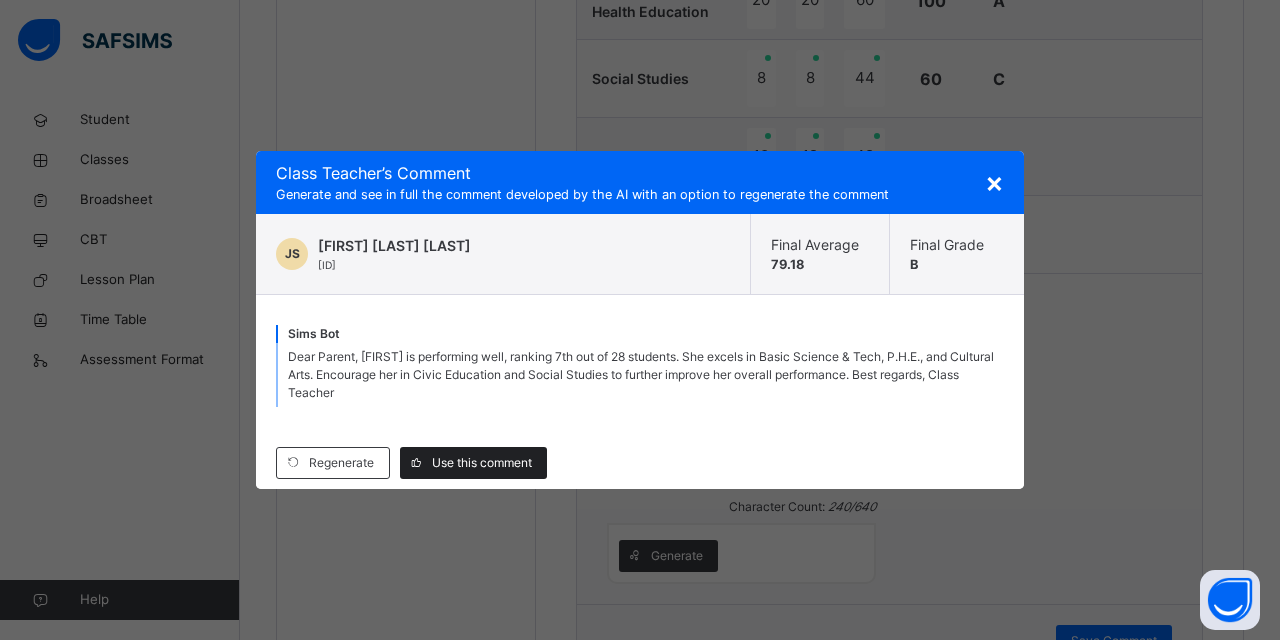 click on "Use this comment" at bounding box center (482, 463) 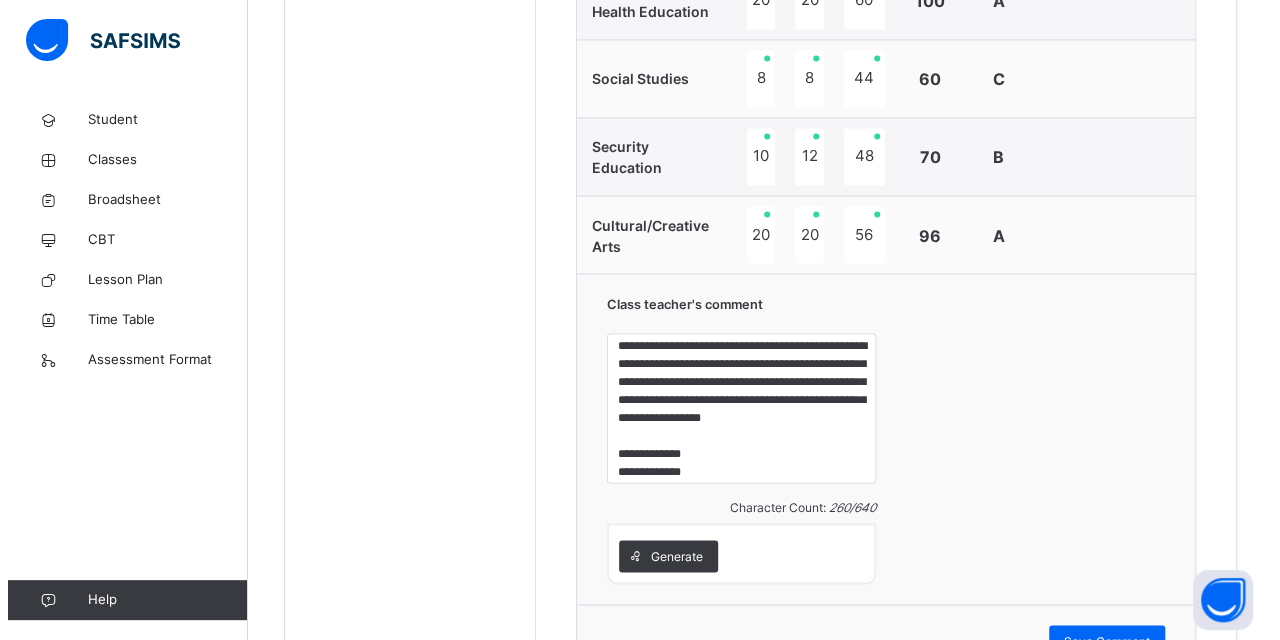 scroll, scrollTop: 69, scrollLeft: 0, axis: vertical 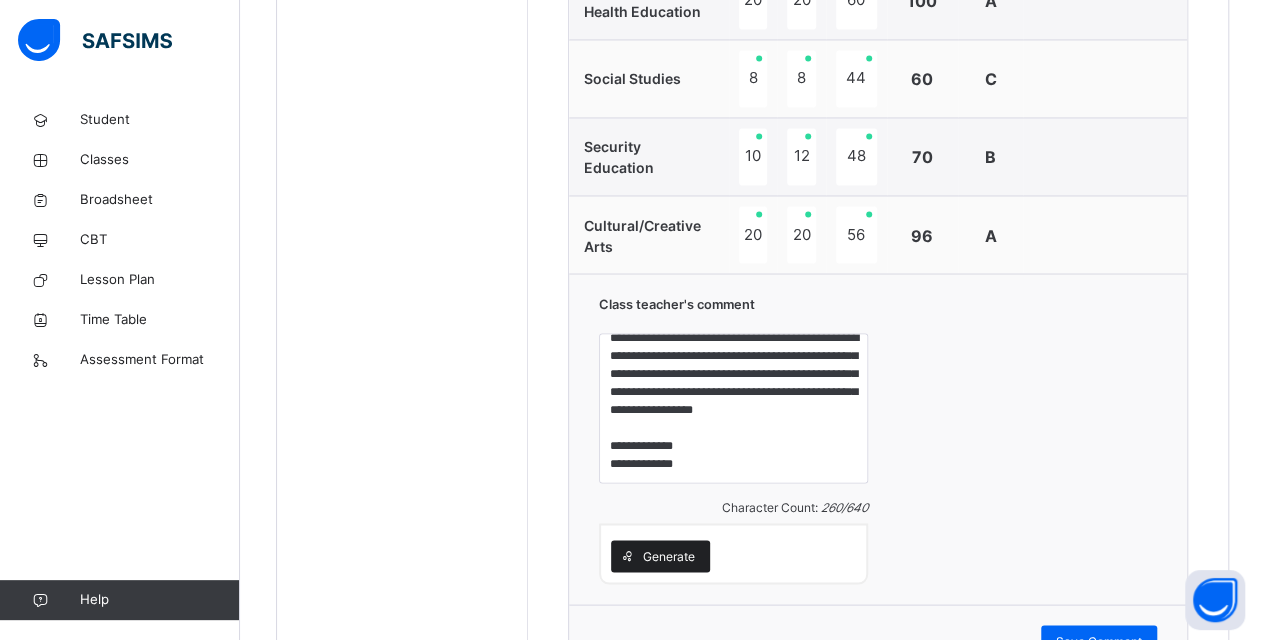 click on "Generate" at bounding box center [669, 556] 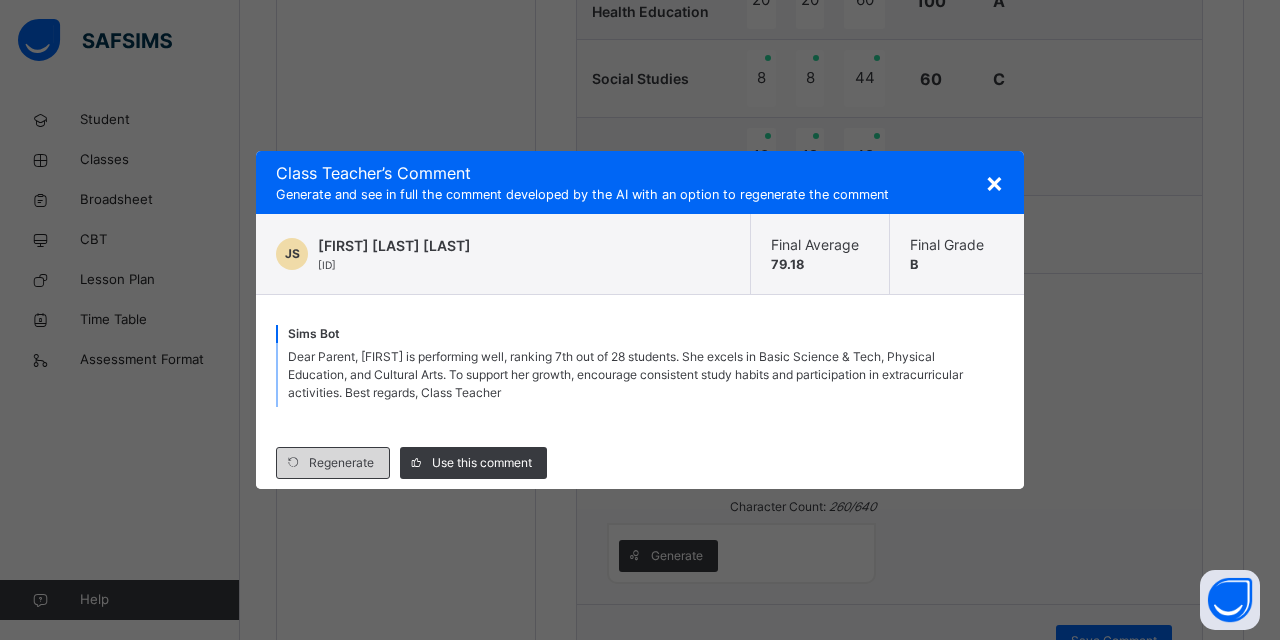 click on "Regenerate" at bounding box center [341, 463] 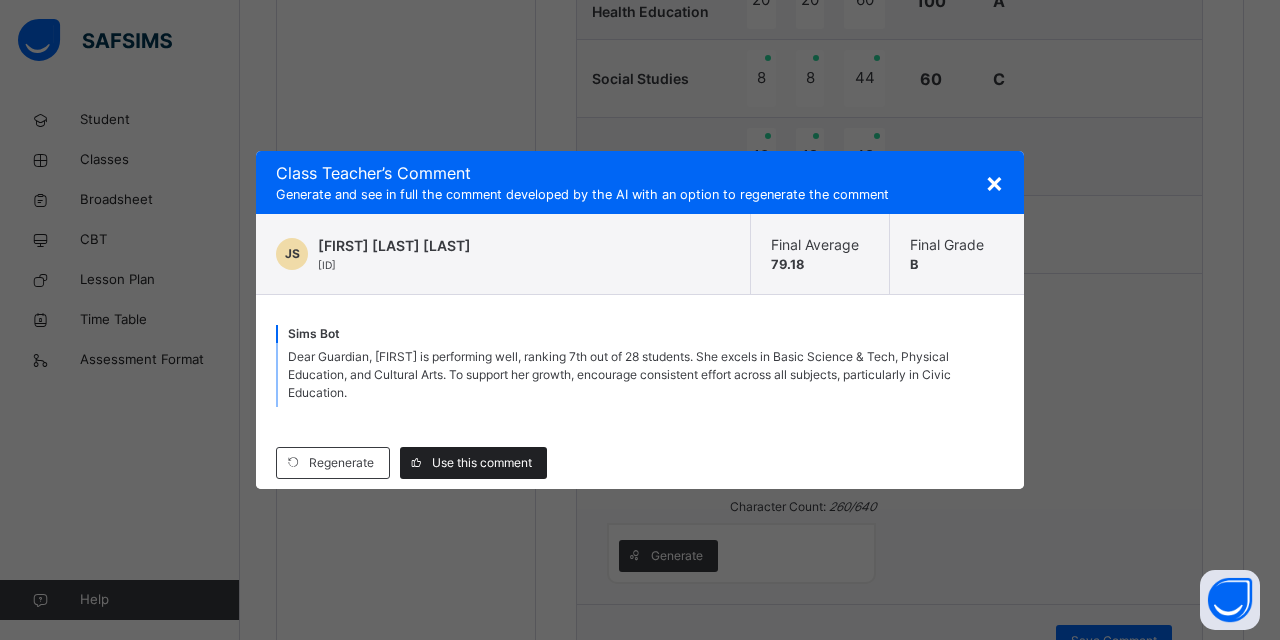 click on "Use this comment" at bounding box center (482, 463) 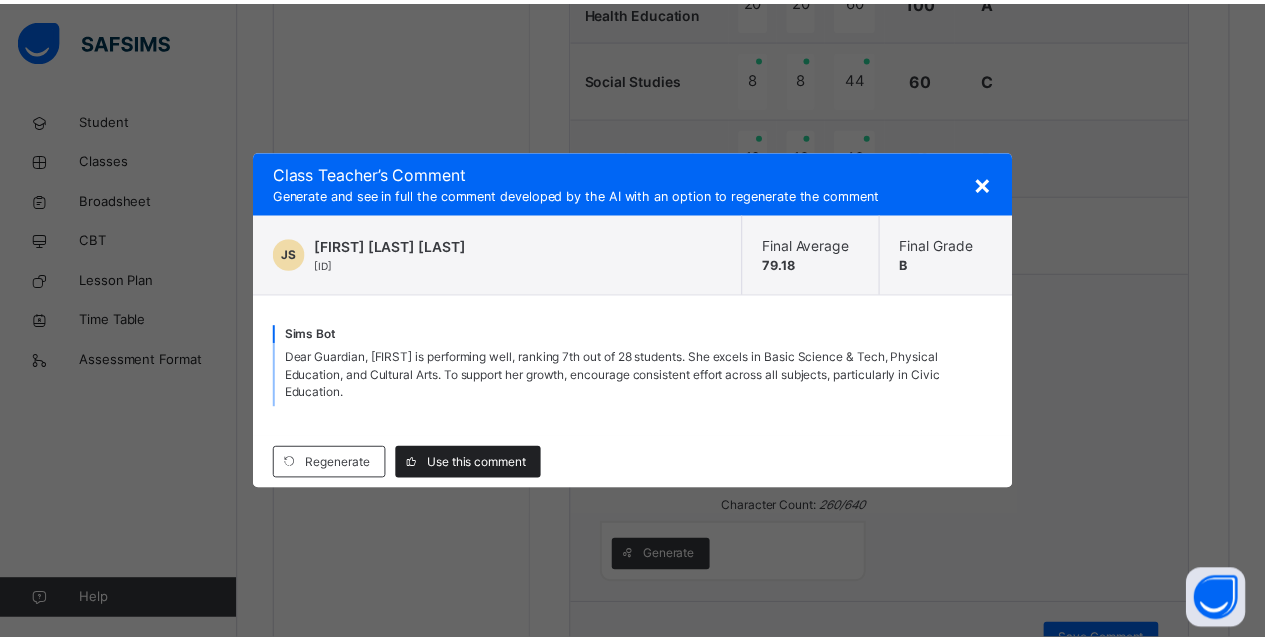 scroll, scrollTop: 15, scrollLeft: 0, axis: vertical 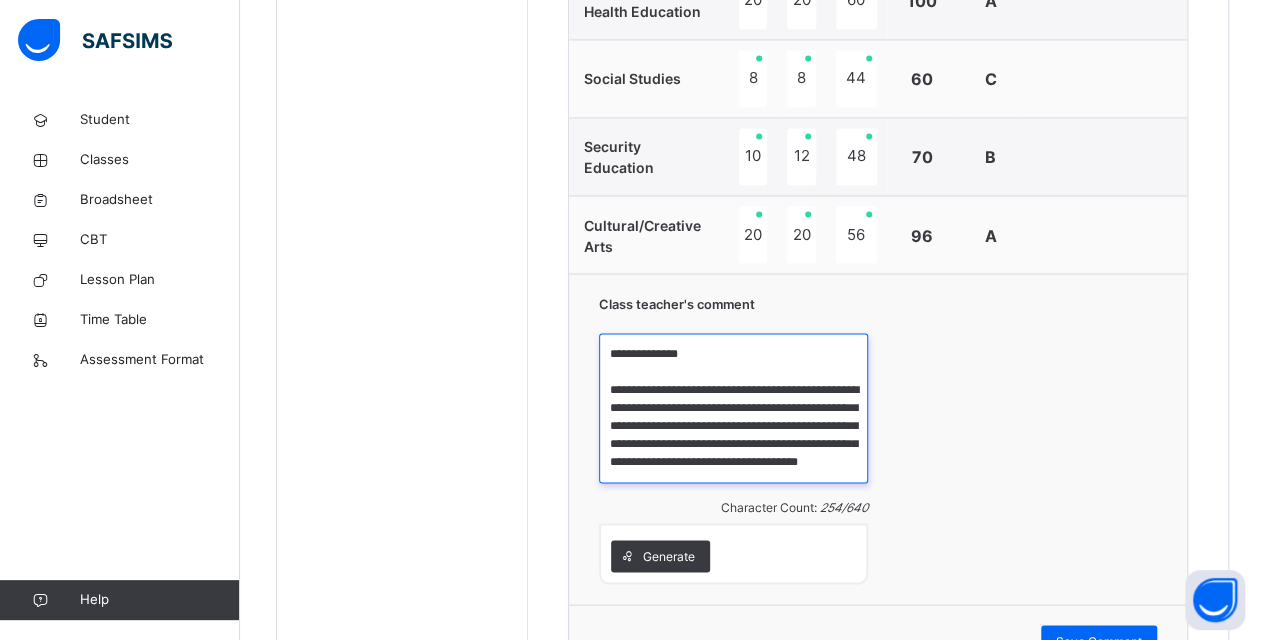drag, startPoint x: 730, startPoint y: 365, endPoint x: 730, endPoint y: 380, distance: 15 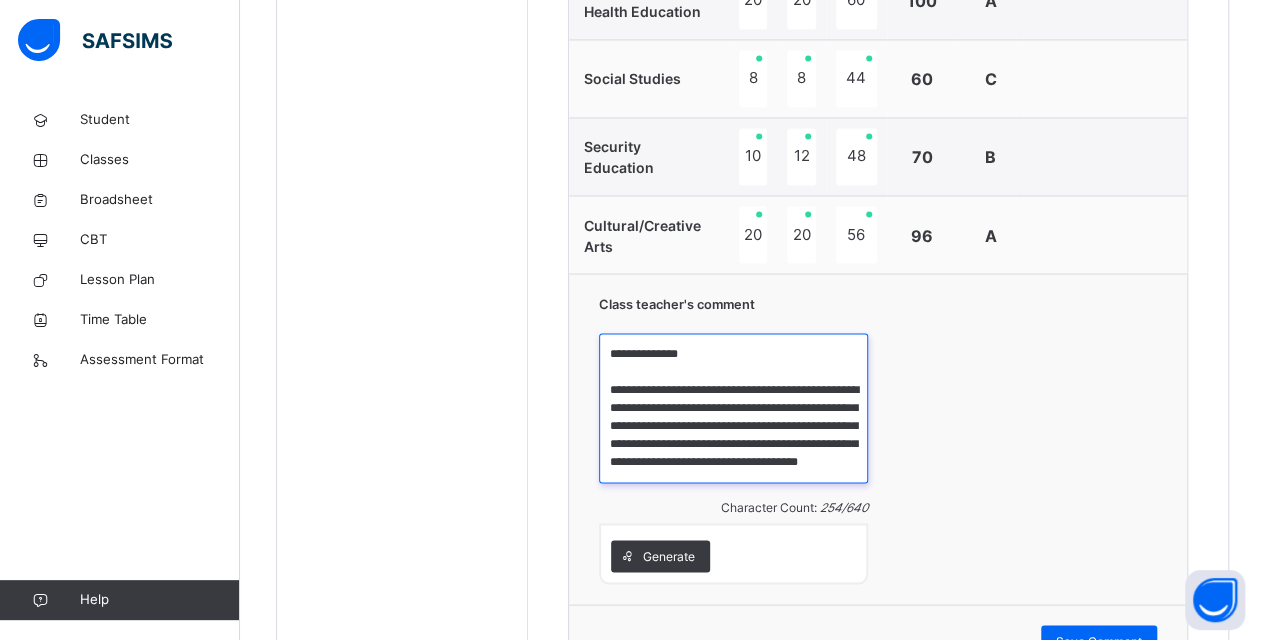 drag, startPoint x: 726, startPoint y: 368, endPoint x: 687, endPoint y: 398, distance: 49.20366 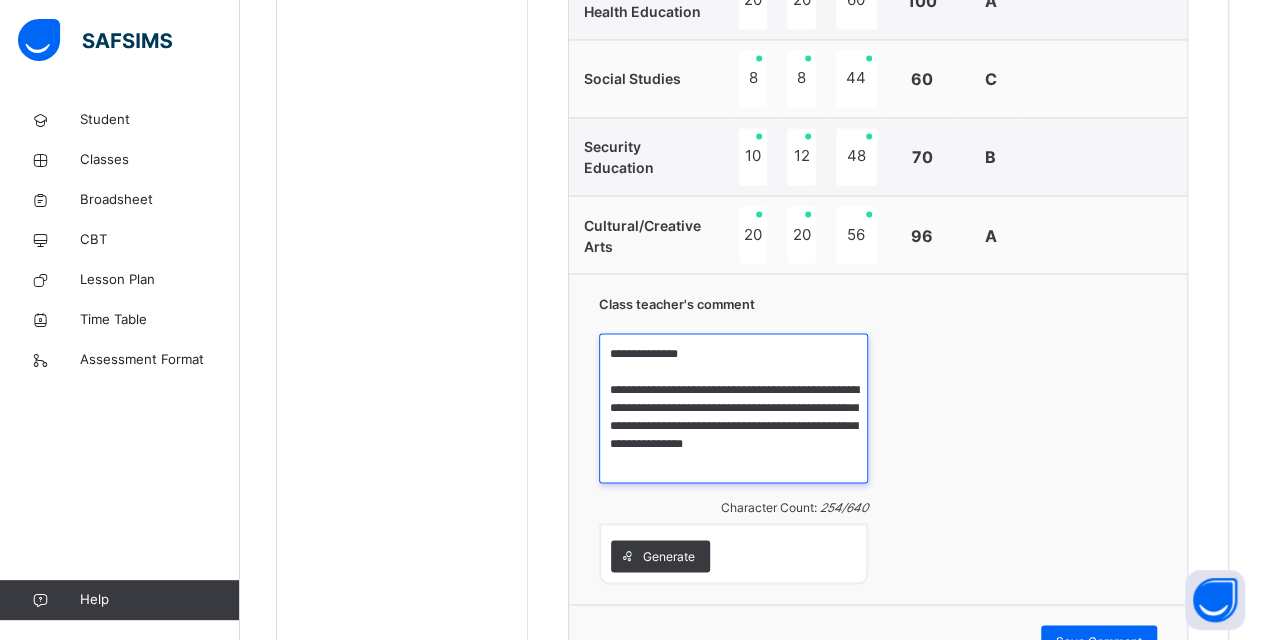 scroll, scrollTop: 0, scrollLeft: 0, axis: both 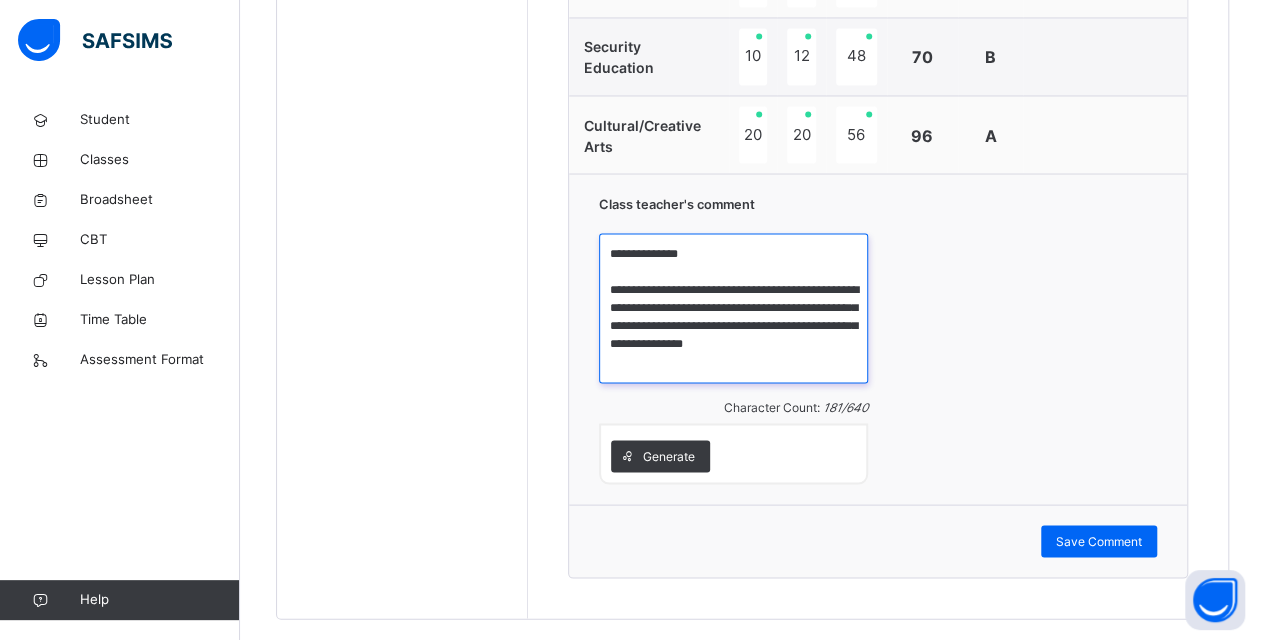 drag, startPoint x: 662, startPoint y: 322, endPoint x: 853, endPoint y: 322, distance: 191 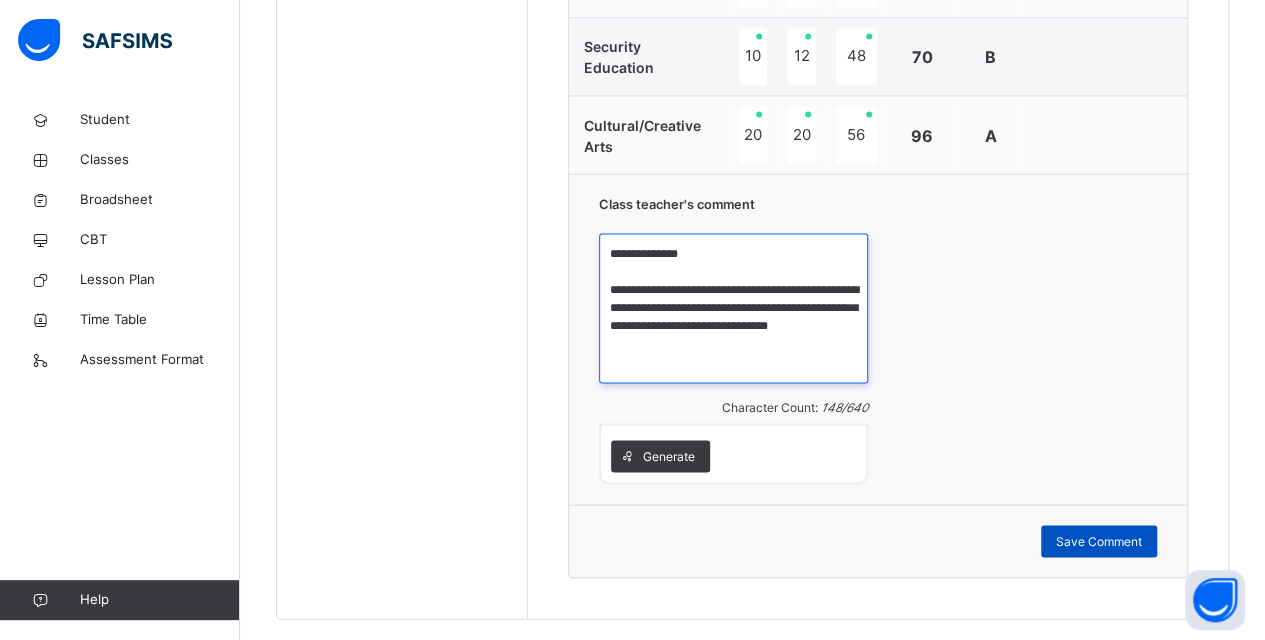type on "**********" 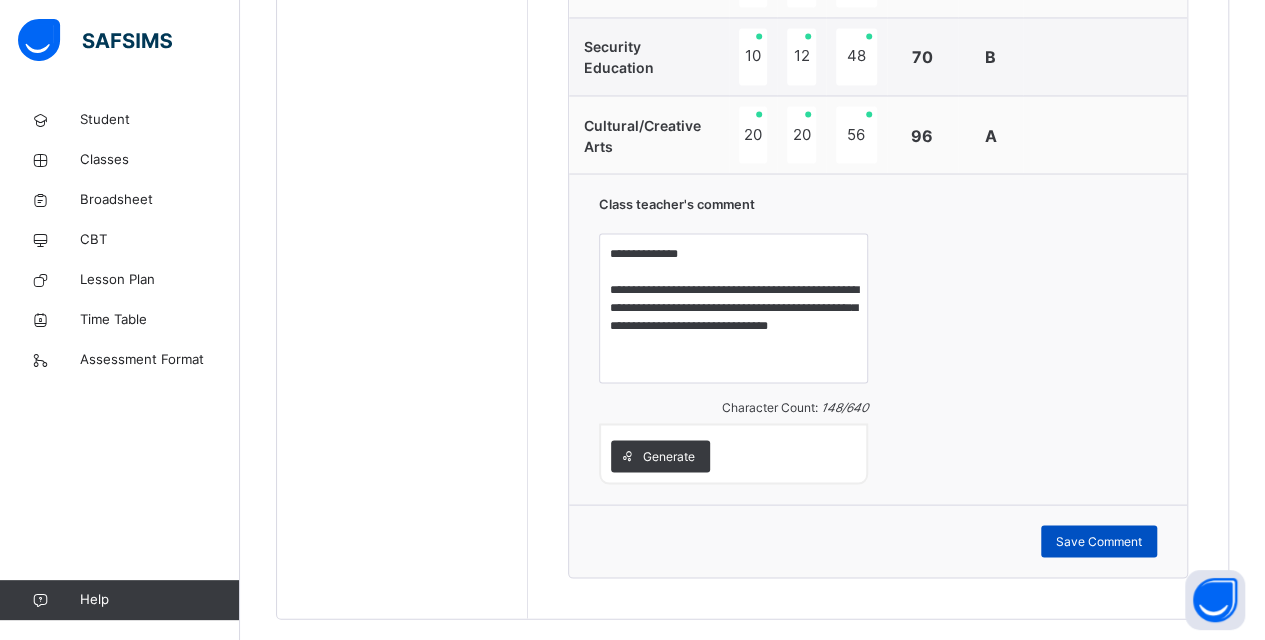click on "Save Comment" at bounding box center [1099, 541] 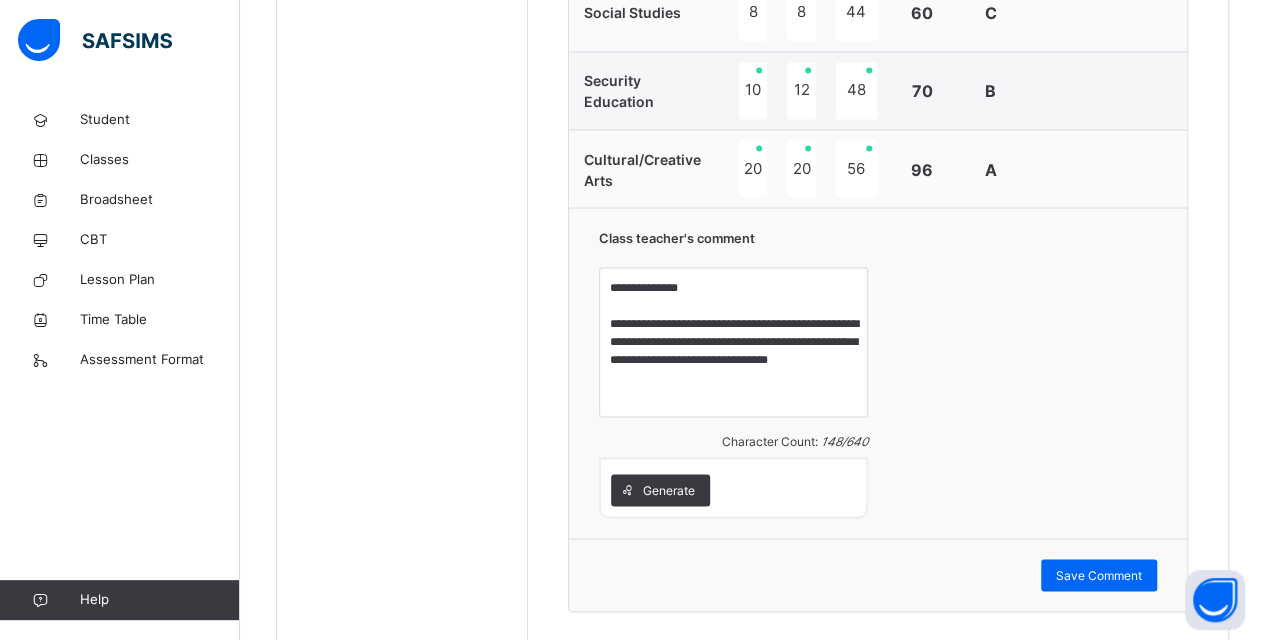 scroll, scrollTop: 1784, scrollLeft: 0, axis: vertical 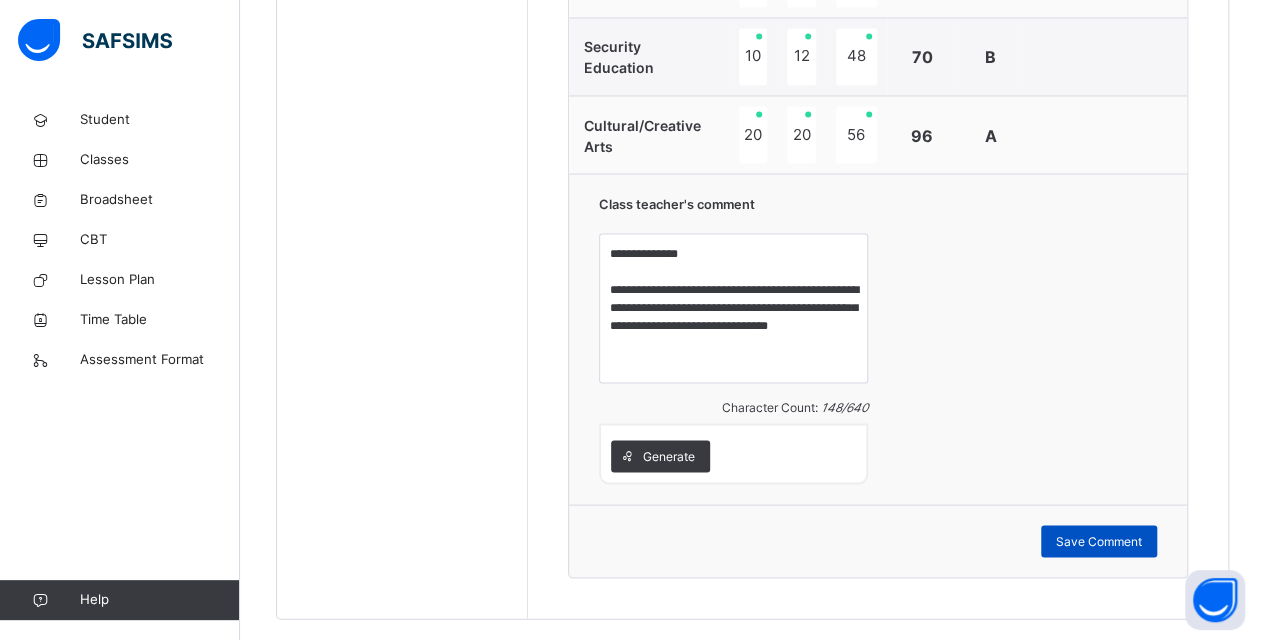click on "Save Comment" at bounding box center (1099, 541) 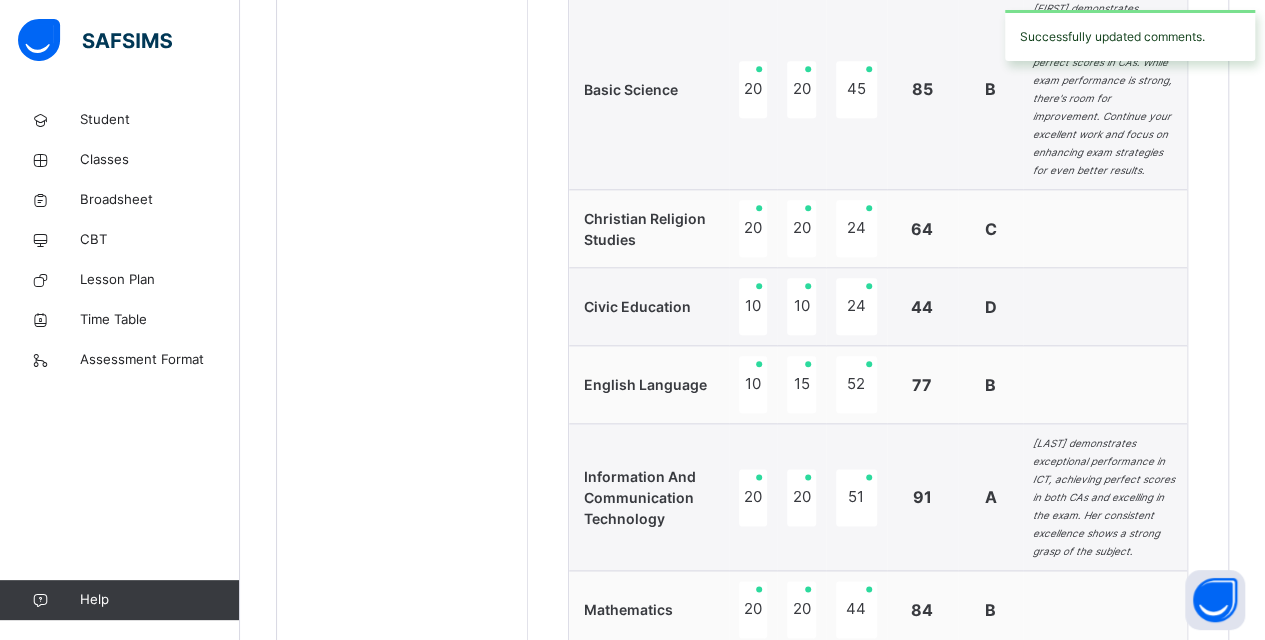 scroll, scrollTop: 884, scrollLeft: 0, axis: vertical 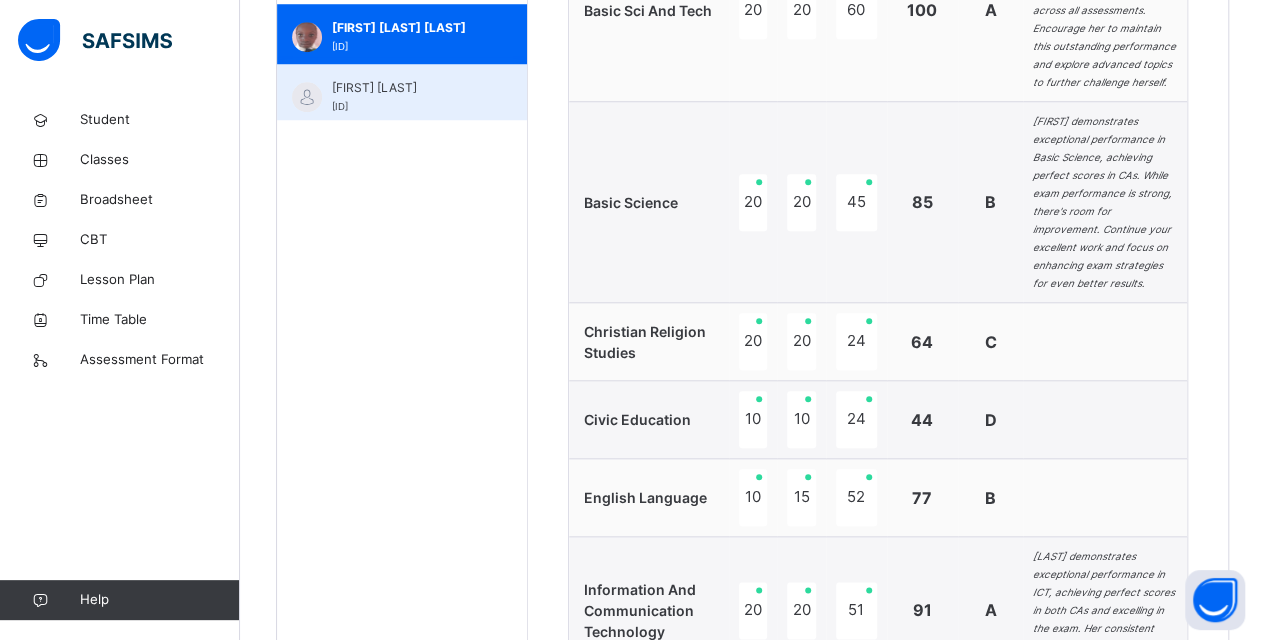 click on "[FIRST] [LAST]" at bounding box center [407, 88] 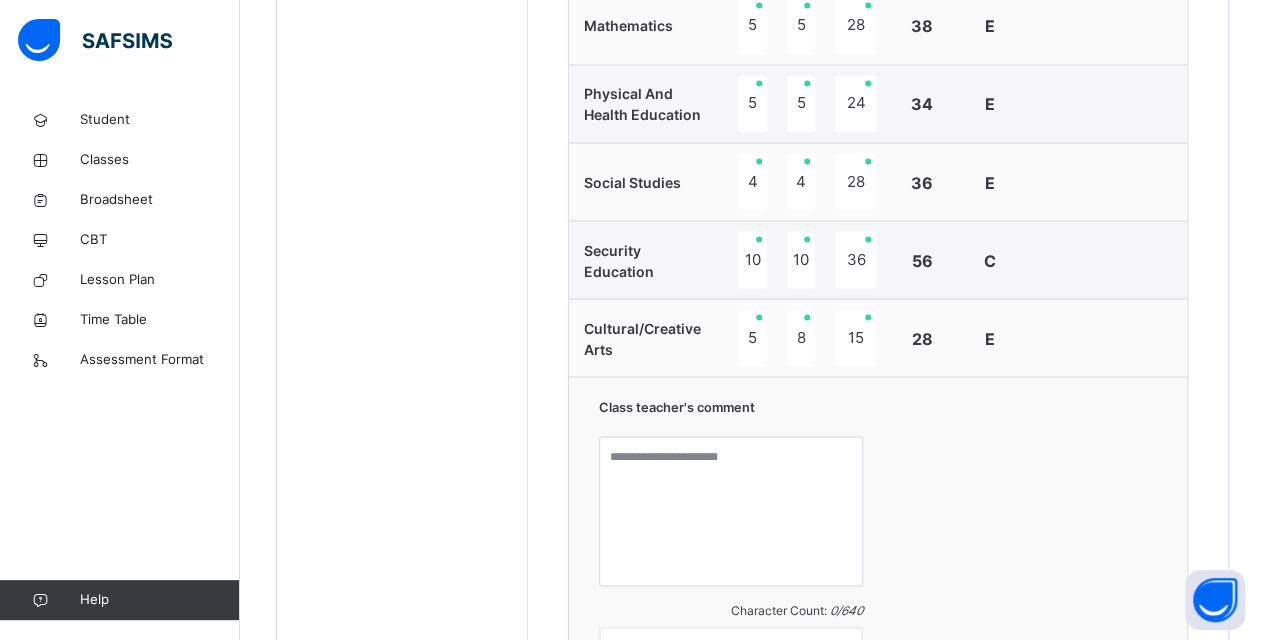scroll, scrollTop: 1884, scrollLeft: 0, axis: vertical 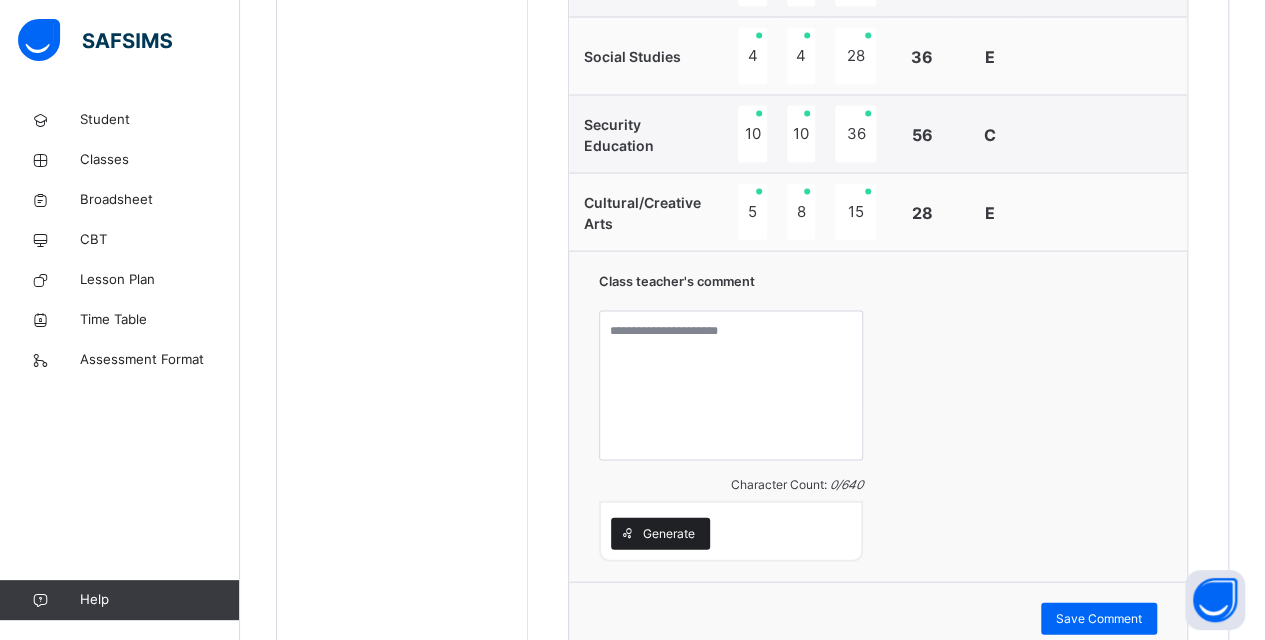 click on "Generate" at bounding box center [669, 533] 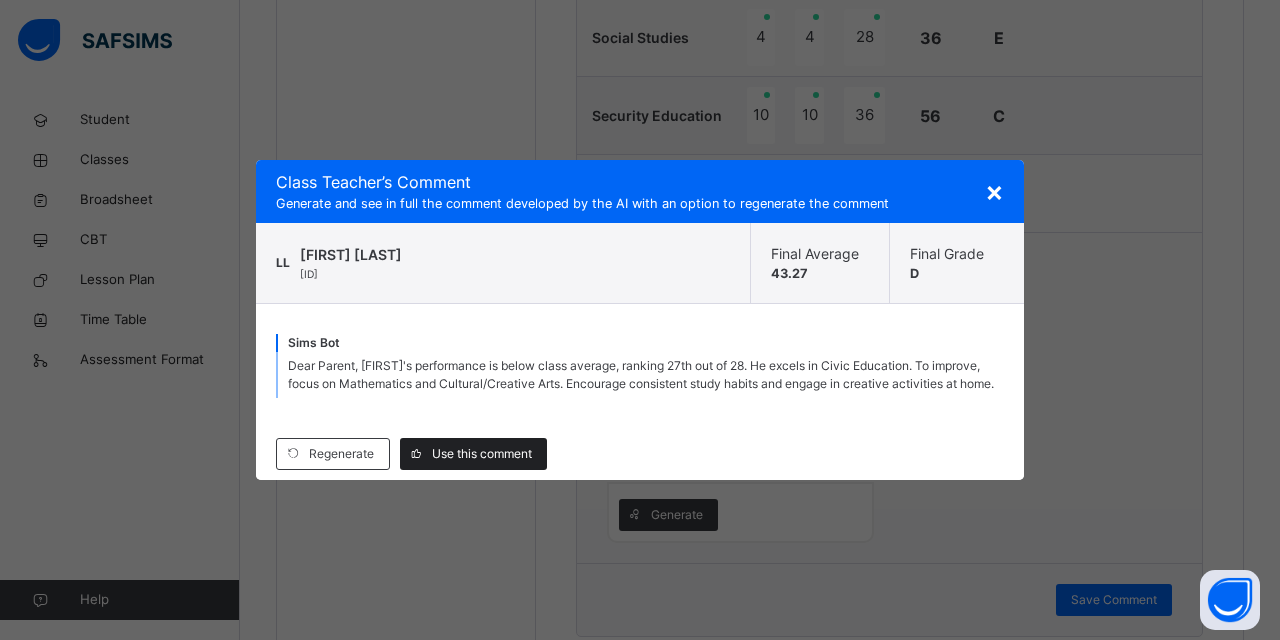 click on "Use this comment" at bounding box center (473, 454) 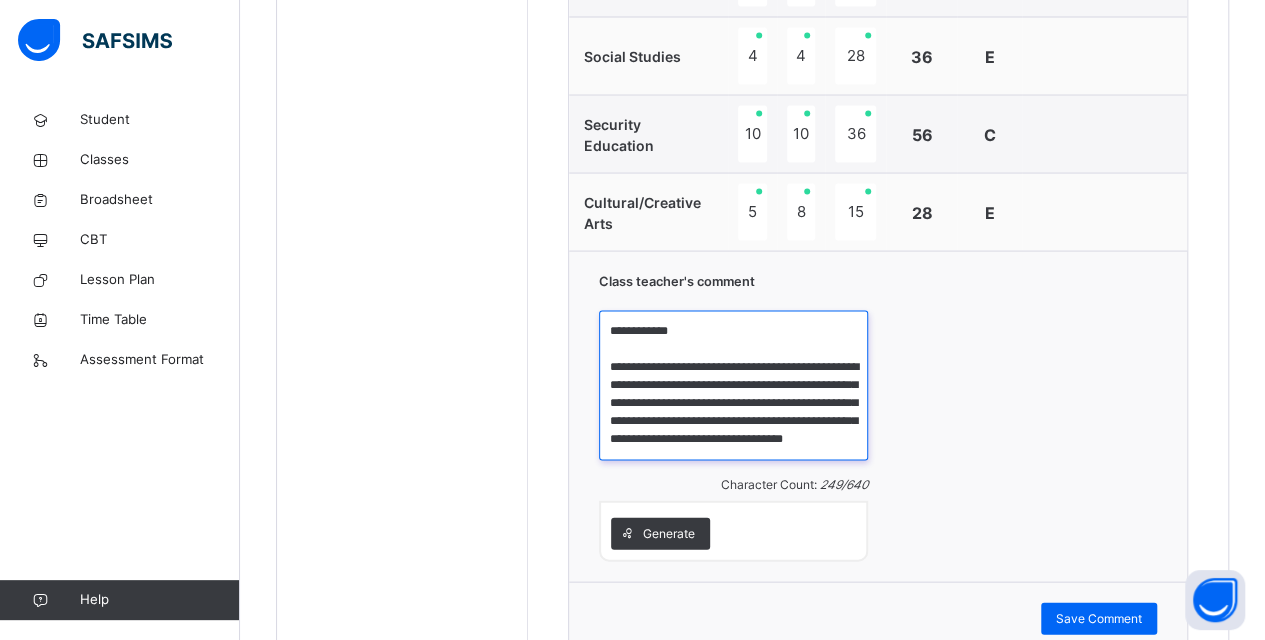 drag, startPoint x: 796, startPoint y: 304, endPoint x: 758, endPoint y: 331, distance: 46.615448 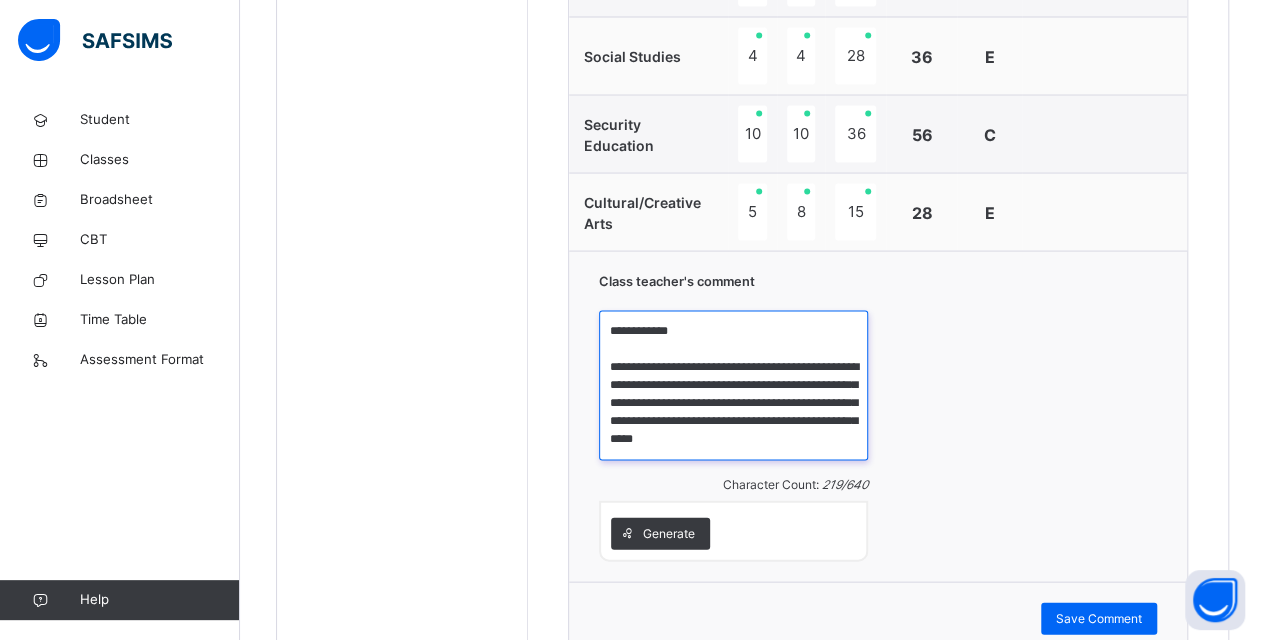 click on "**********" at bounding box center (733, 385) 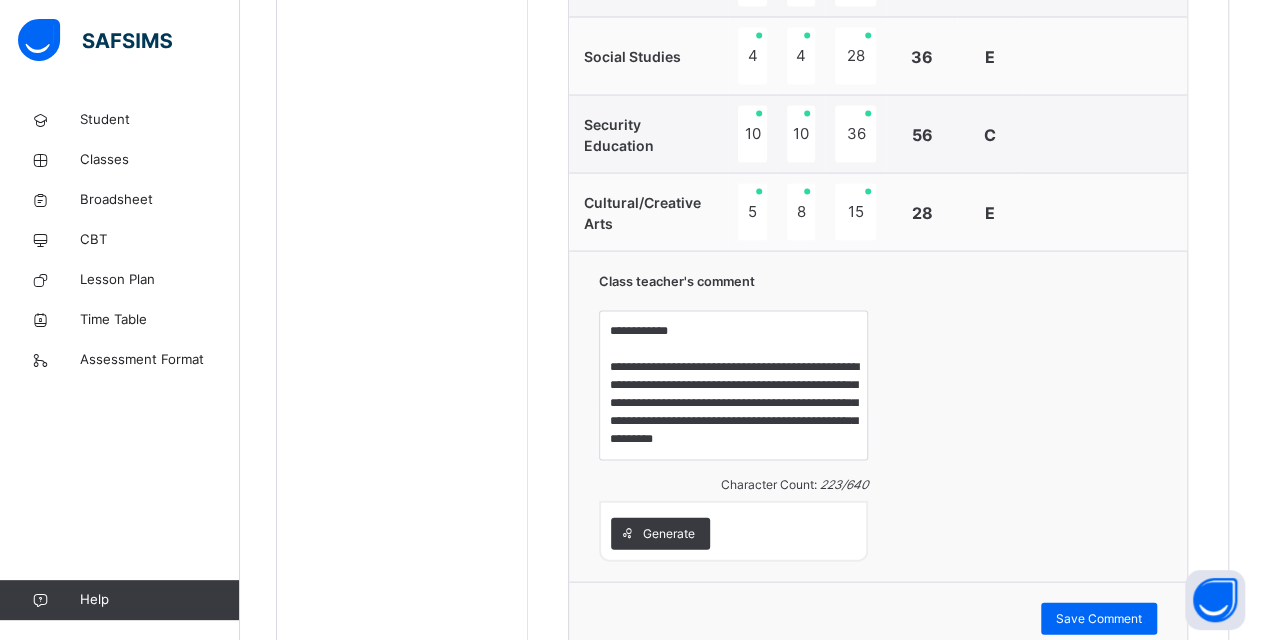 click on "**********" at bounding box center [878, 415] 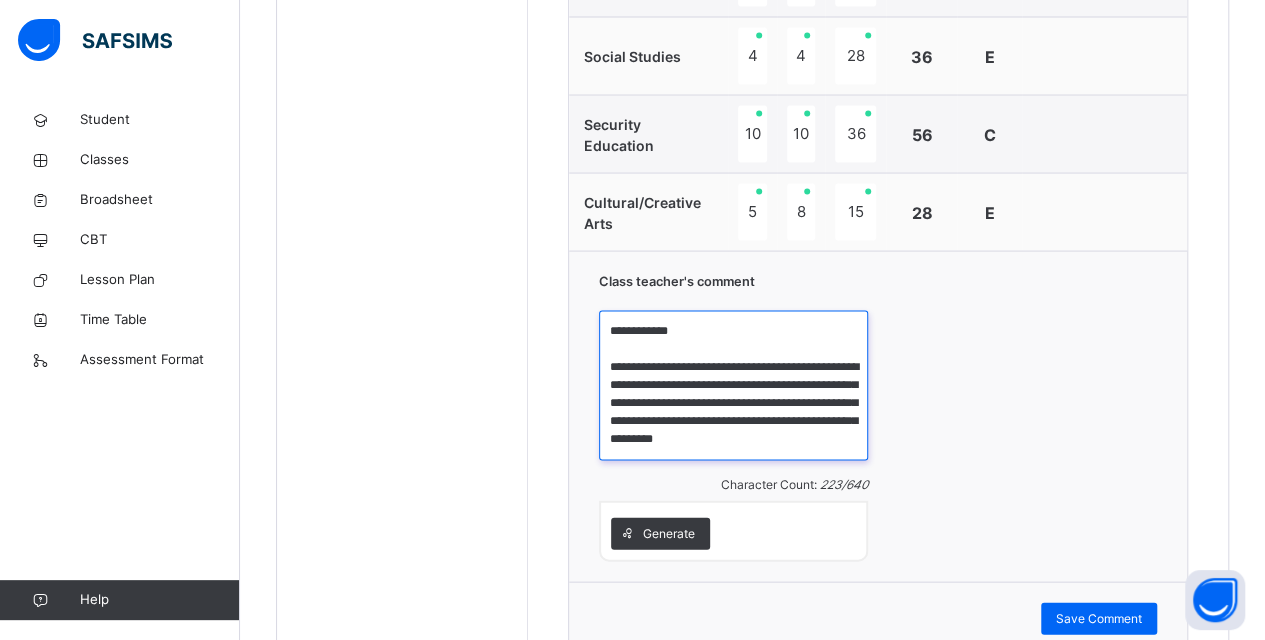 drag, startPoint x: 668, startPoint y: 327, endPoint x: 740, endPoint y: 341, distance: 73.34848 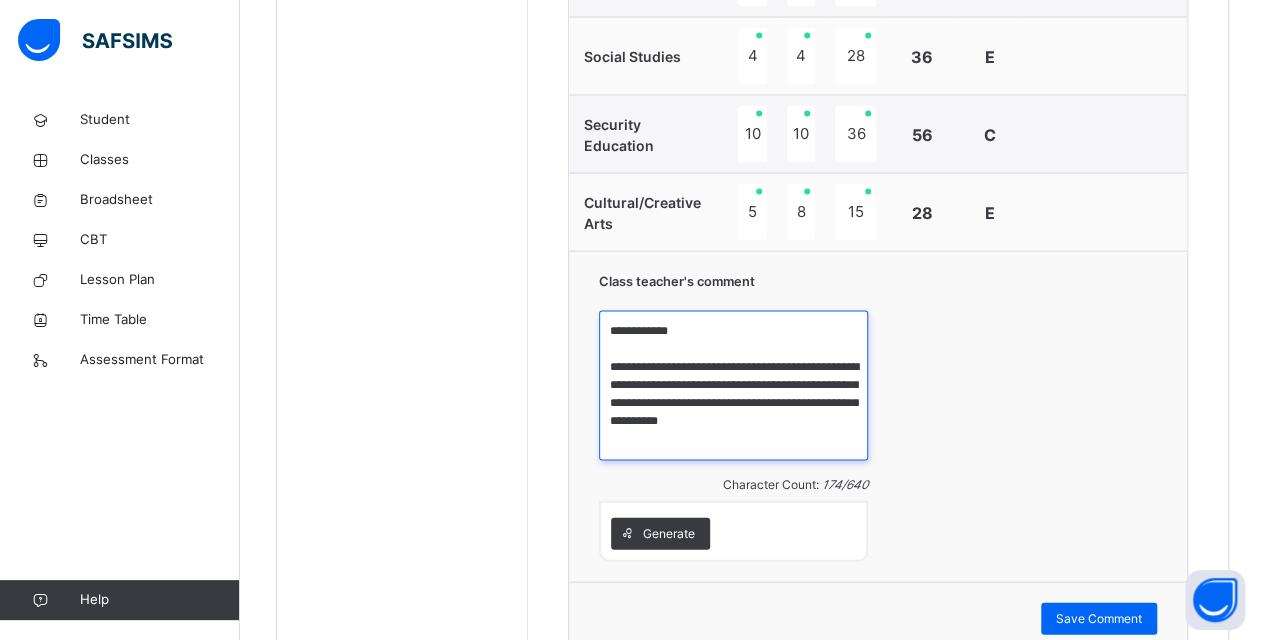 click on "**********" at bounding box center (733, 385) 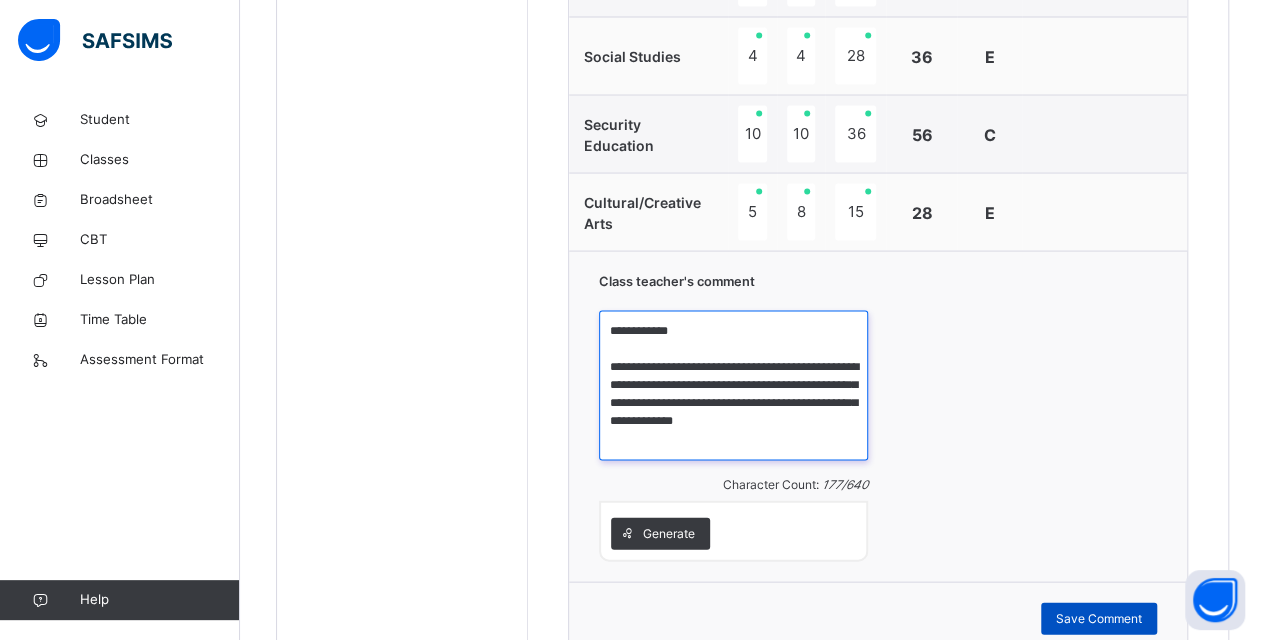 type on "**********" 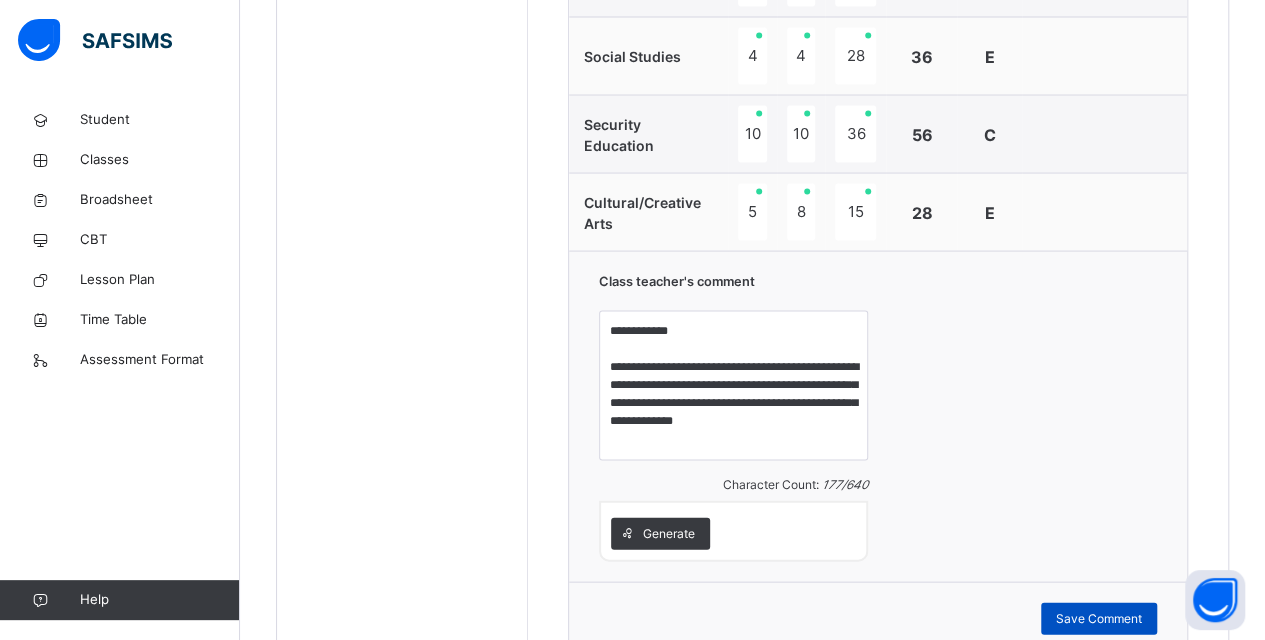 click on "Save Comment" at bounding box center (1099, 618) 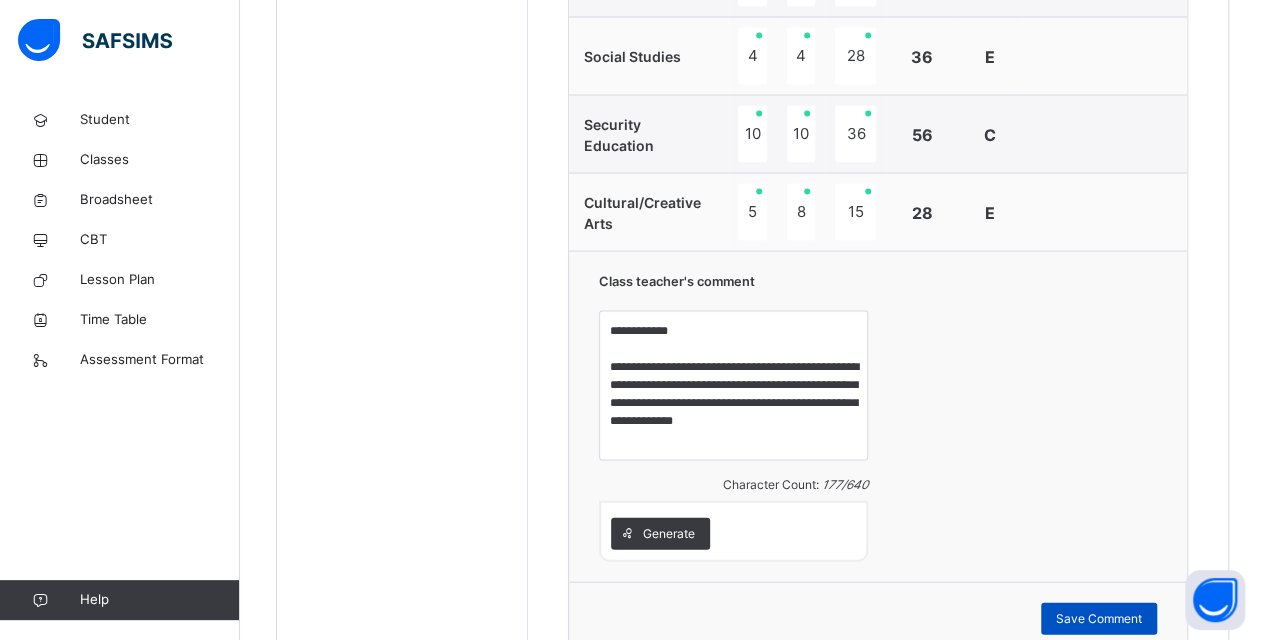 click on "Save Comment" at bounding box center (1099, 618) 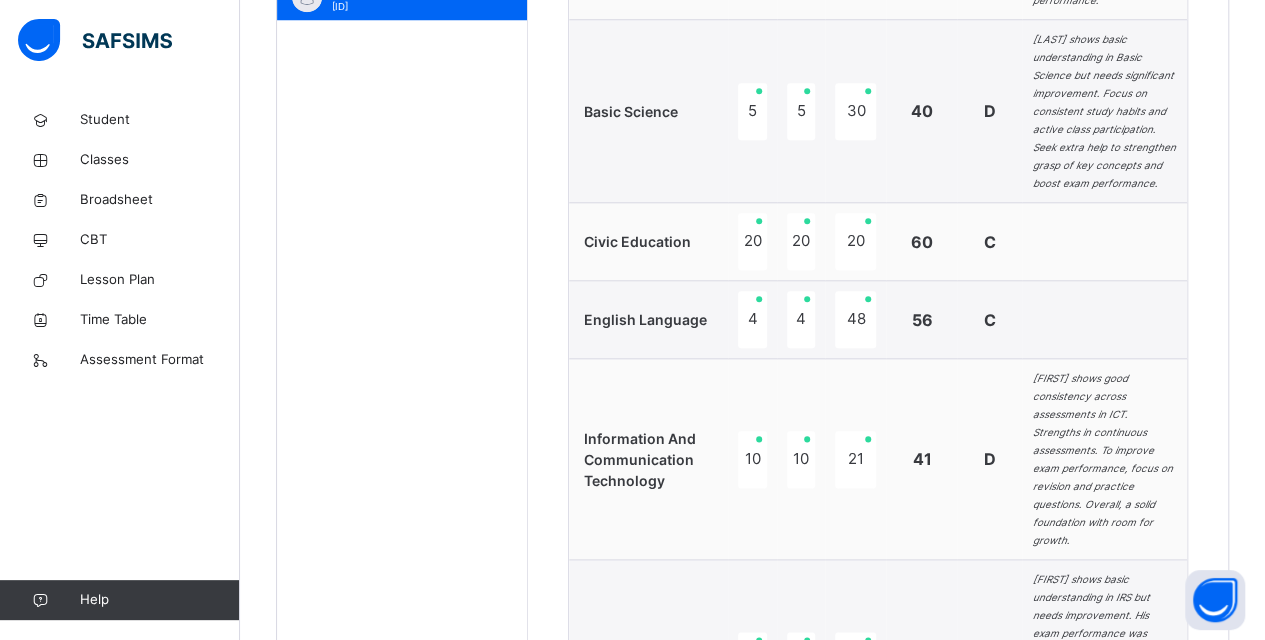 scroll, scrollTop: 884, scrollLeft: 0, axis: vertical 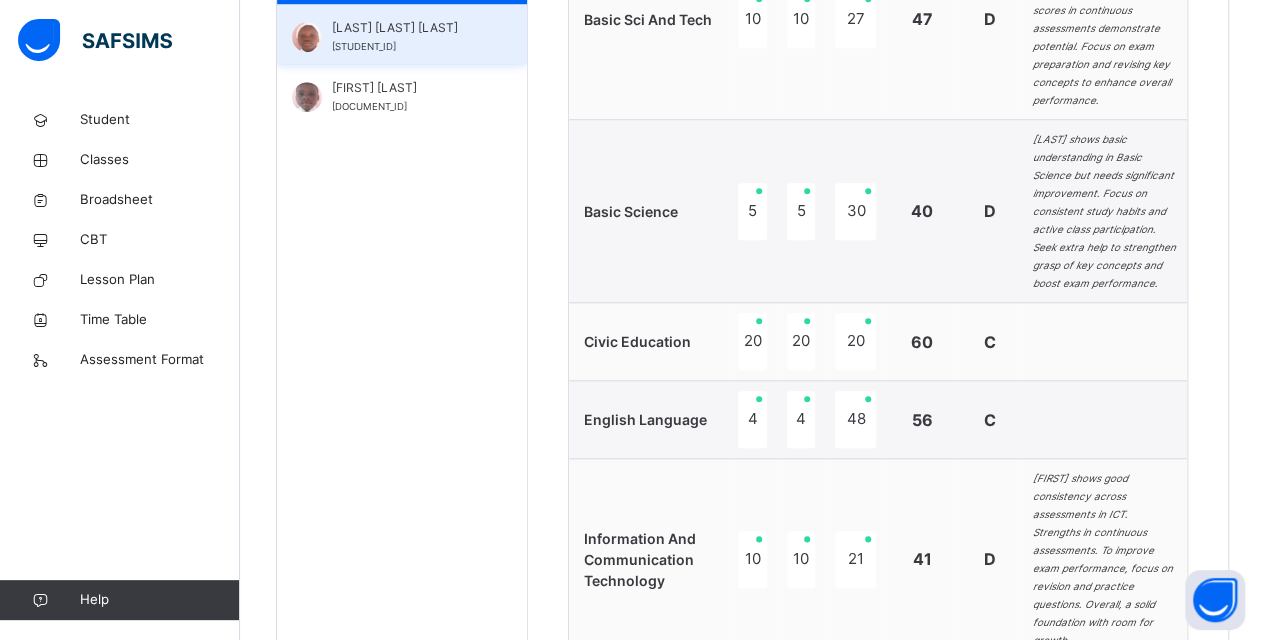 click on "[LAST] [LAST] [LAST]" at bounding box center (407, 28) 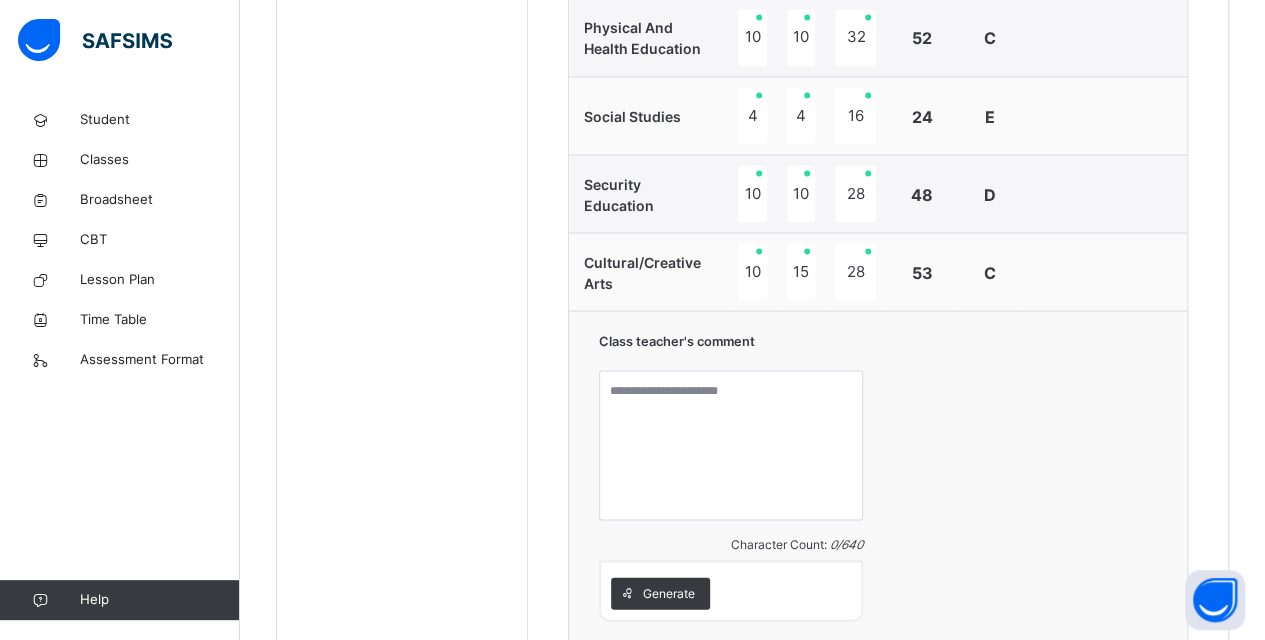 scroll, scrollTop: 1884, scrollLeft: 0, axis: vertical 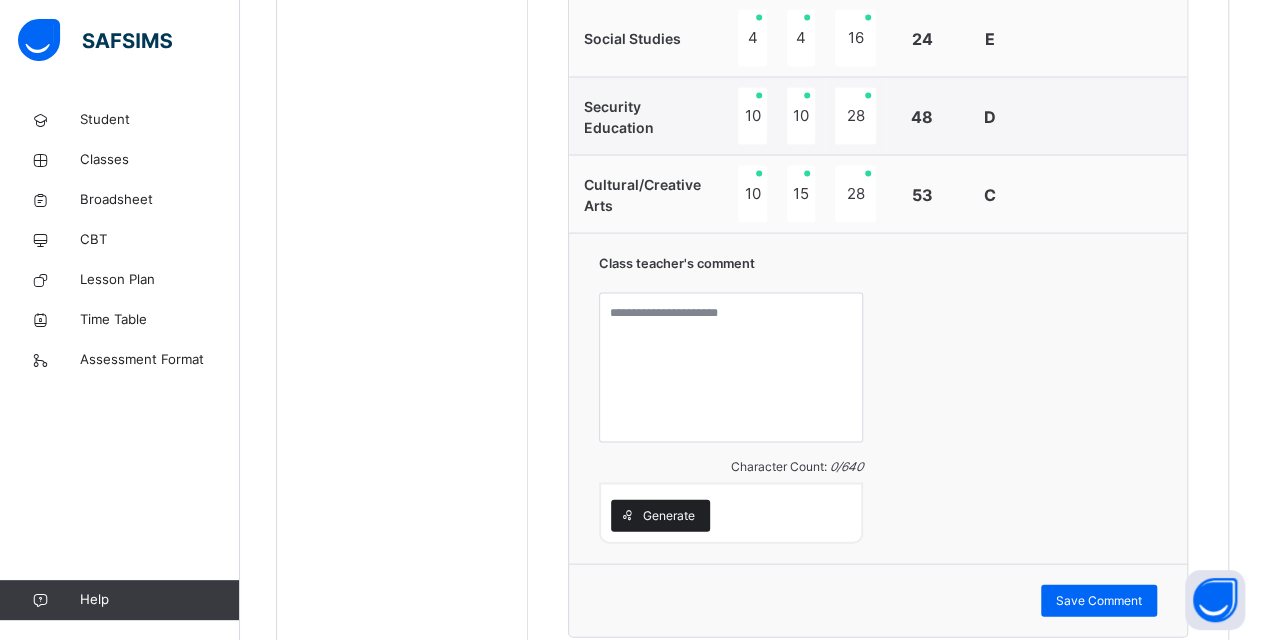 click on "Generate" at bounding box center (669, 515) 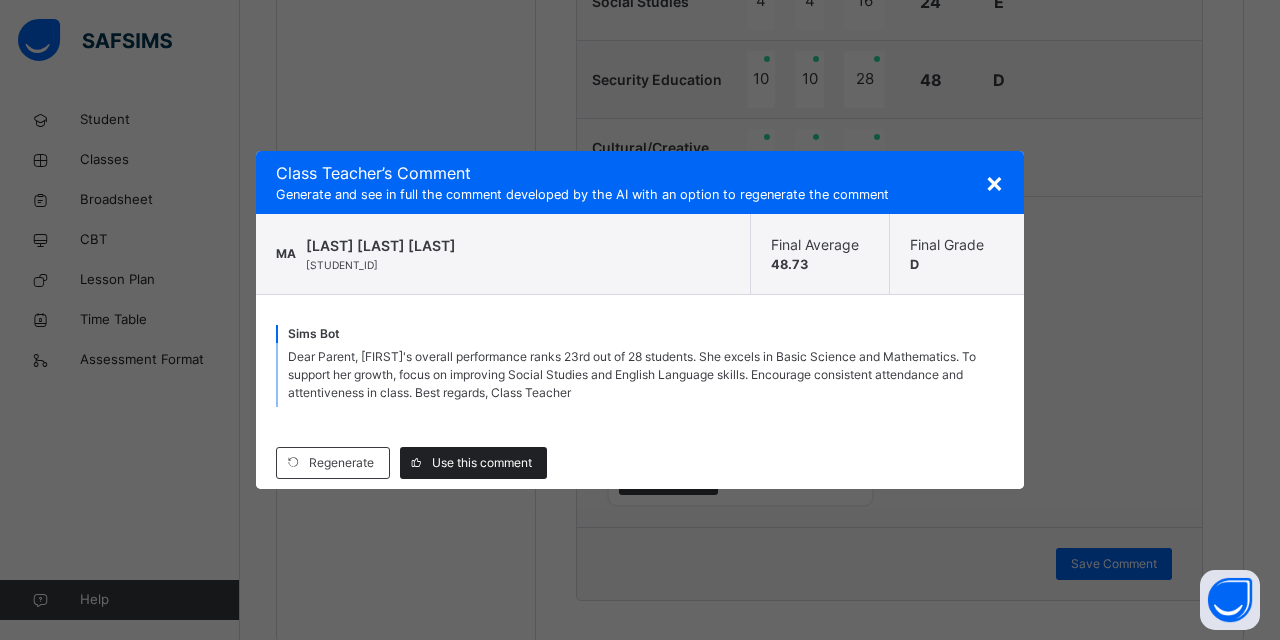 click on "Use this comment" at bounding box center (482, 463) 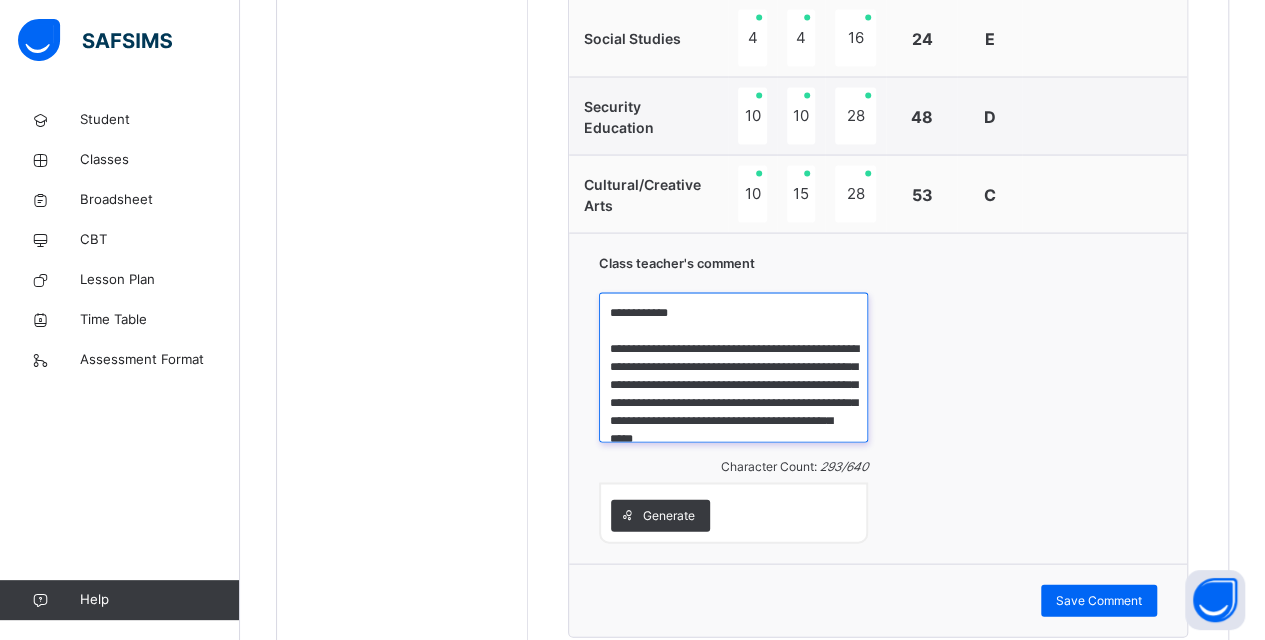 drag, startPoint x: 756, startPoint y: 322, endPoint x: 797, endPoint y: 337, distance: 43.65776 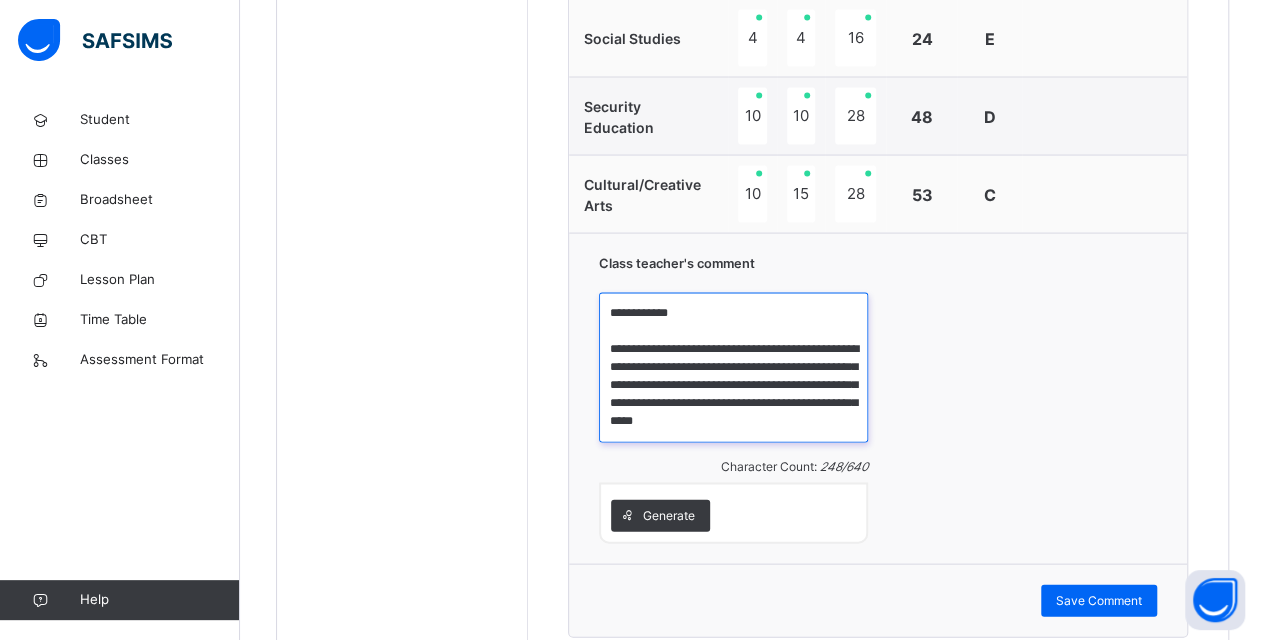 drag, startPoint x: 661, startPoint y: 340, endPoint x: 827, endPoint y: 358, distance: 166.97305 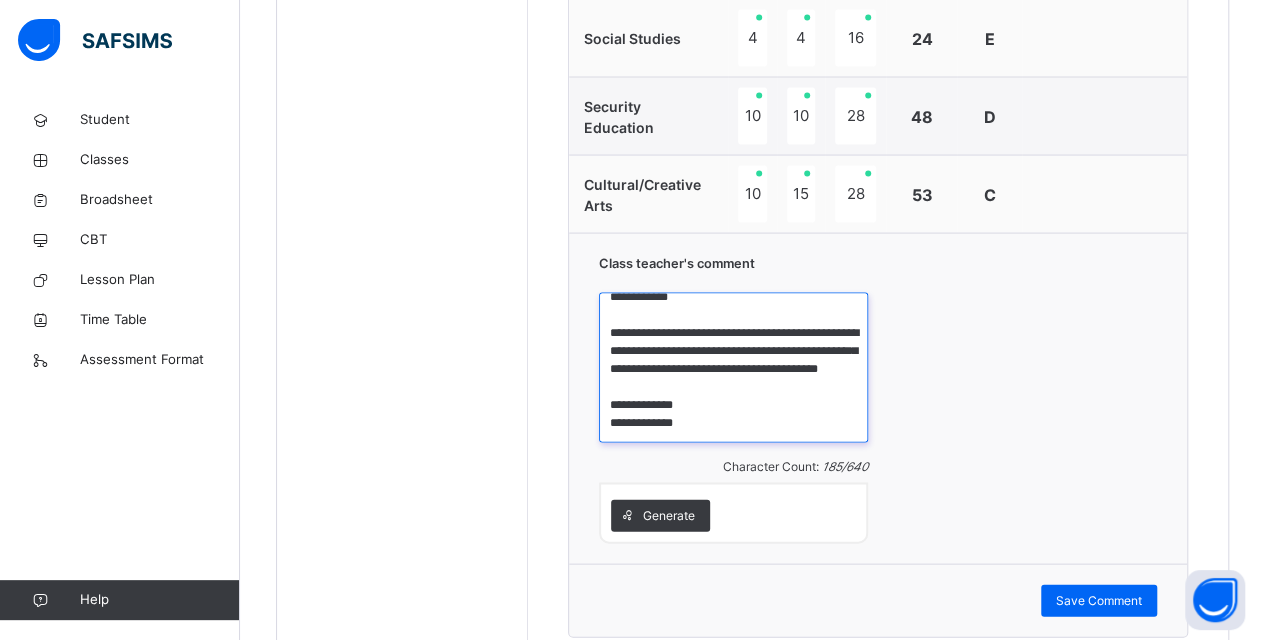 scroll, scrollTop: 0, scrollLeft: 0, axis: both 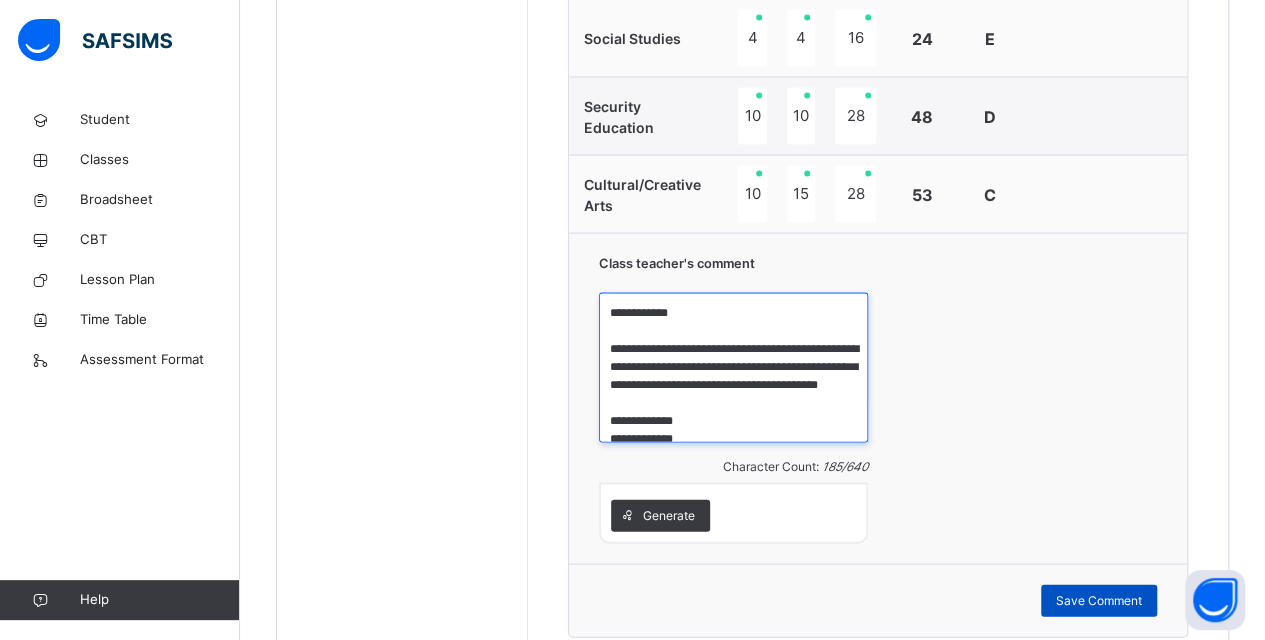 type on "**********" 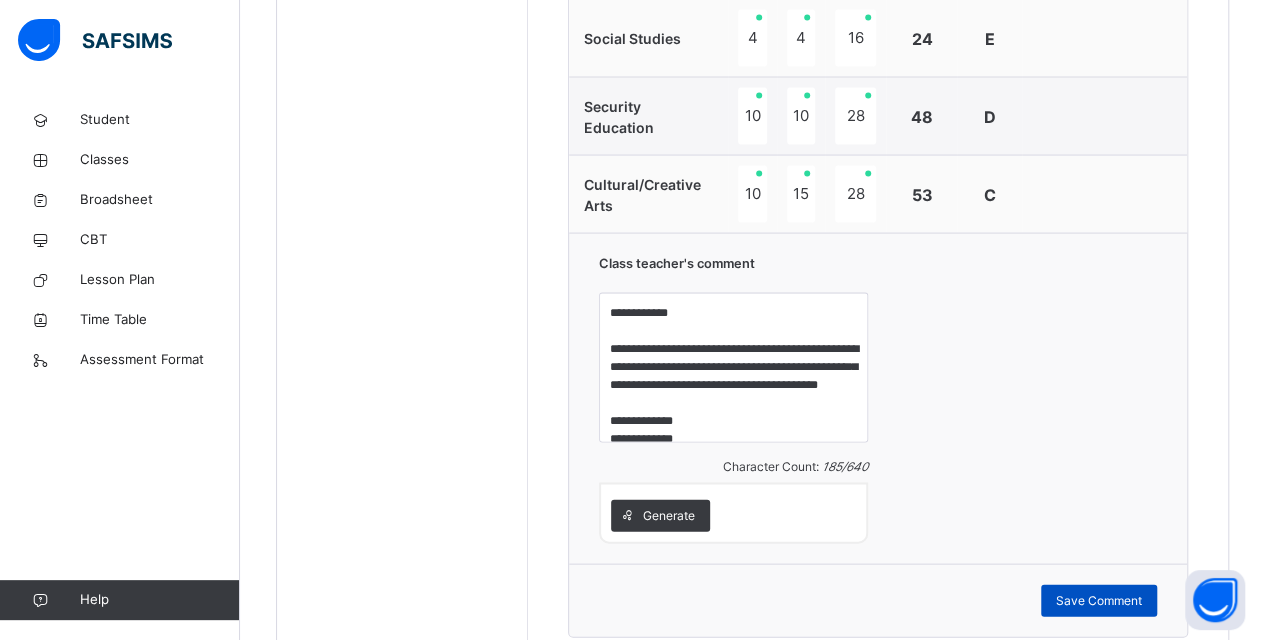 click on "Save Comment" at bounding box center [1099, 600] 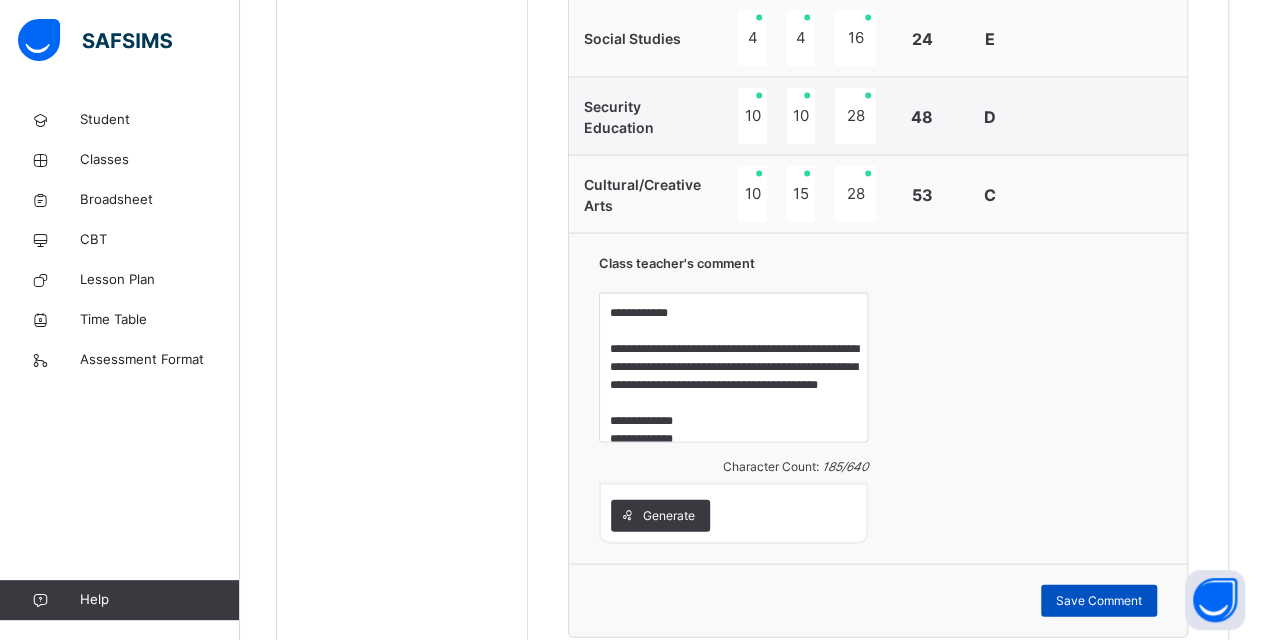 click on "Save Comment" at bounding box center (1099, 600) 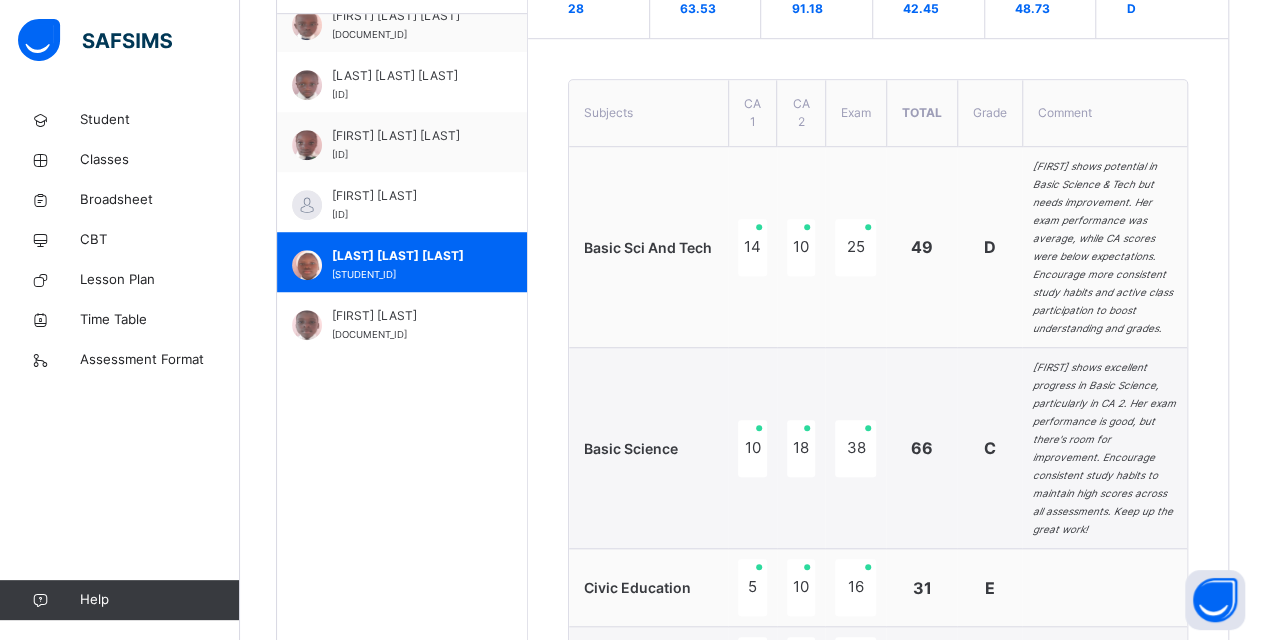 scroll, scrollTop: 584, scrollLeft: 0, axis: vertical 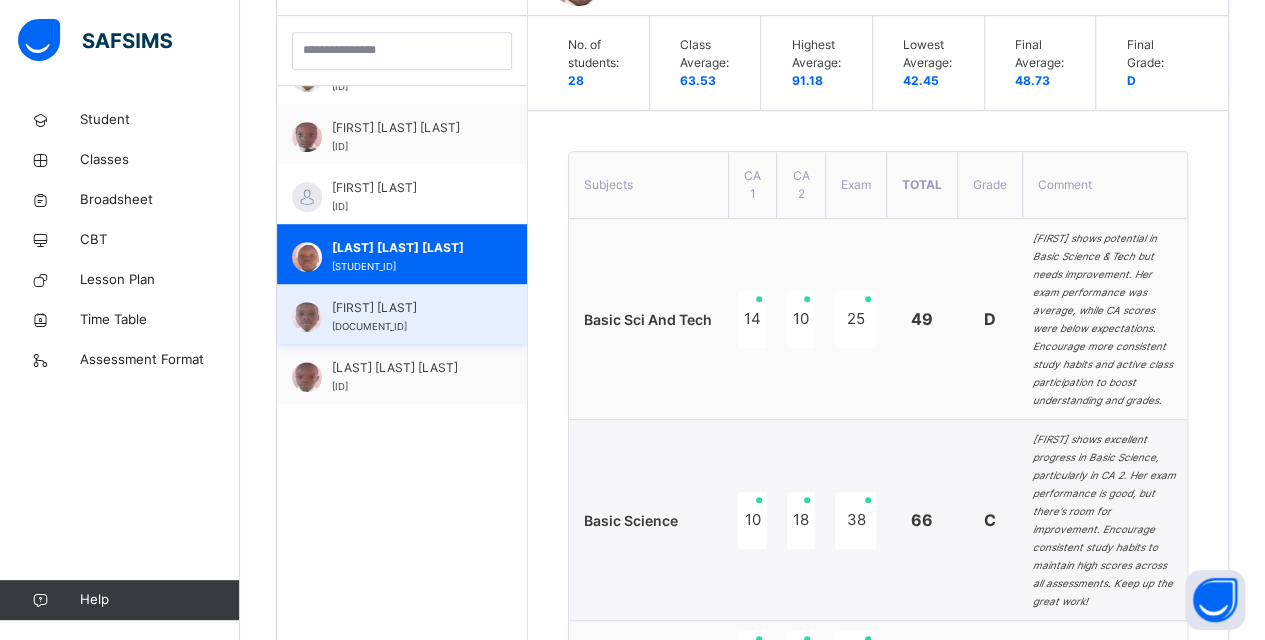 click on "[FIRST] [LAST]" at bounding box center (407, 308) 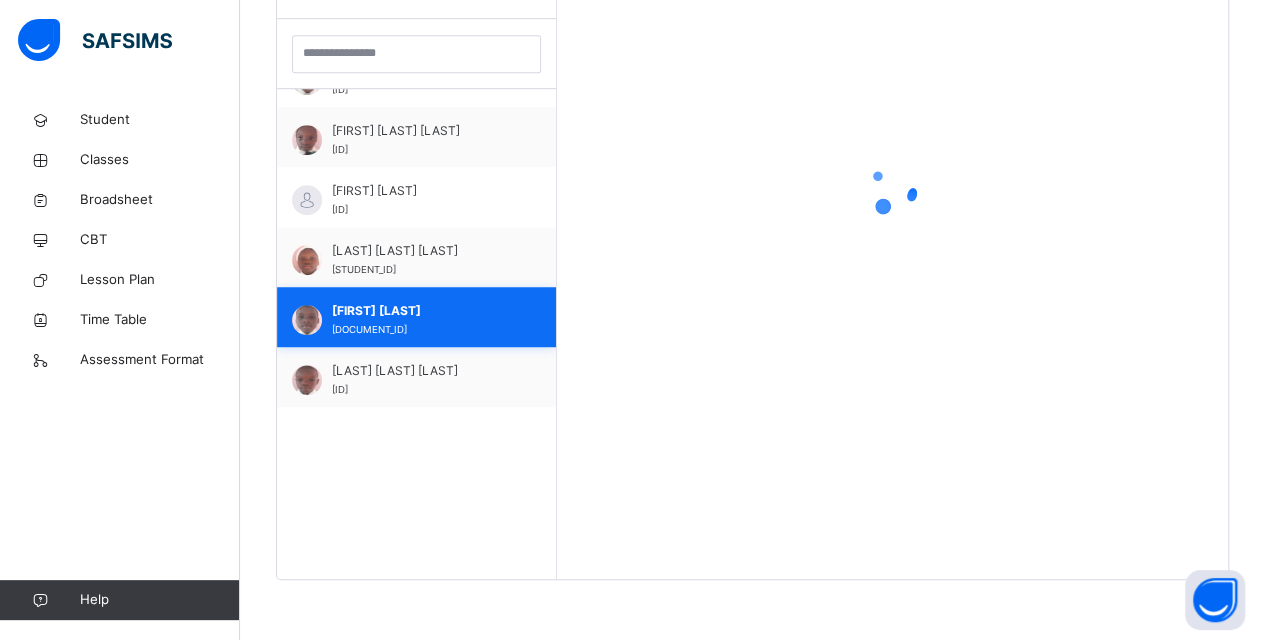 scroll, scrollTop: 579, scrollLeft: 0, axis: vertical 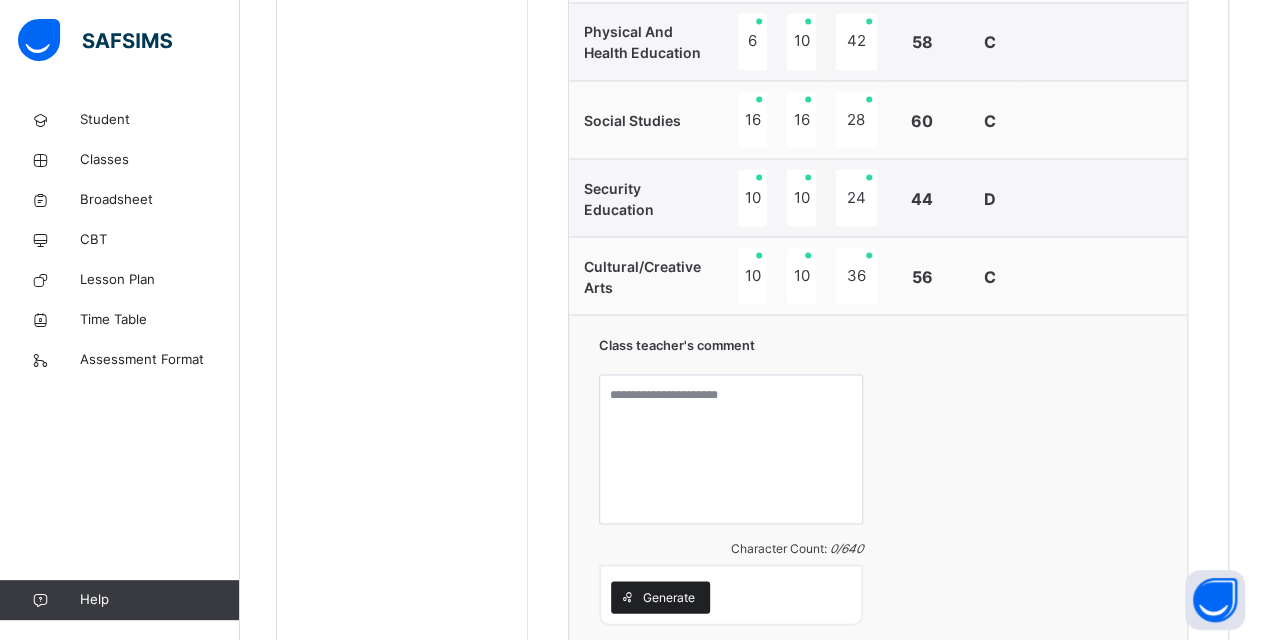 click on "Generate" at bounding box center (669, 597) 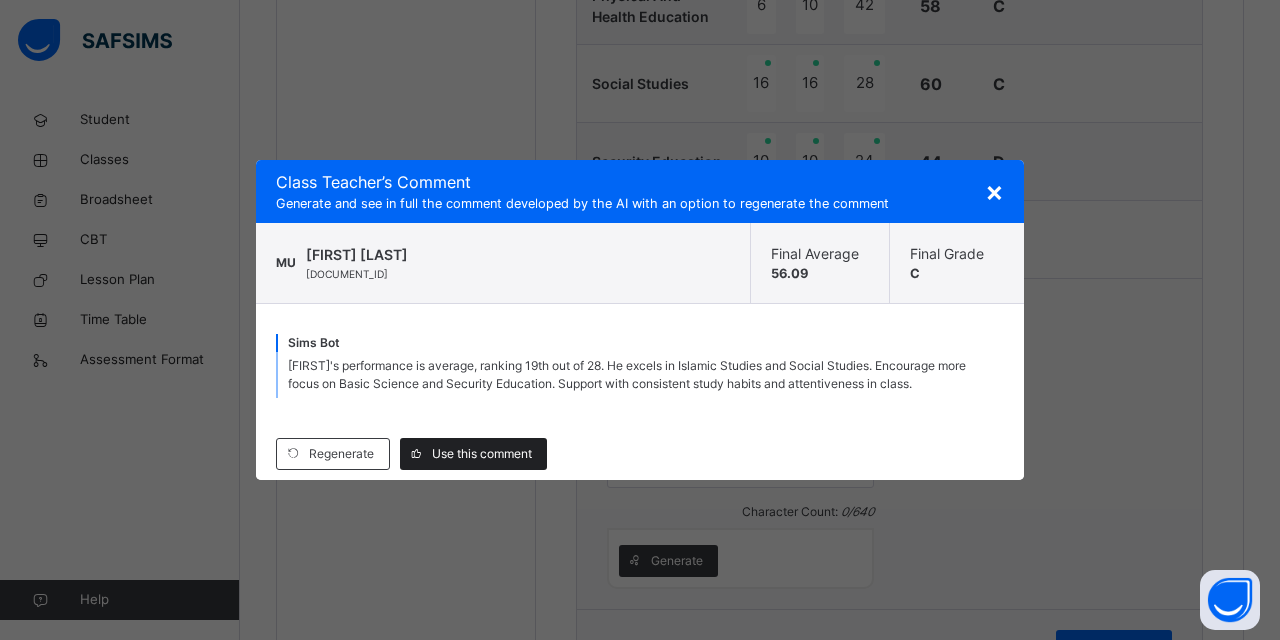 click on "Use this comment" at bounding box center [482, 454] 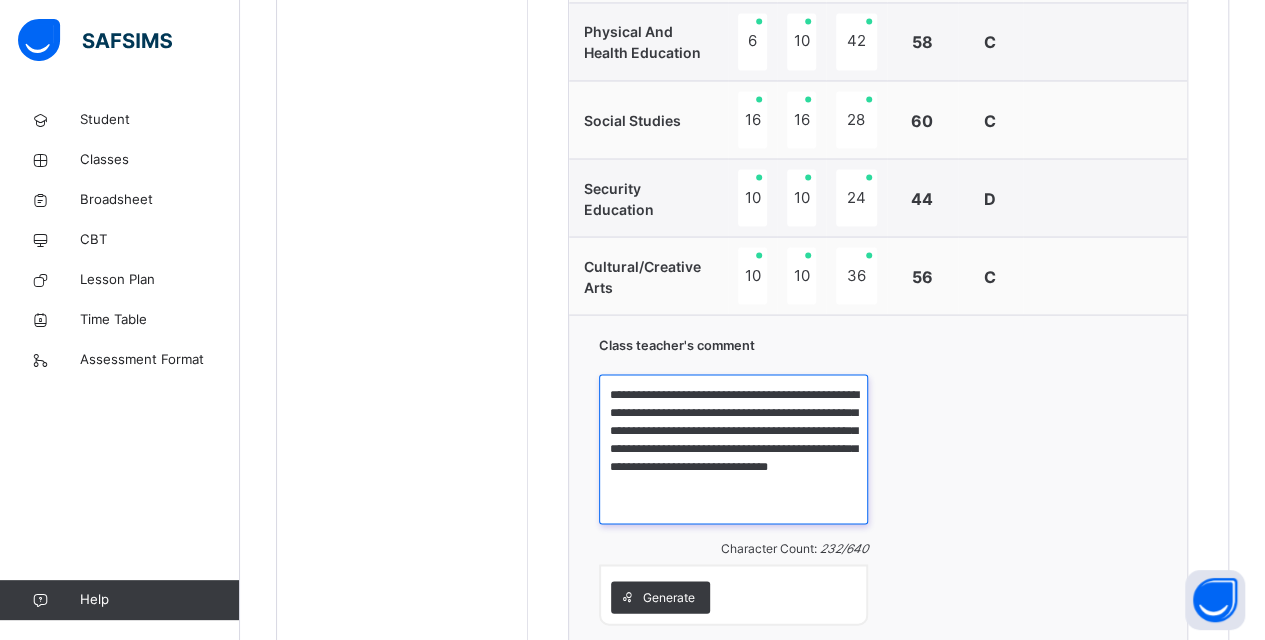 drag, startPoint x: 701, startPoint y: 372, endPoint x: 723, endPoint y: 388, distance: 27.202942 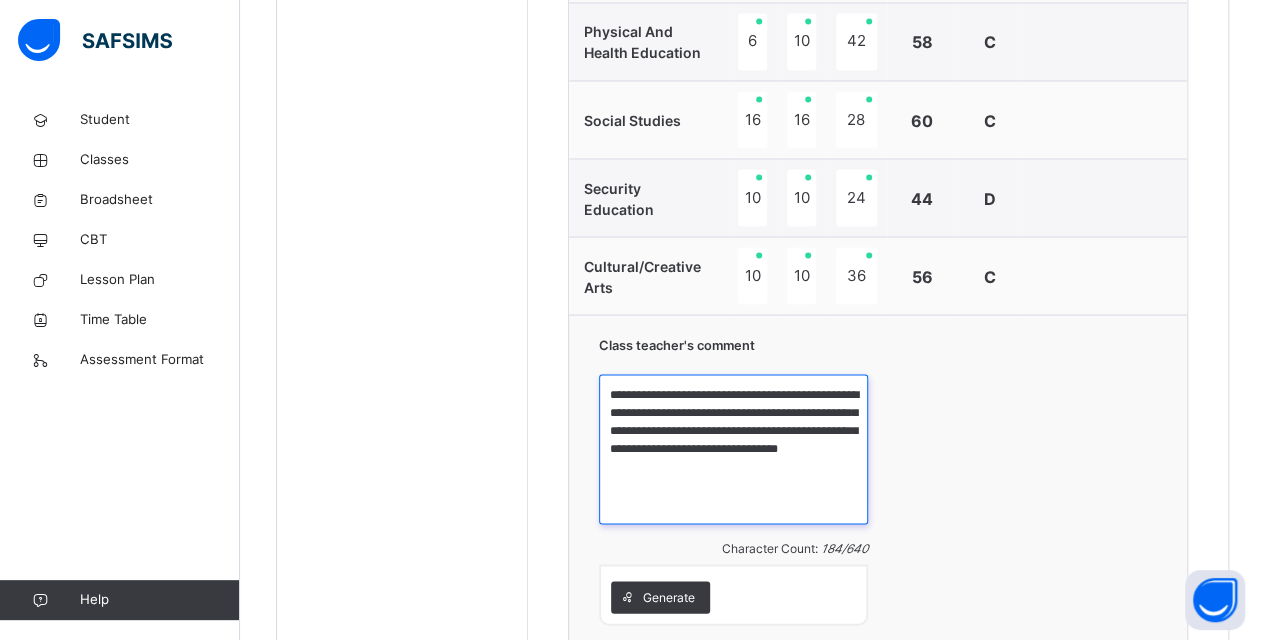 drag, startPoint x: 614, startPoint y: 387, endPoint x: 766, endPoint y: 387, distance: 152 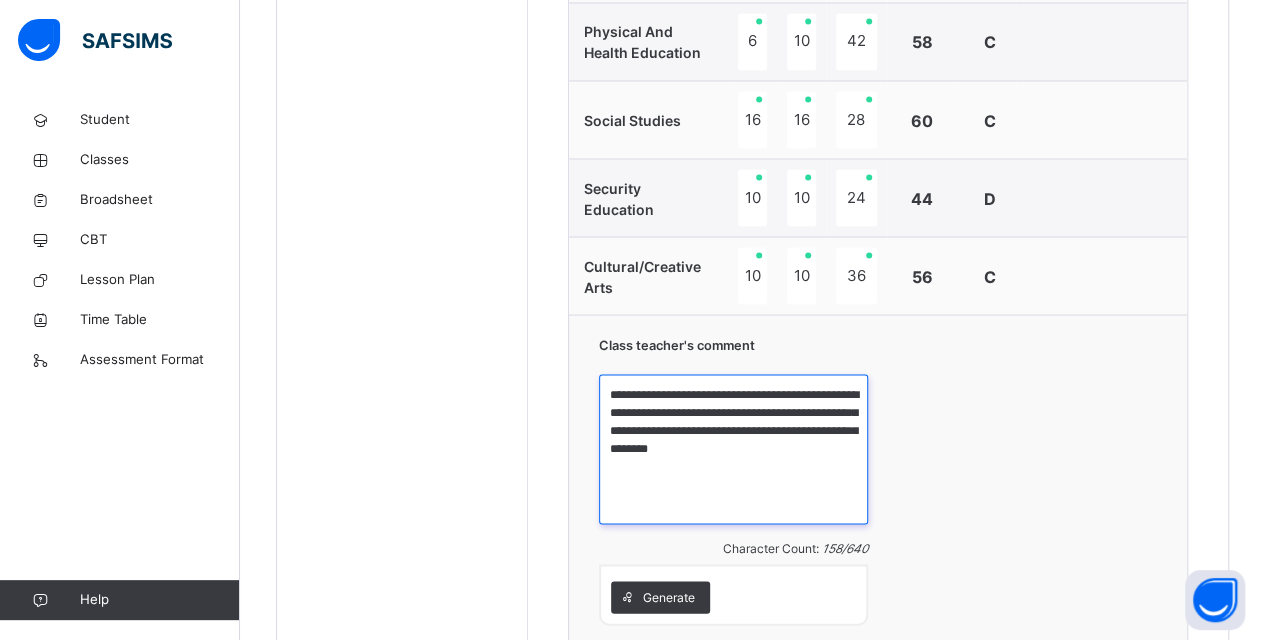click on "**********" at bounding box center [733, 449] 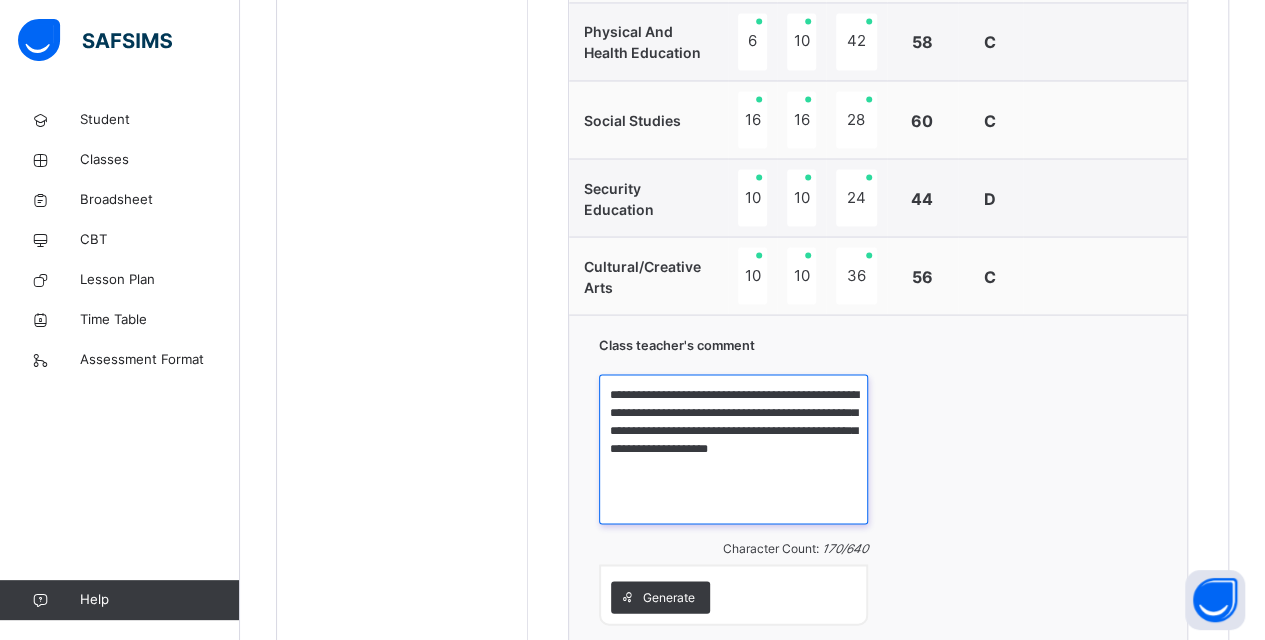 drag, startPoint x: 623, startPoint y: 388, endPoint x: 645, endPoint y: 392, distance: 22.36068 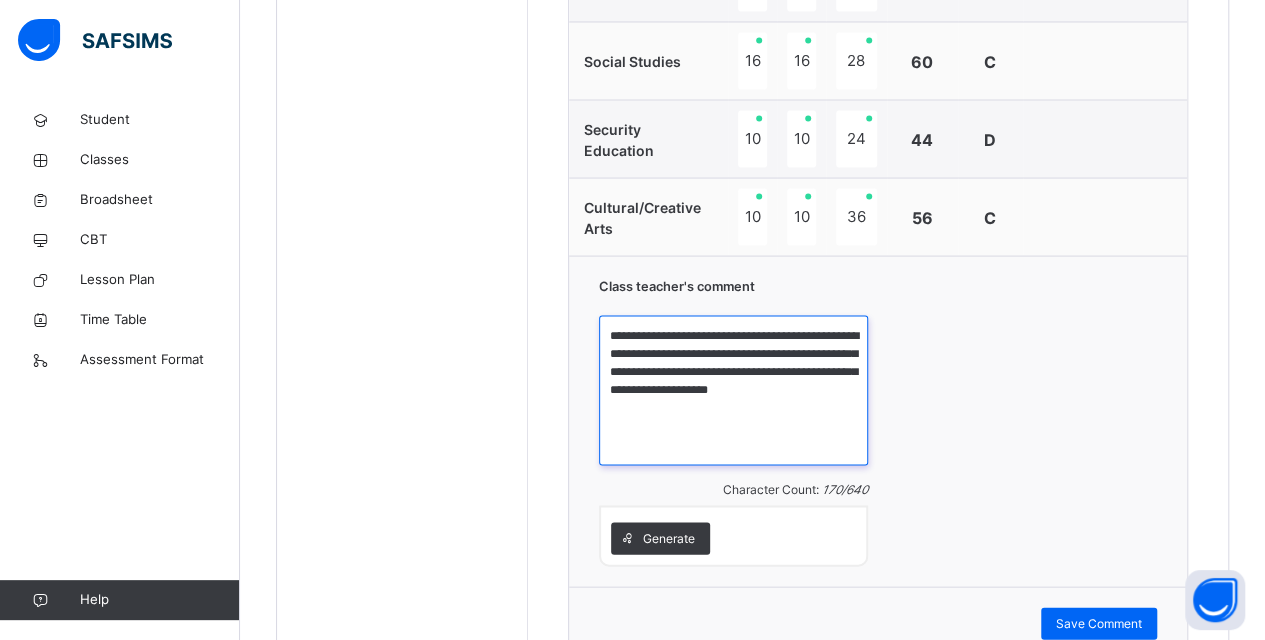 scroll, scrollTop: 1884, scrollLeft: 0, axis: vertical 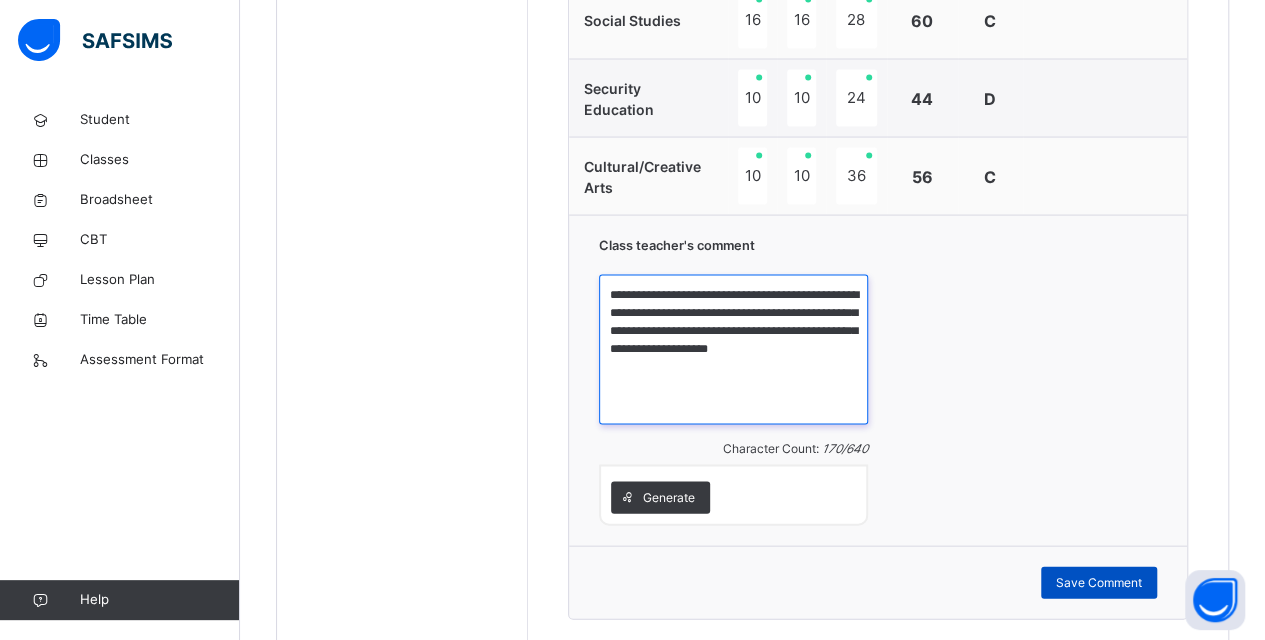 type on "**********" 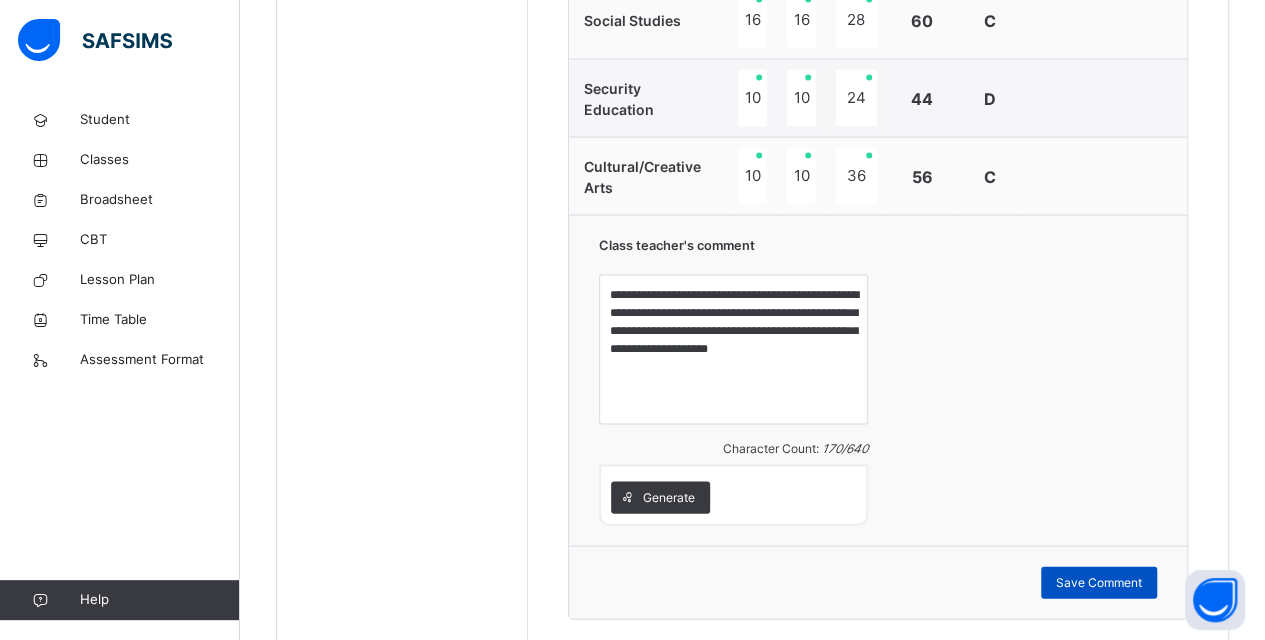 click on "Save Comment" at bounding box center (1099, 582) 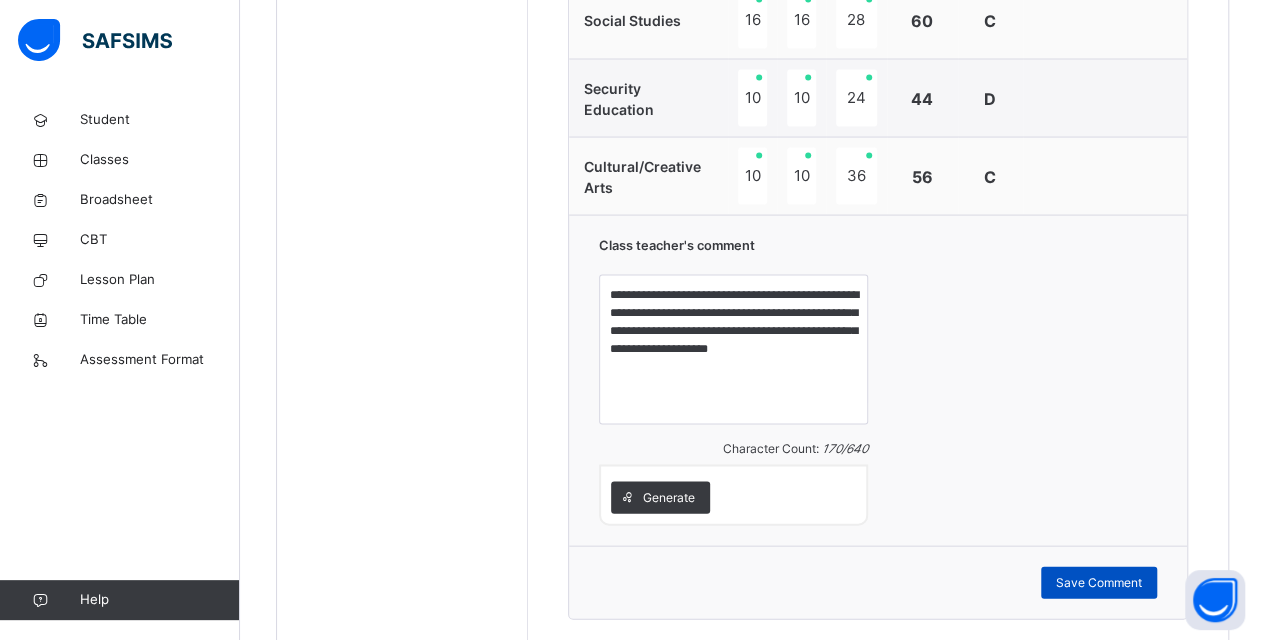 click on "Save Comment" at bounding box center (1099, 582) 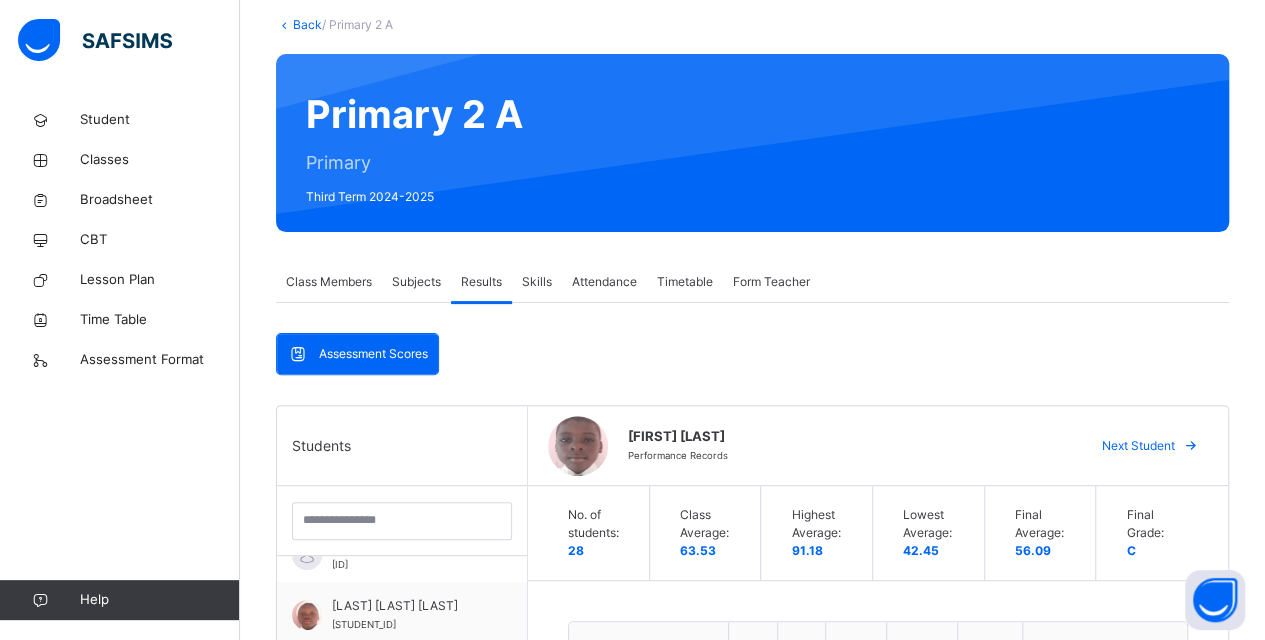 scroll, scrollTop: 0, scrollLeft: 0, axis: both 